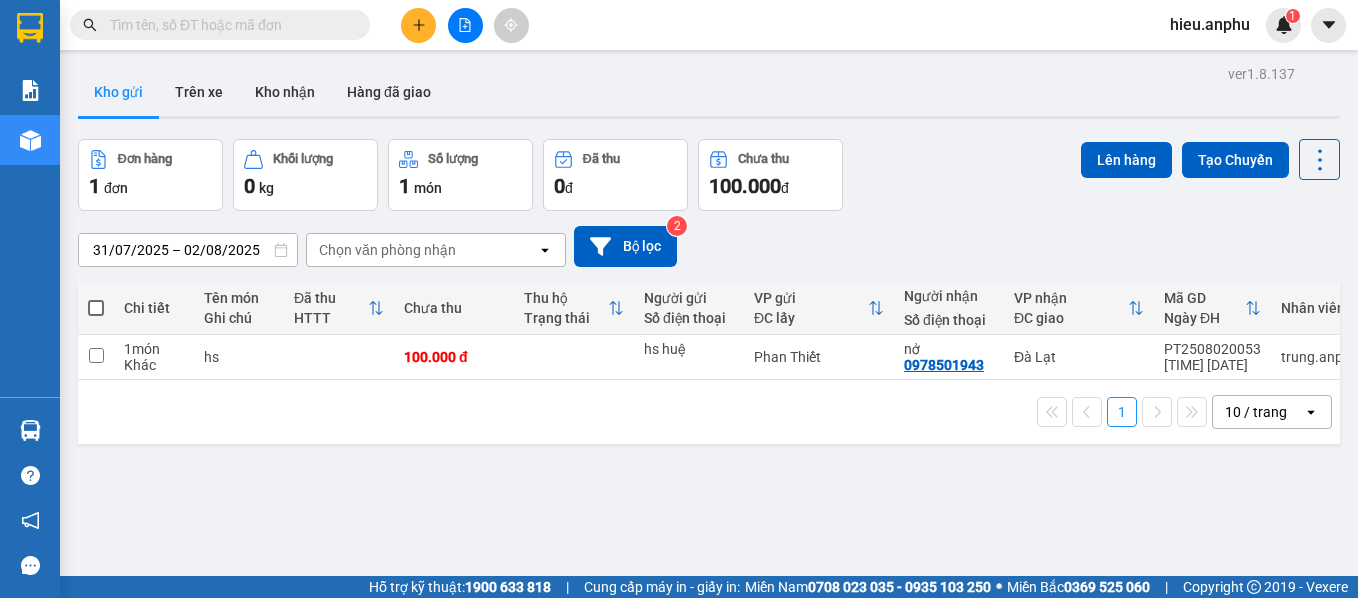 scroll, scrollTop: 0, scrollLeft: 0, axis: both 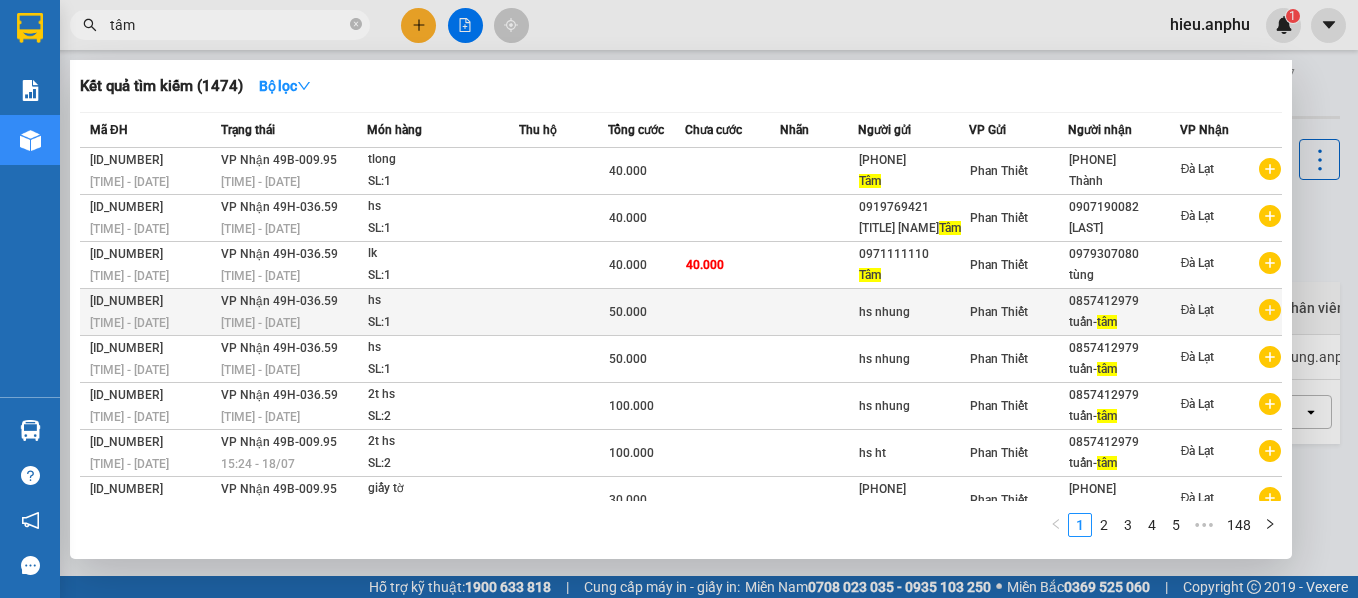 type on "tâm" 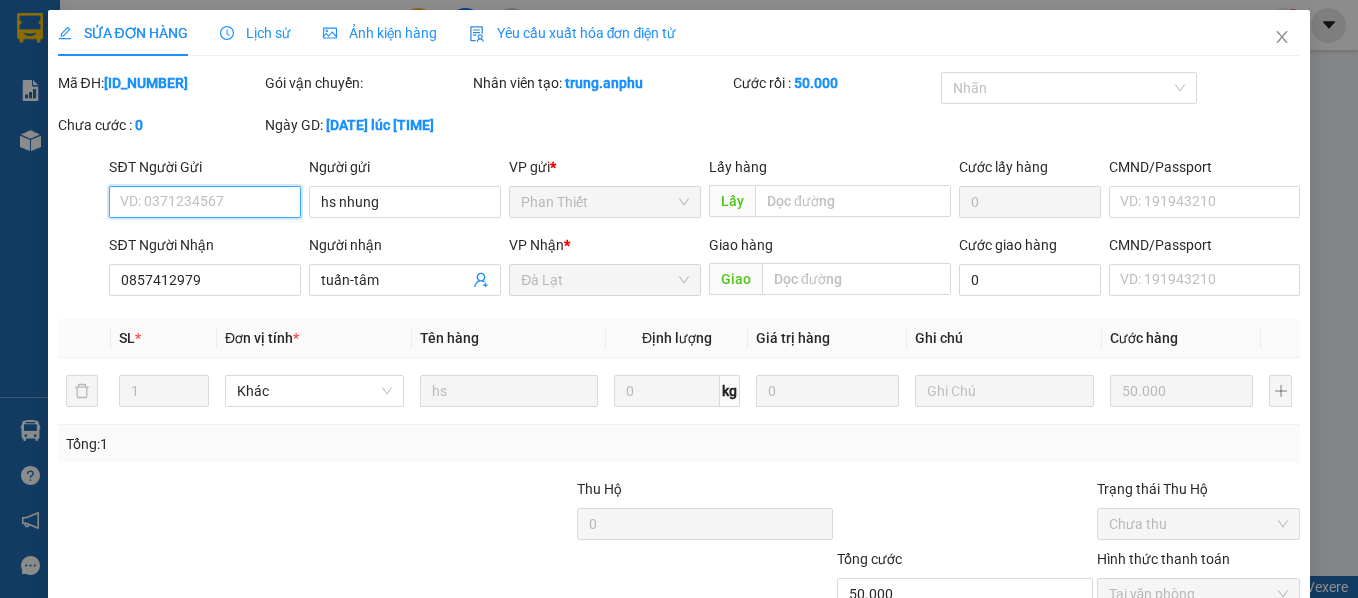 type on "hs nhung" 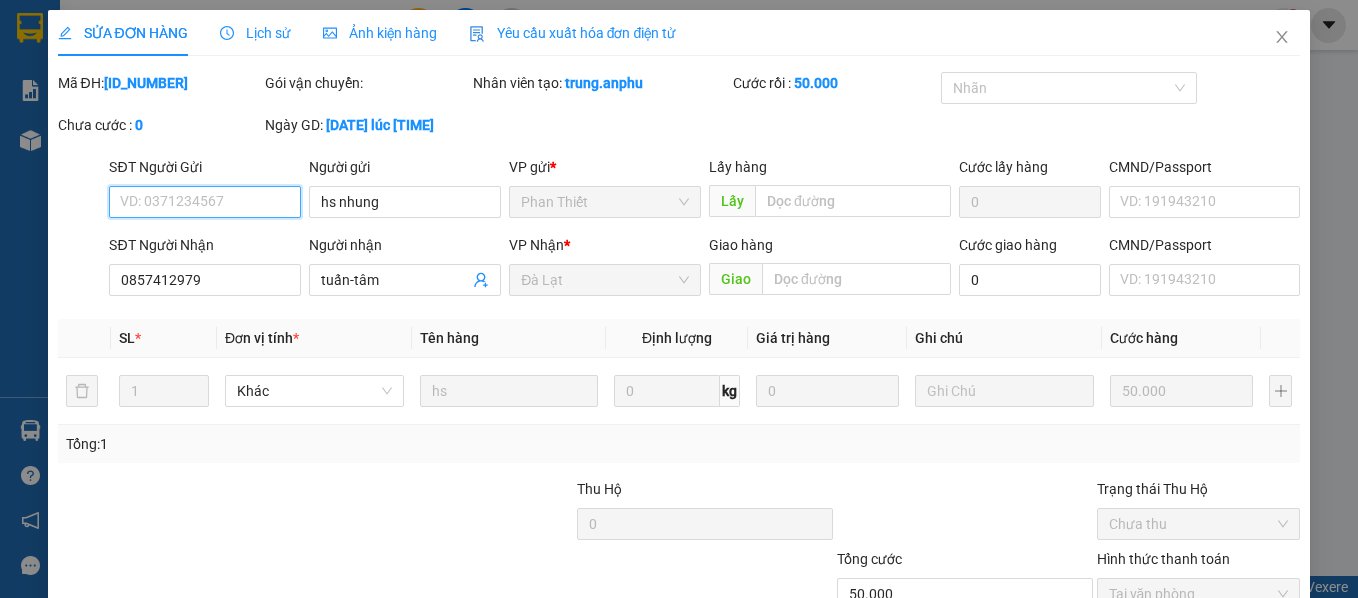 type on "0857412979" 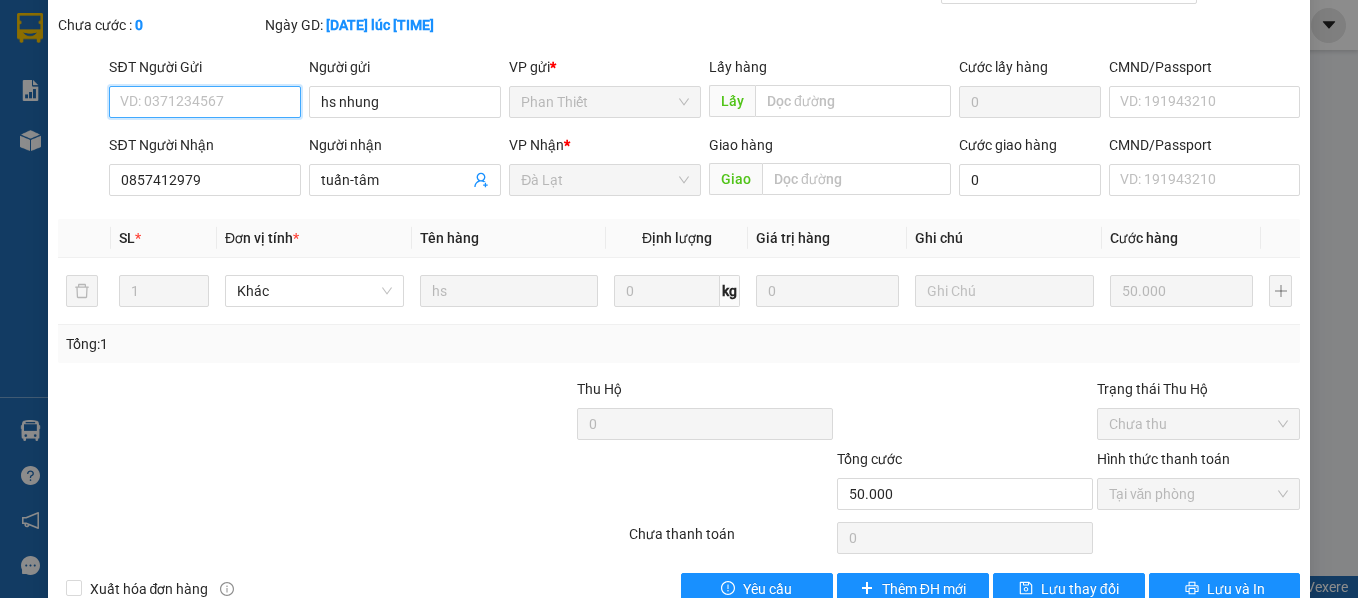 scroll, scrollTop: 146, scrollLeft: 0, axis: vertical 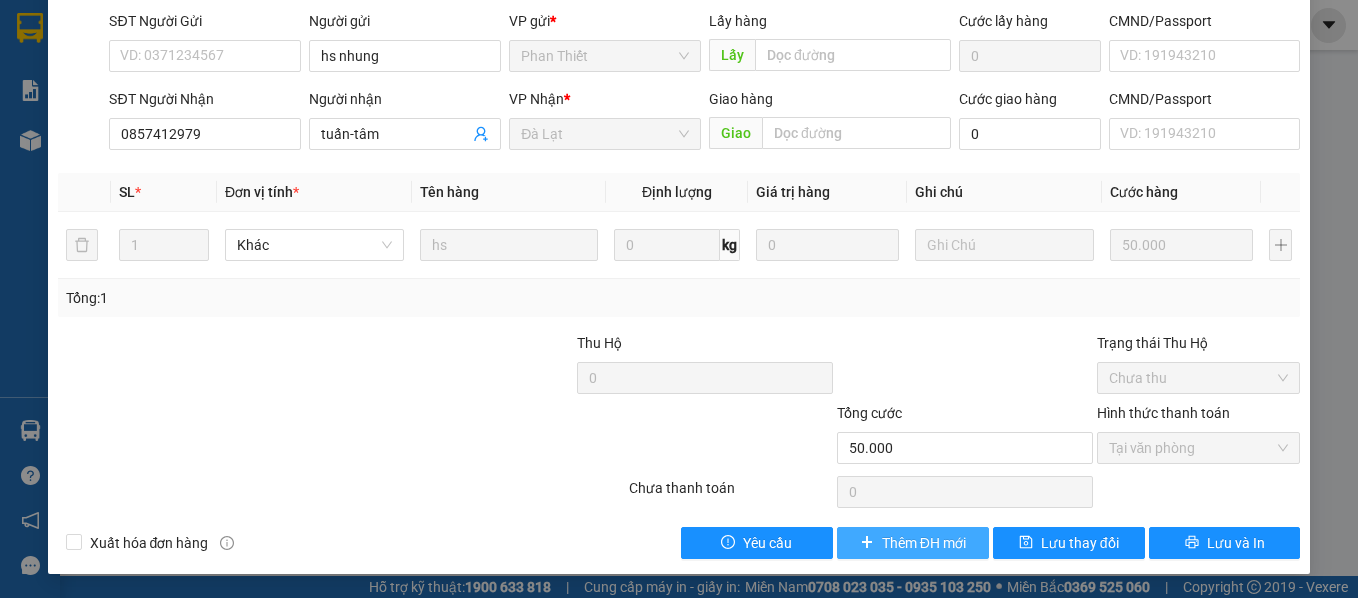 click on "Thêm ĐH mới" at bounding box center [924, 543] 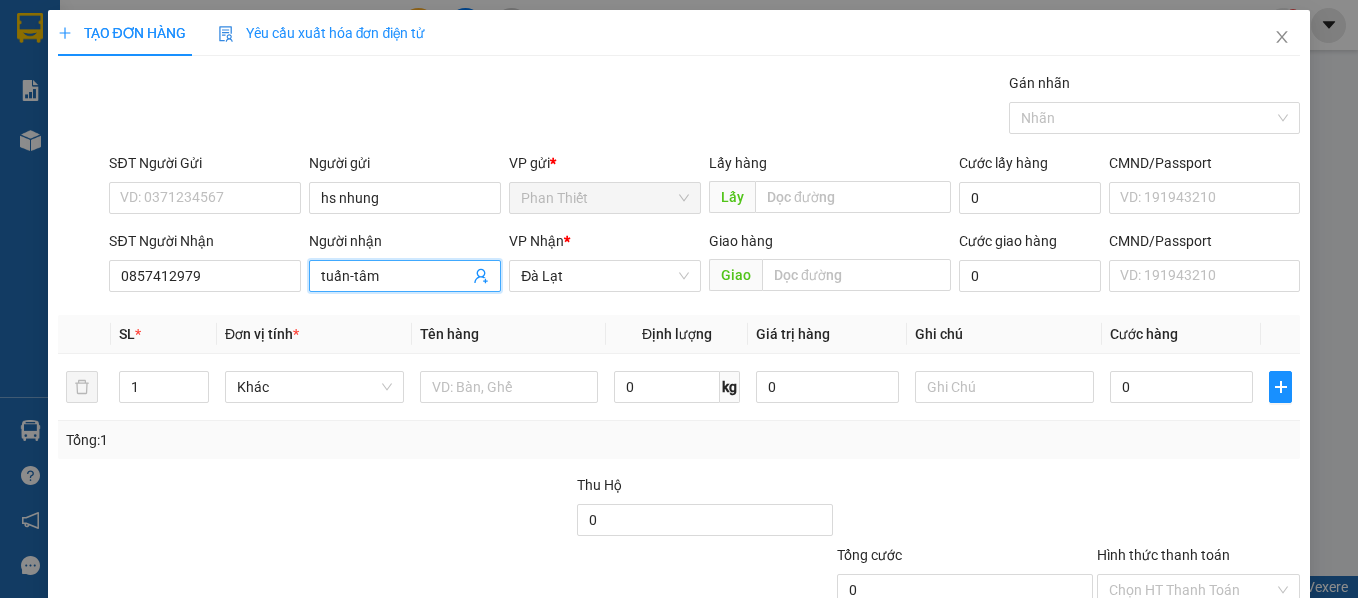 drag, startPoint x: 368, startPoint y: 270, endPoint x: 380, endPoint y: 272, distance: 12.165525 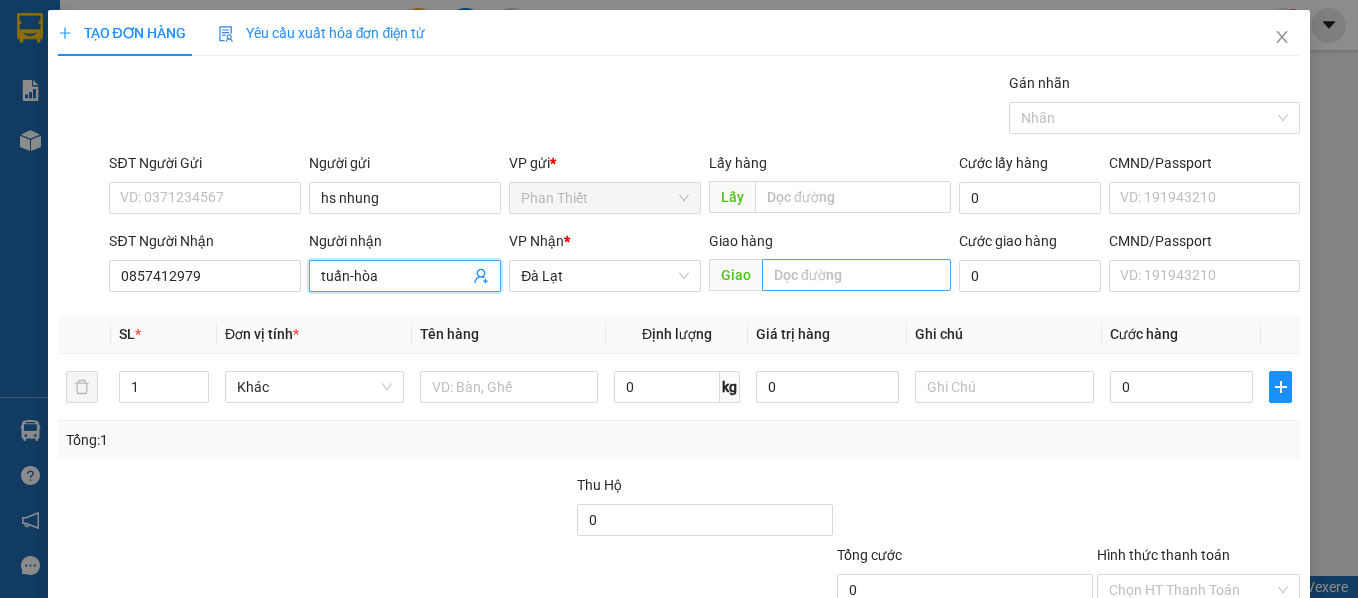 type on "tuấn-hòa" 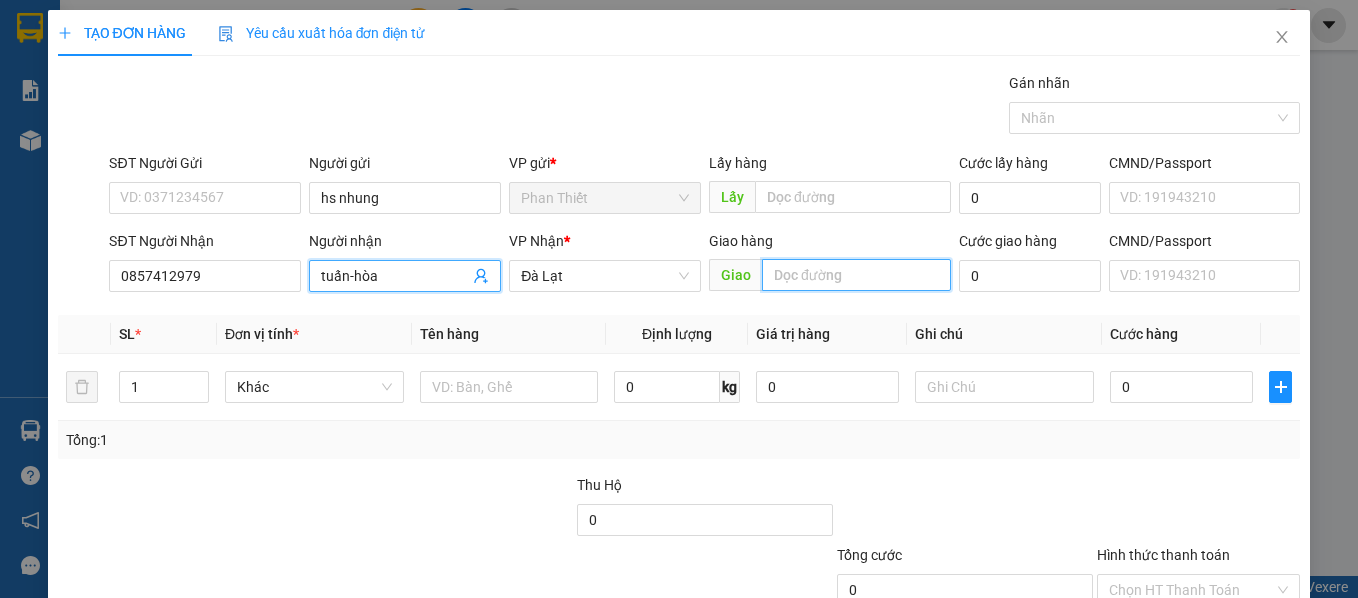 click at bounding box center (856, 275) 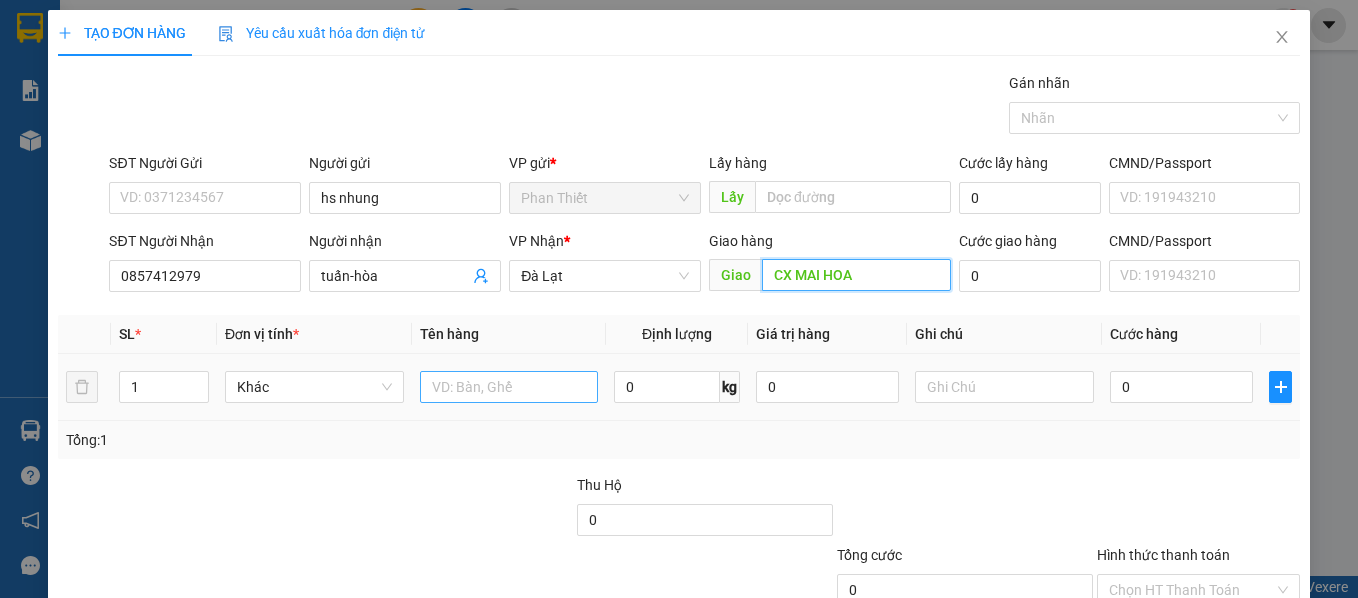 type on "CX MAI HOA" 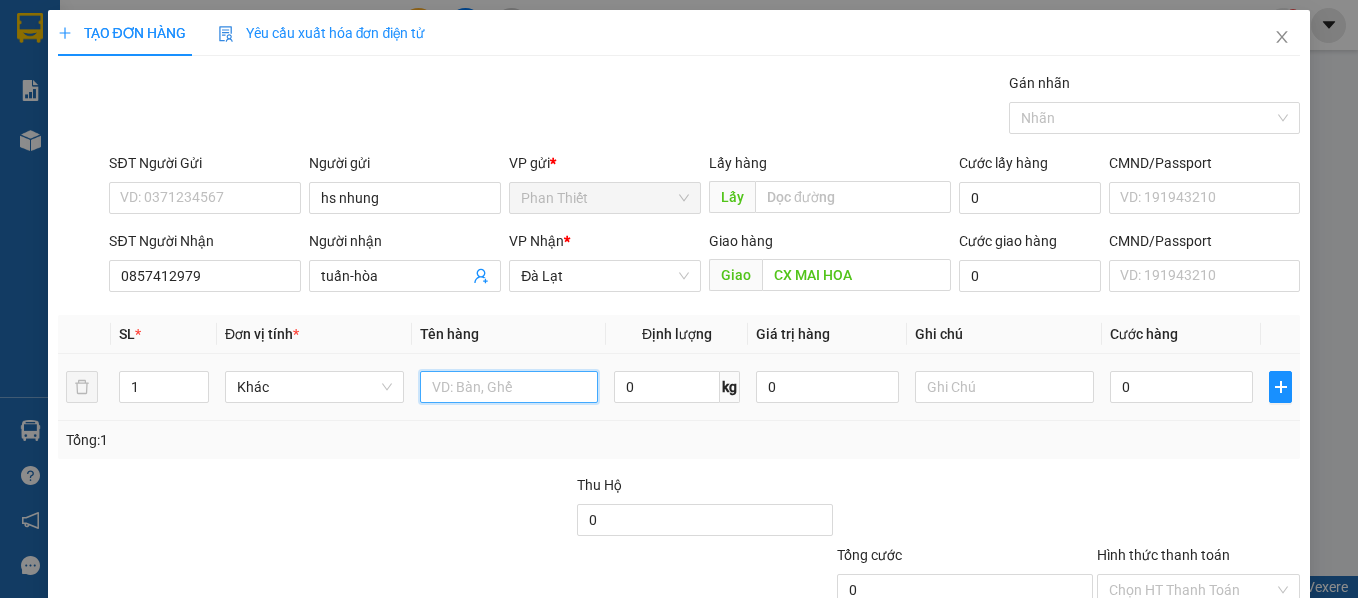 click at bounding box center [509, 387] 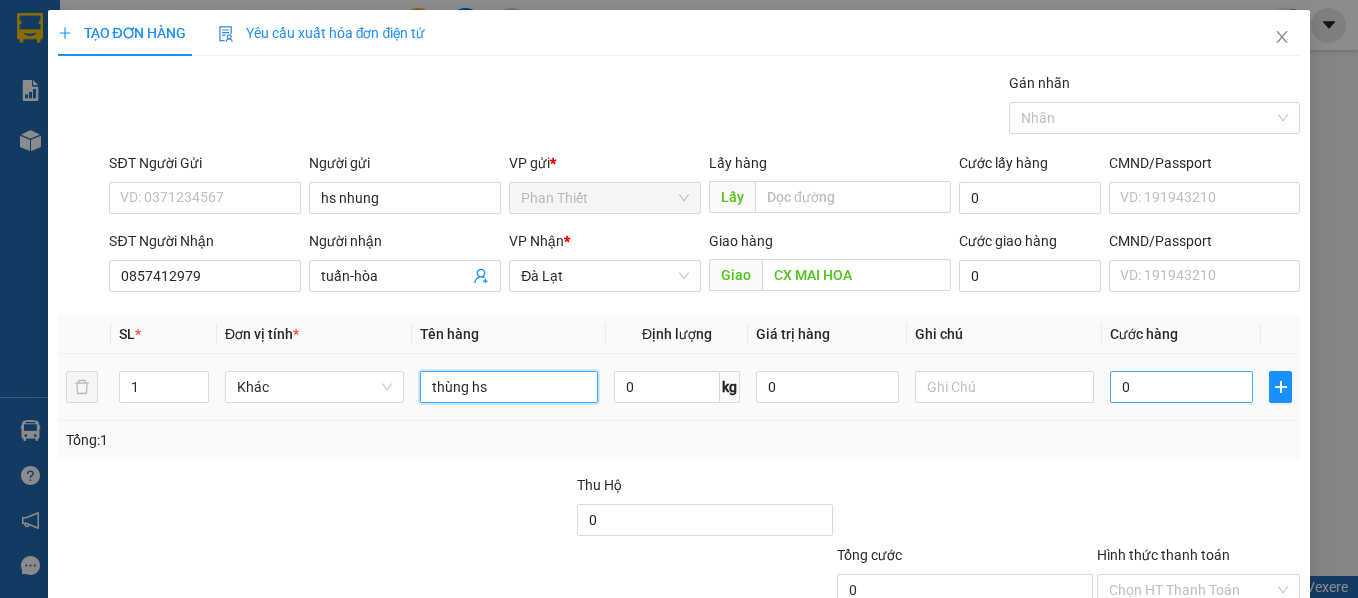 type on "thùng hs" 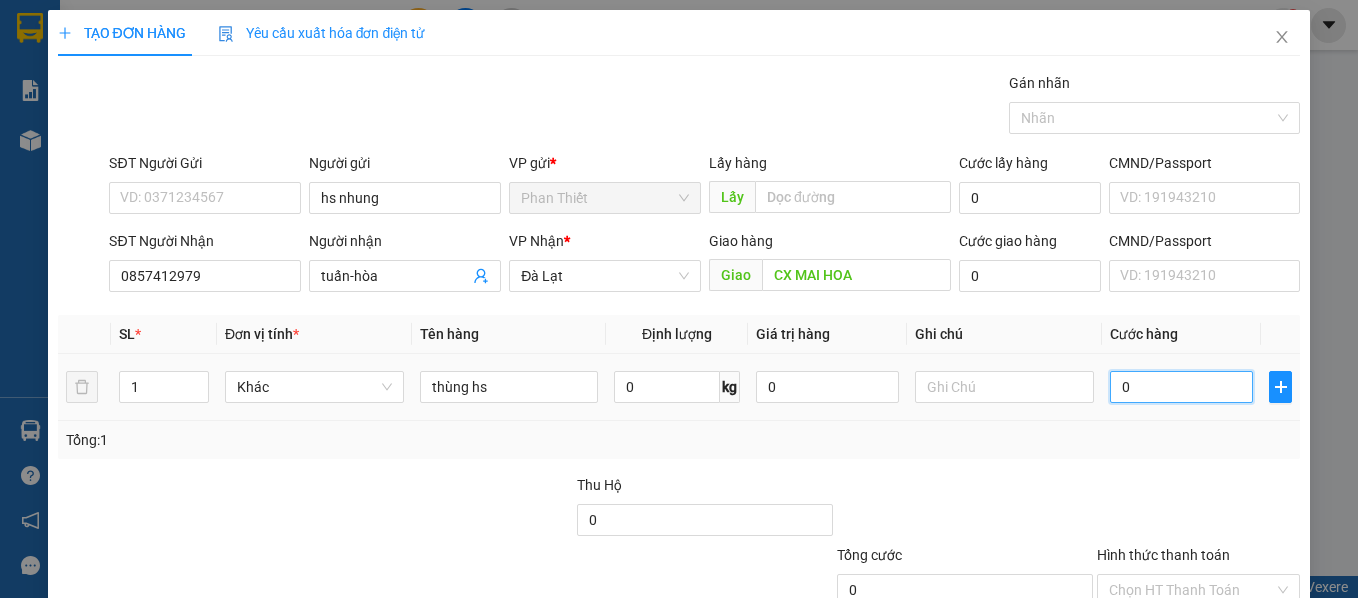 click on "0" at bounding box center [1181, 387] 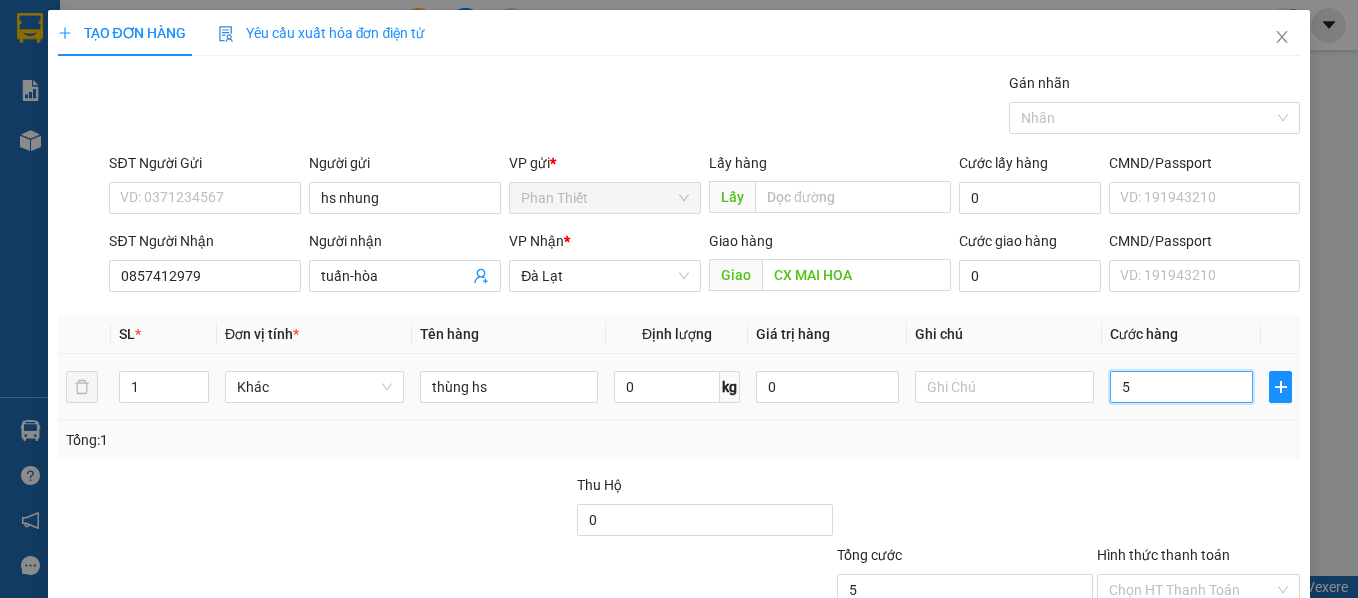 type on "50" 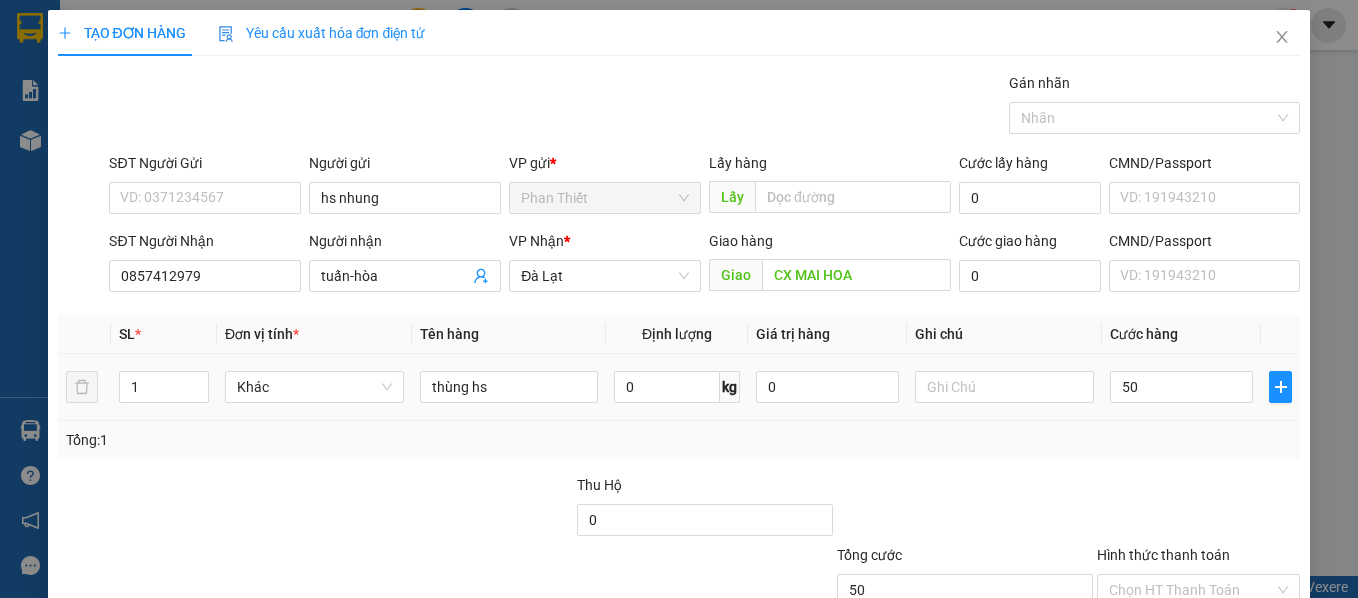 type on "50.000" 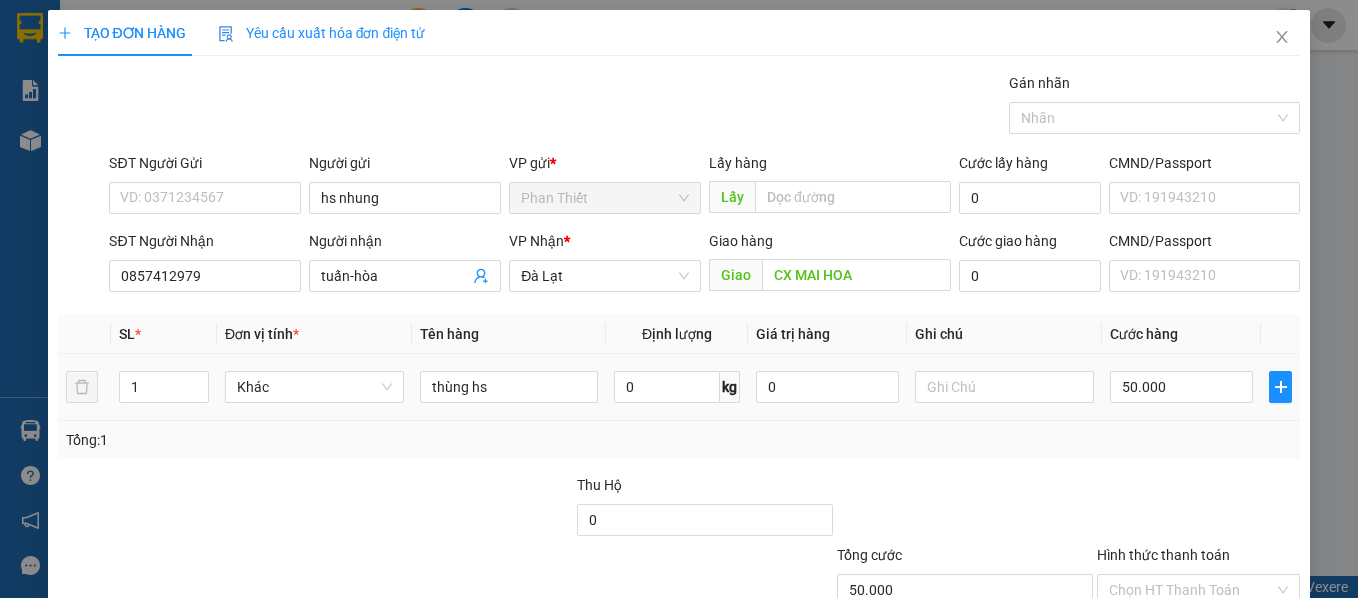 click on "50.000" at bounding box center [1181, 387] 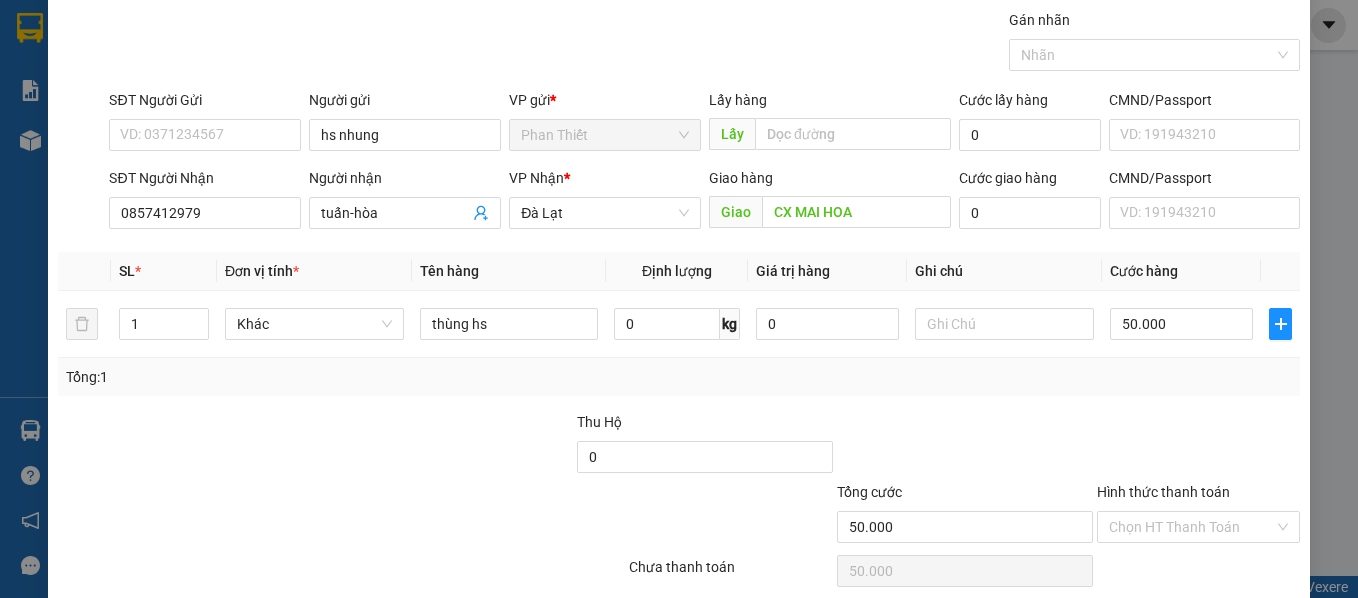 scroll, scrollTop: 142, scrollLeft: 0, axis: vertical 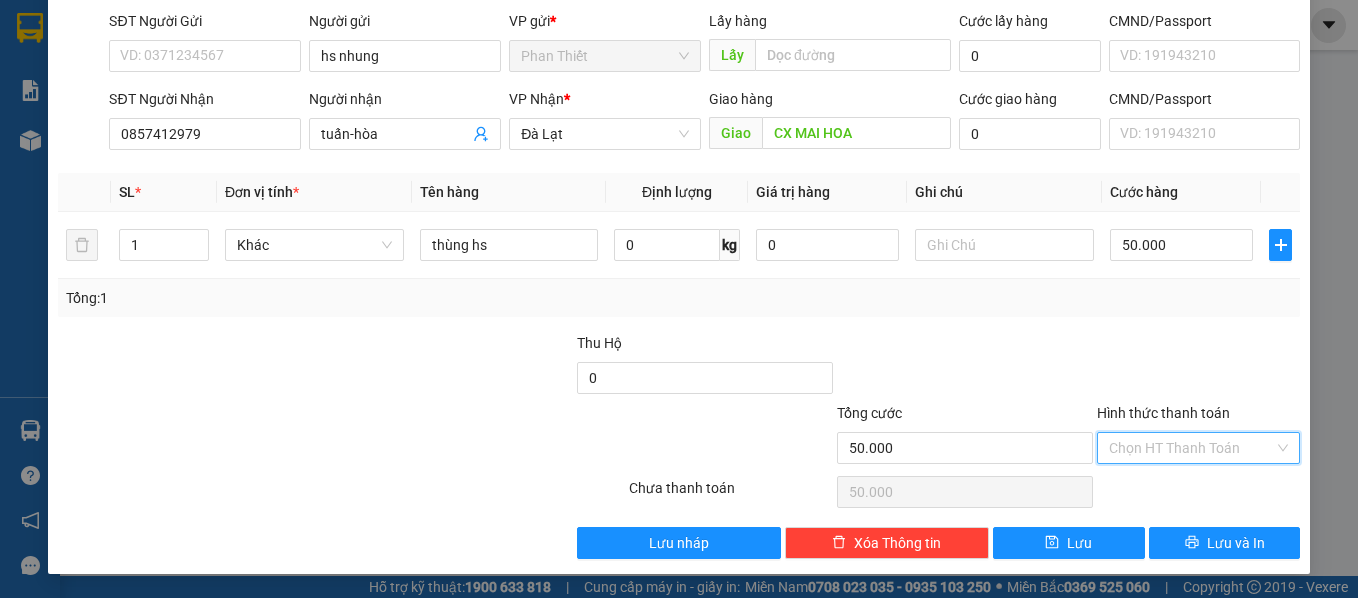 click on "Hình thức thanh toán" at bounding box center [1192, 448] 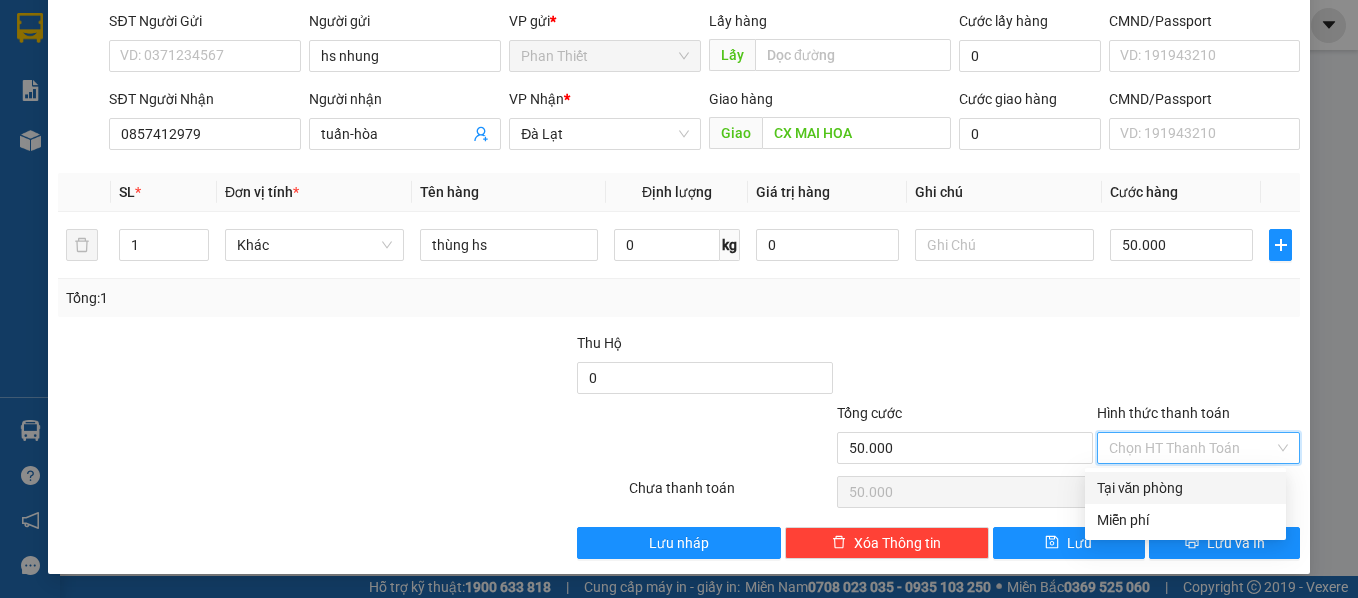 click on "Tại văn phòng" at bounding box center (1185, 488) 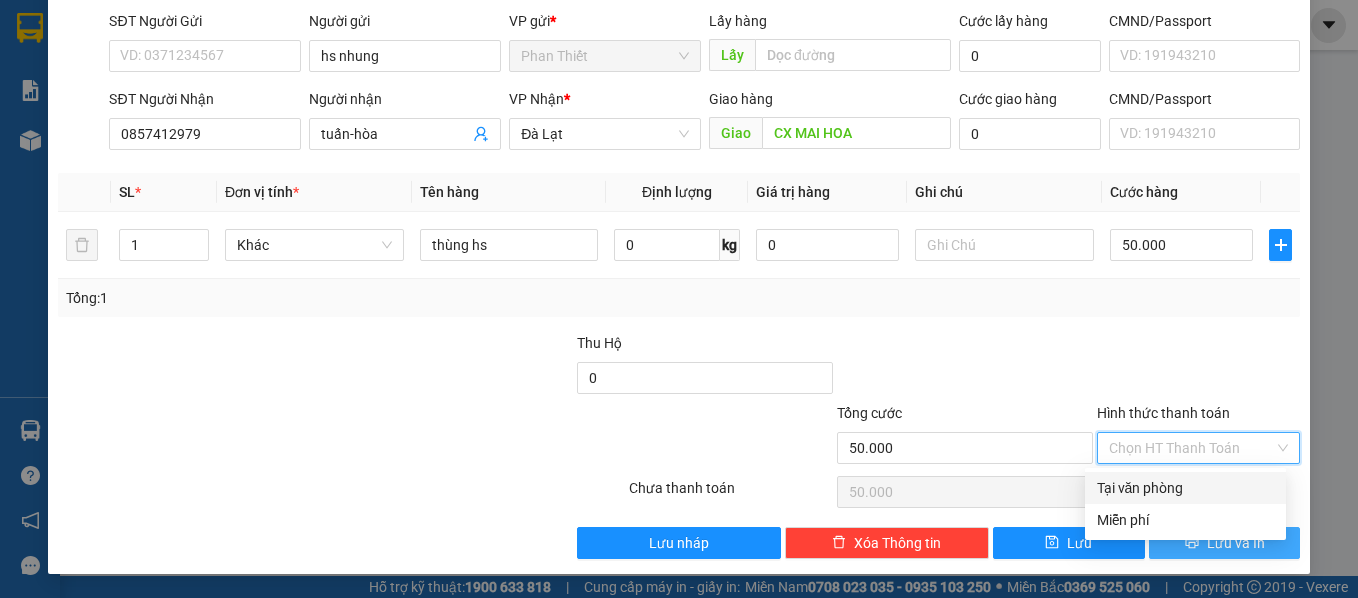 type on "0" 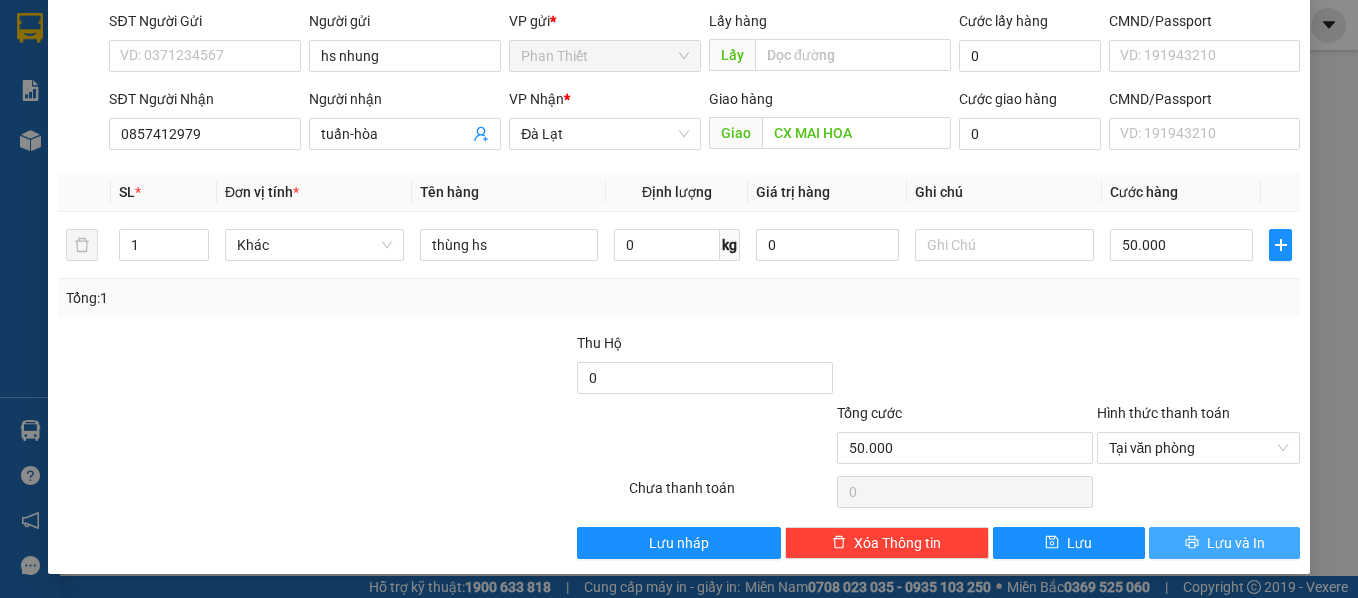 click on "Lưu và In" at bounding box center (1225, 543) 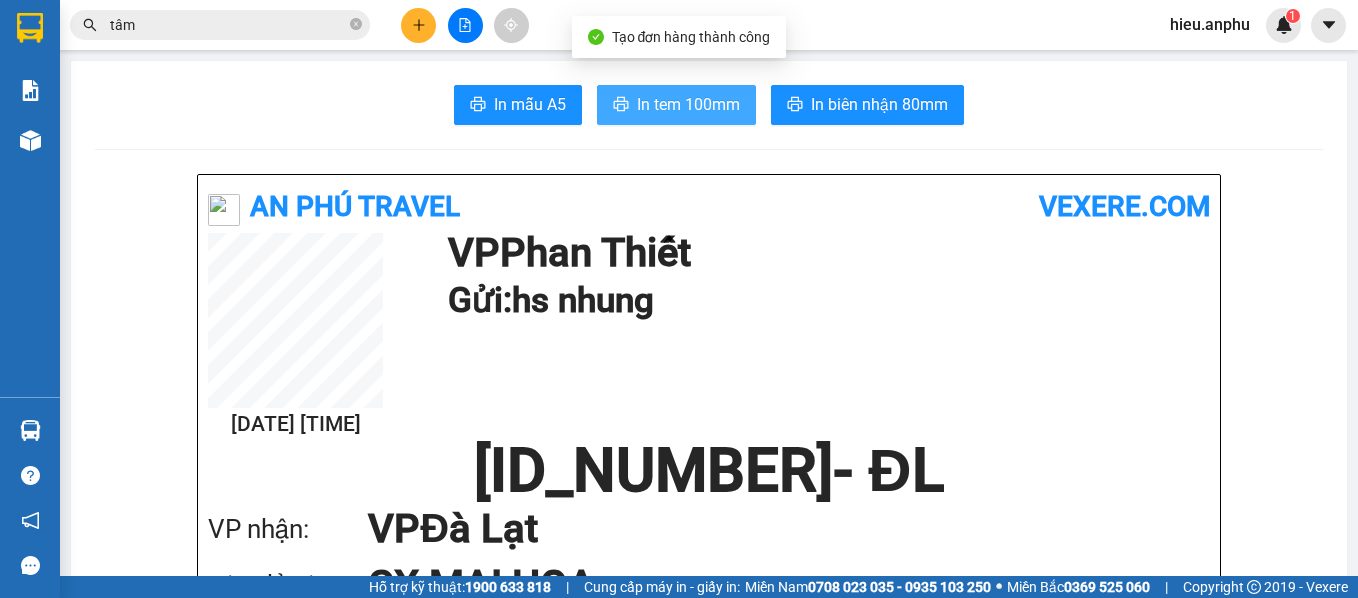 drag, startPoint x: 682, startPoint y: 109, endPoint x: 692, endPoint y: 106, distance: 10.440307 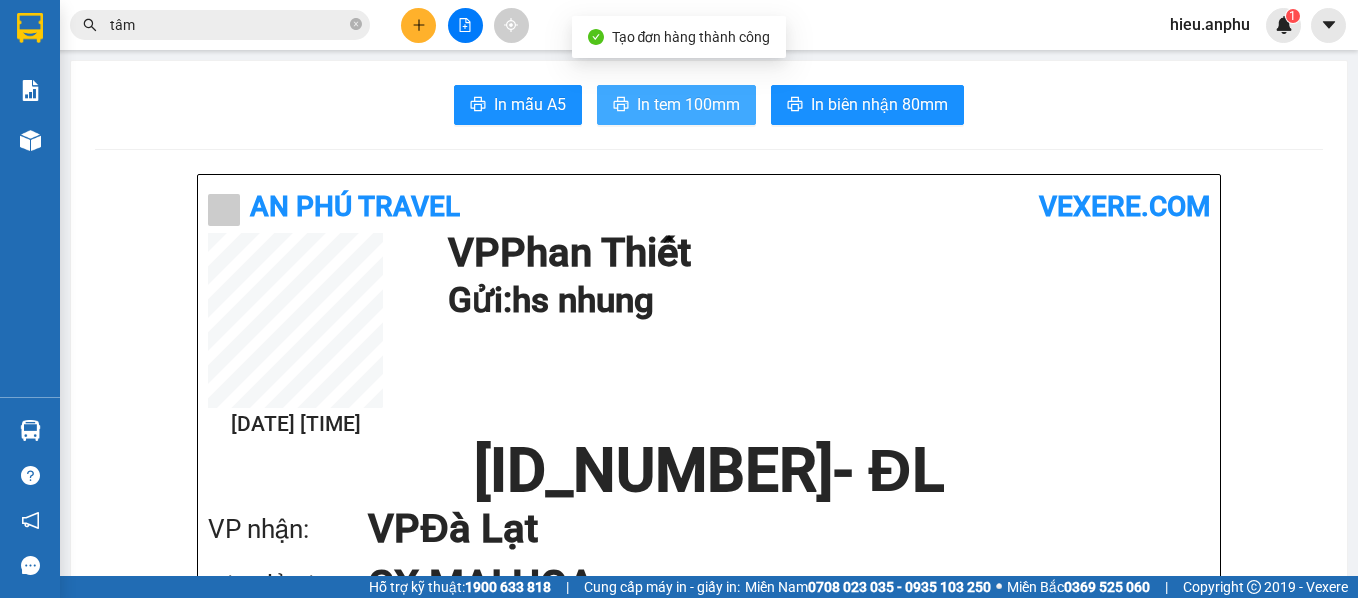 scroll, scrollTop: 0, scrollLeft: 0, axis: both 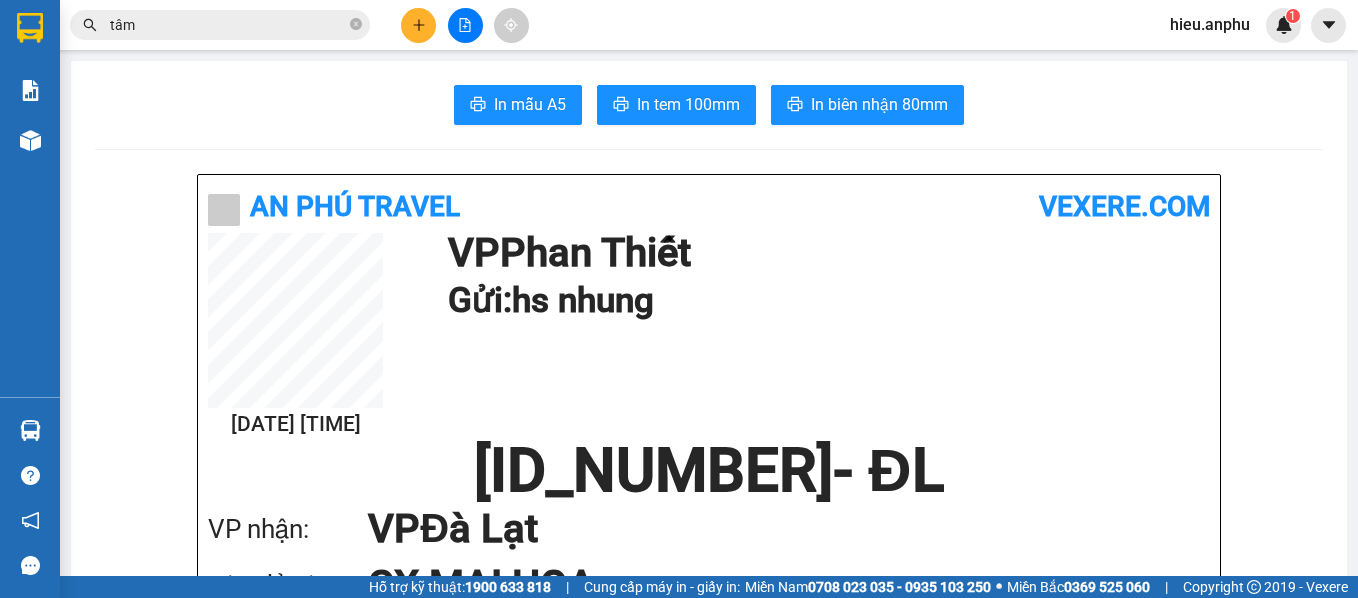 click on "tâm" at bounding box center [228, 25] 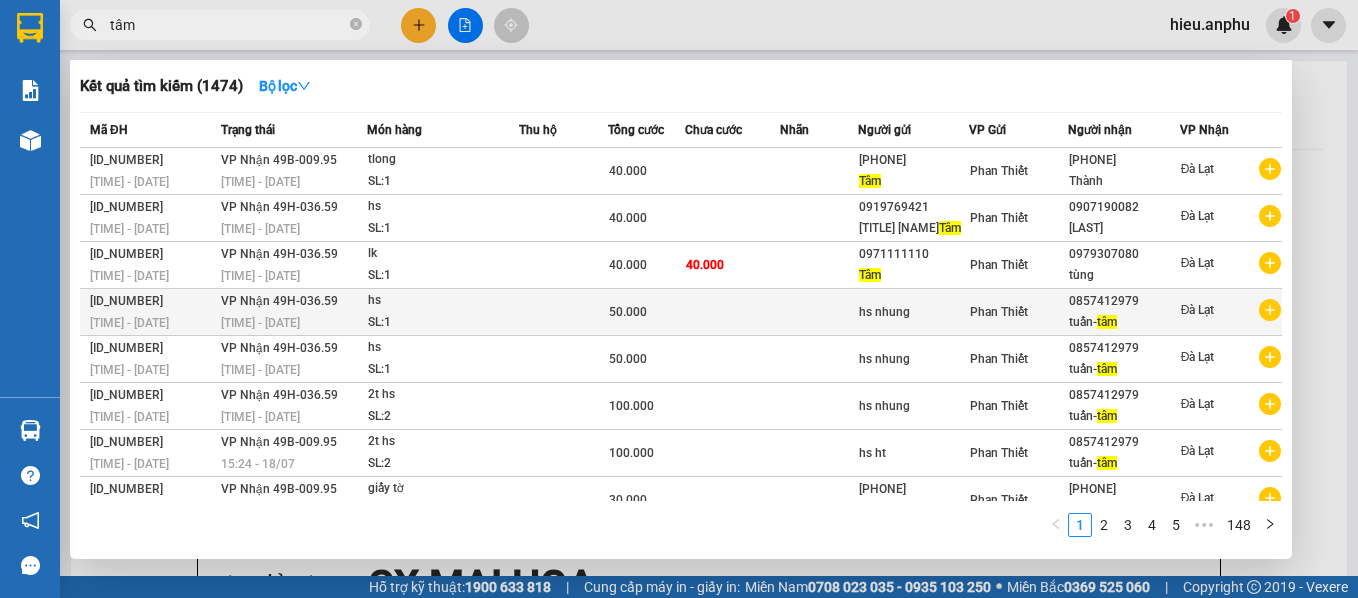 click on "tâm" at bounding box center (1107, 322) 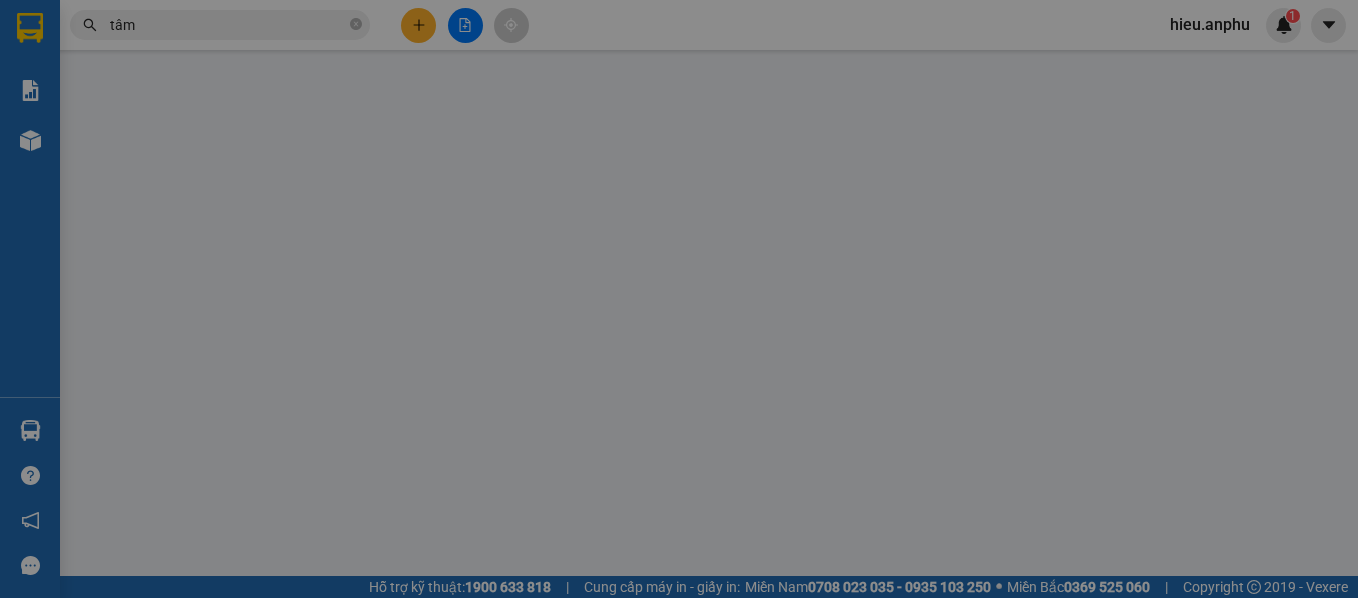 type on "hs nhung" 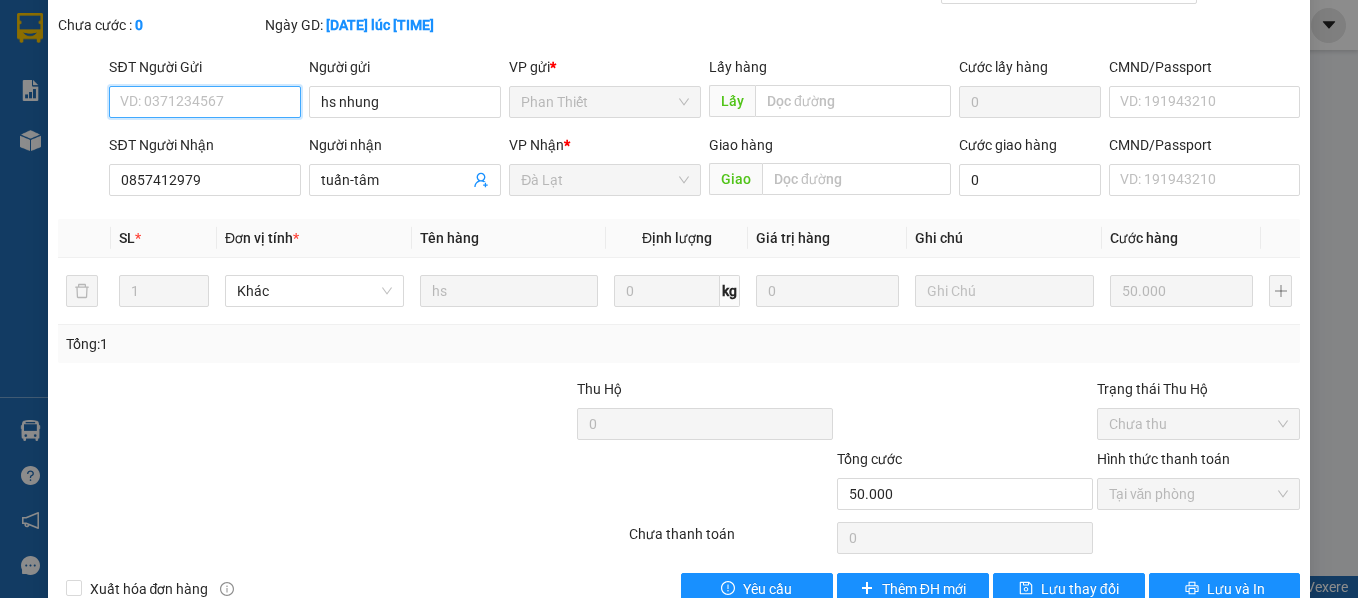 scroll, scrollTop: 146, scrollLeft: 0, axis: vertical 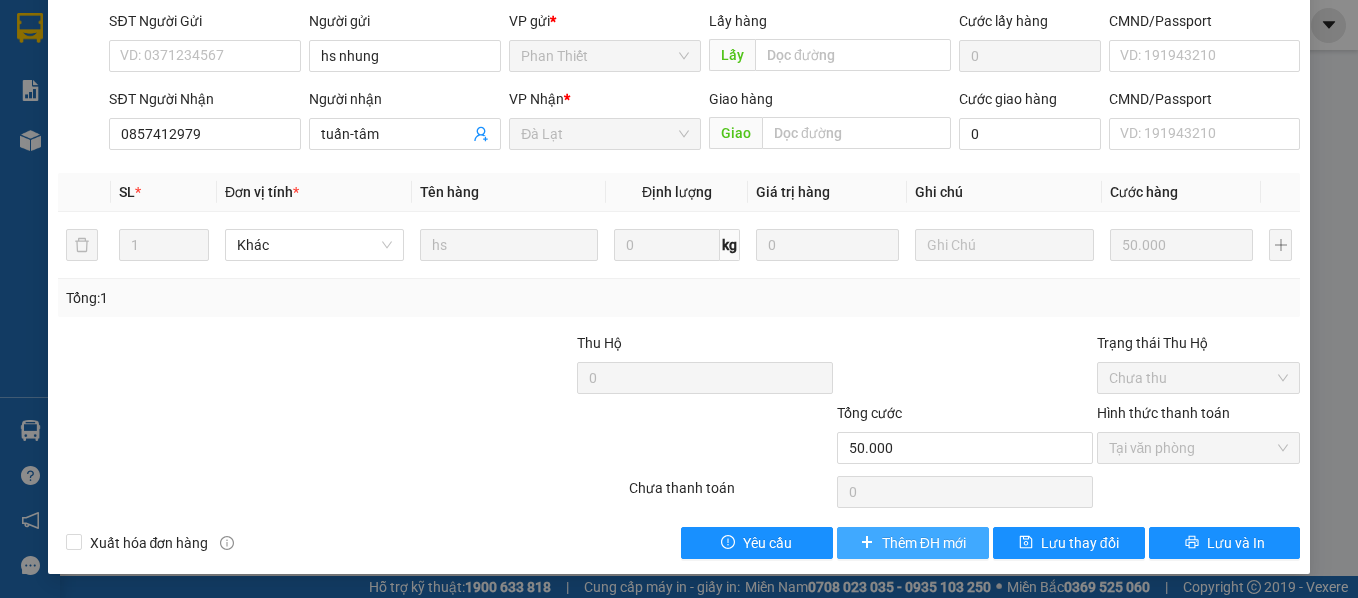 click on "Thêm ĐH mới" at bounding box center [913, 543] 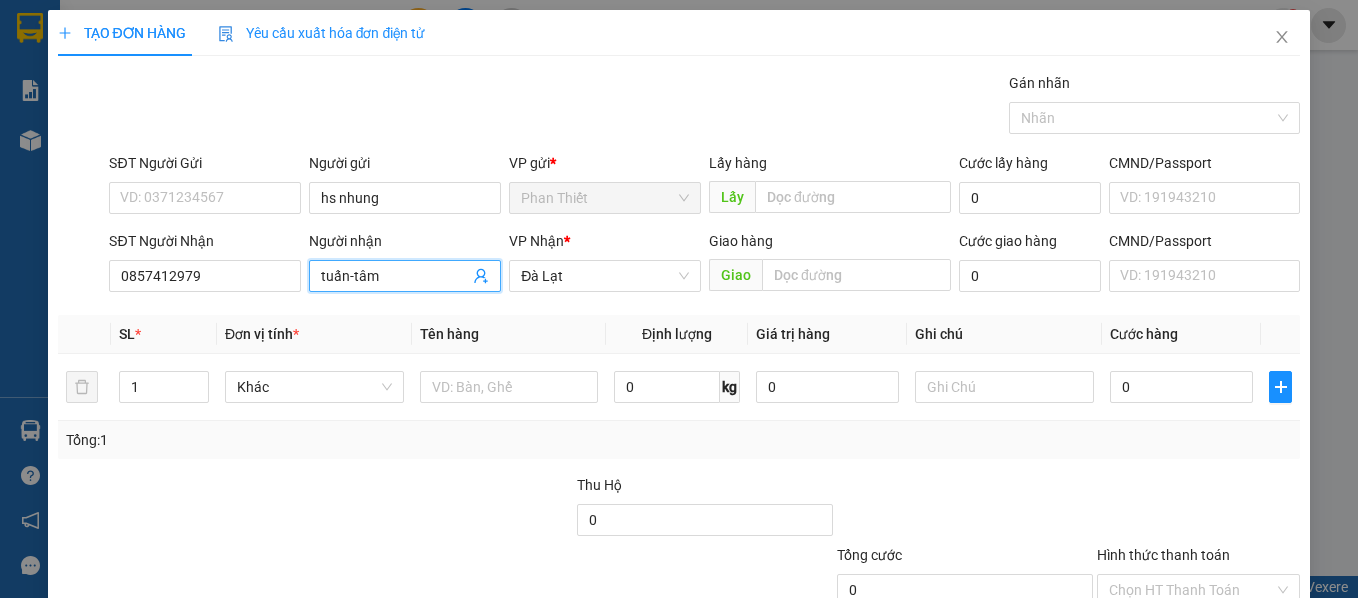click on "tuấn-tâm" at bounding box center [395, 276] 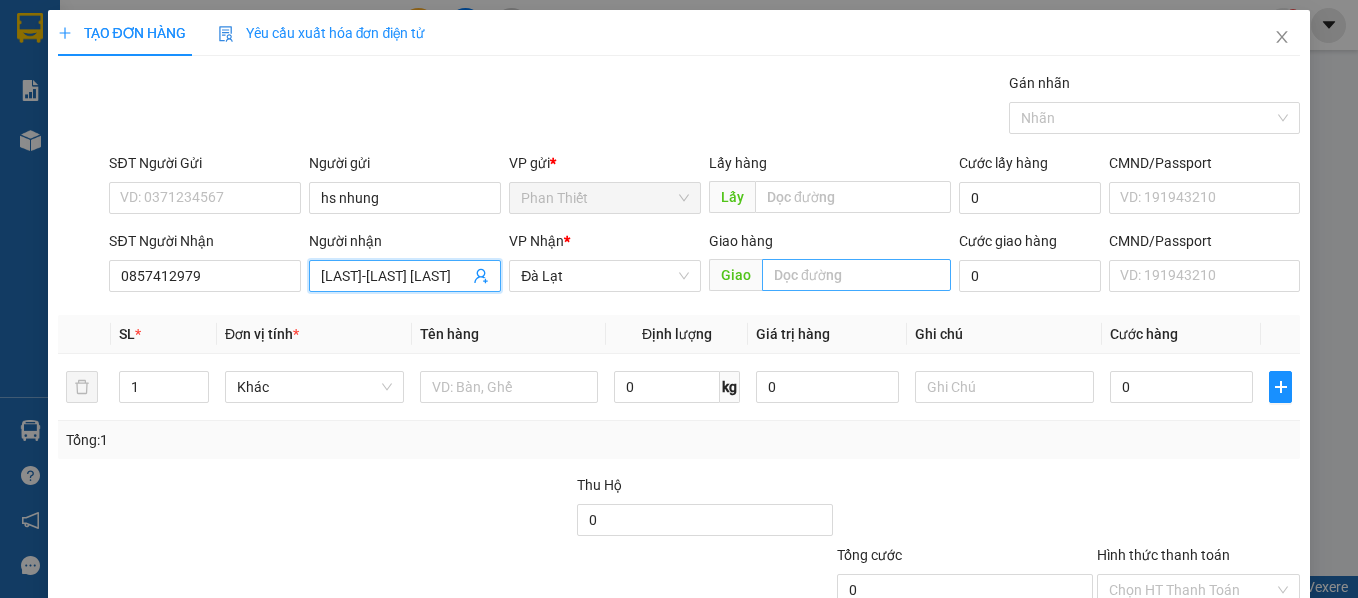 type on "[LAST]-[LAST] [LAST]" 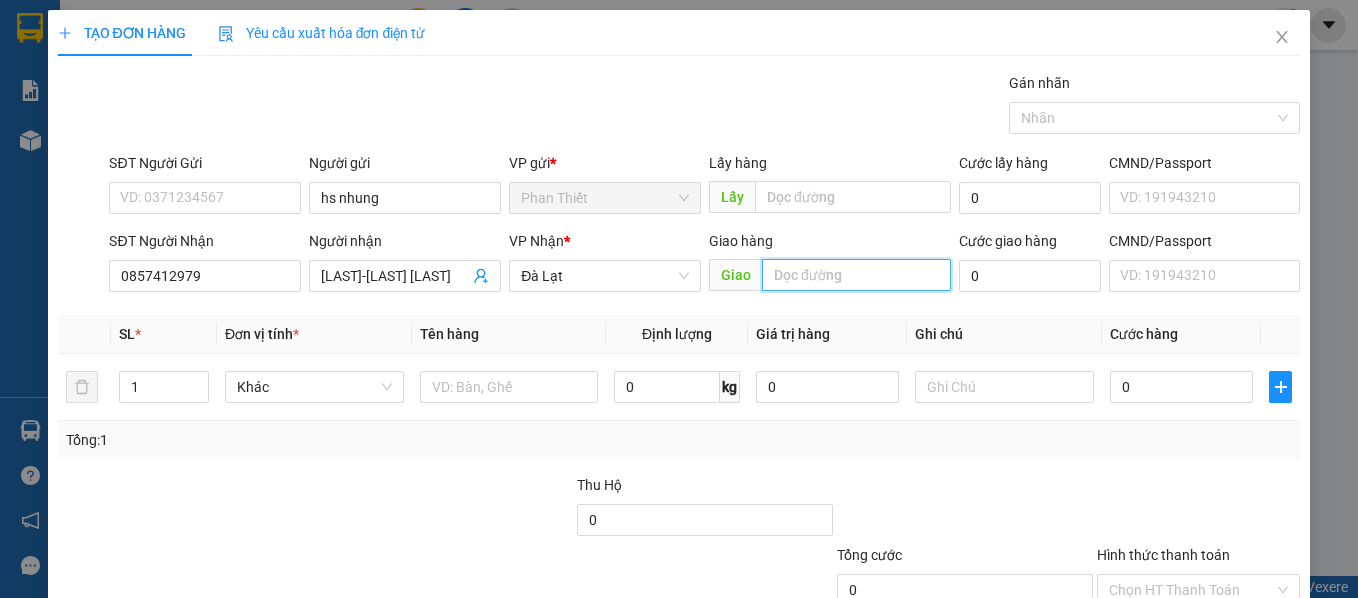 click at bounding box center (856, 275) 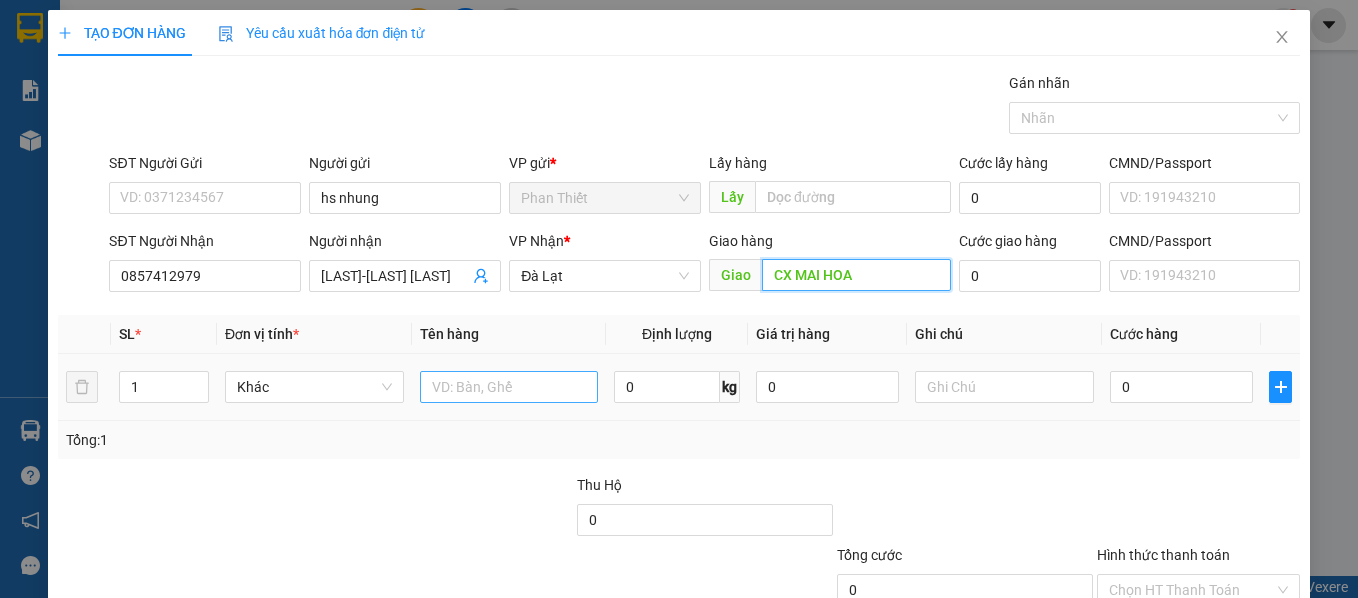 type on "CX MAI HOA" 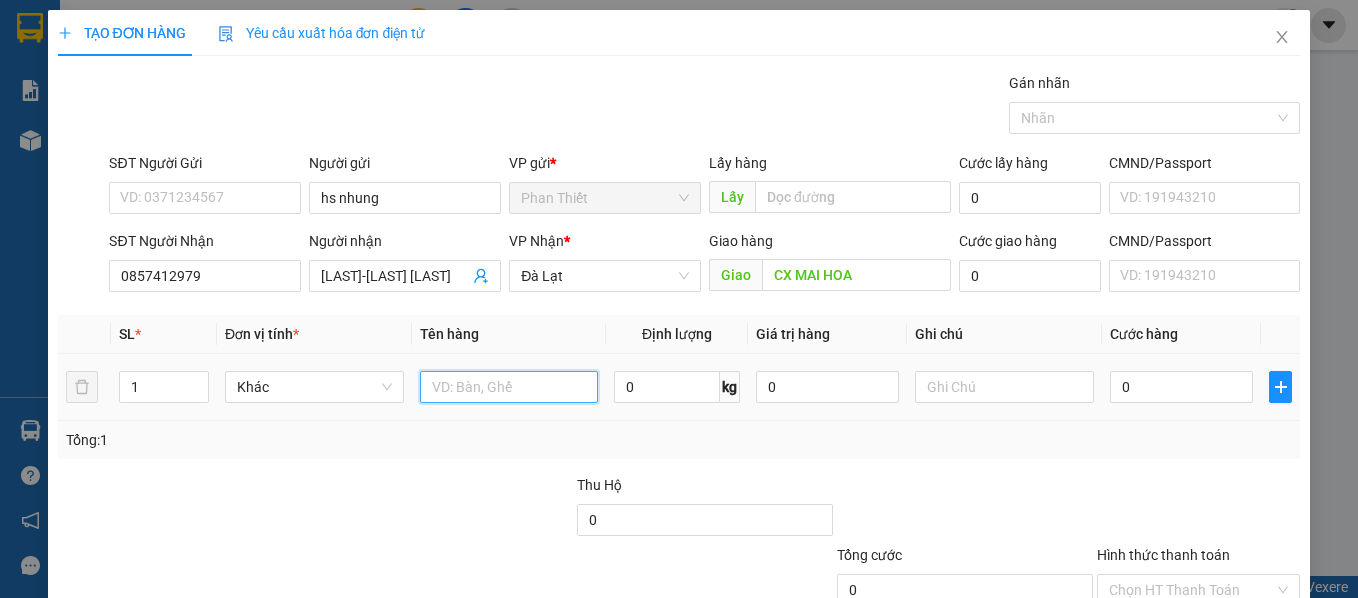 click at bounding box center (509, 387) 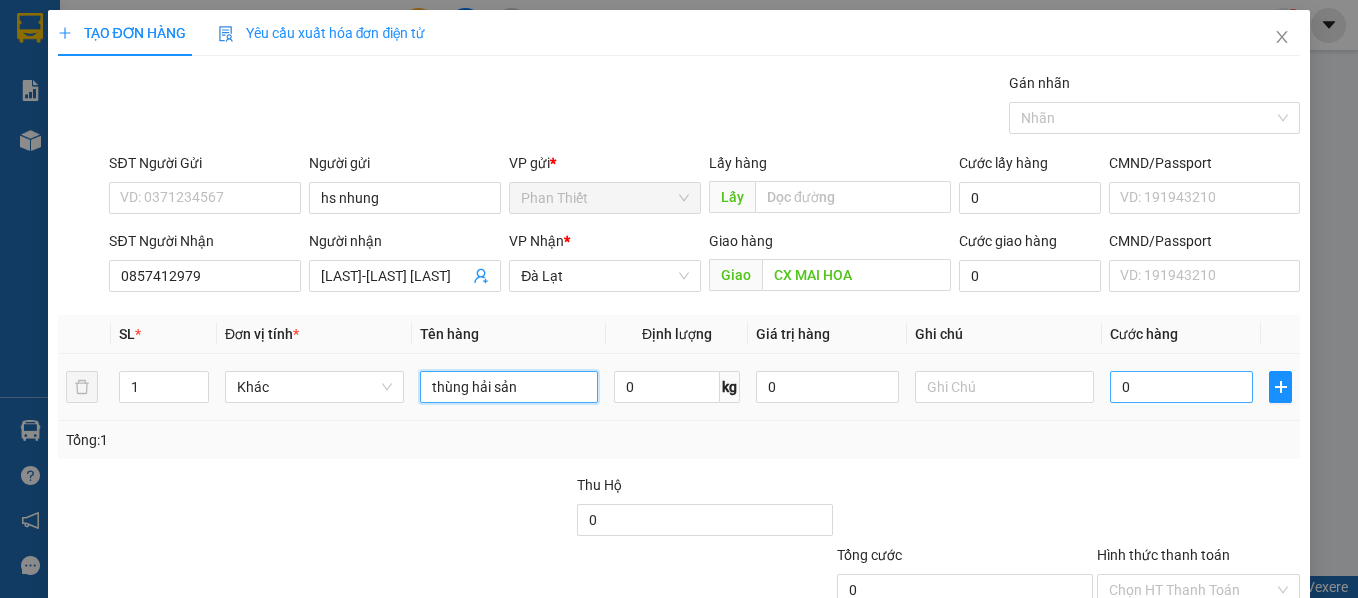 type on "thùng hải sản" 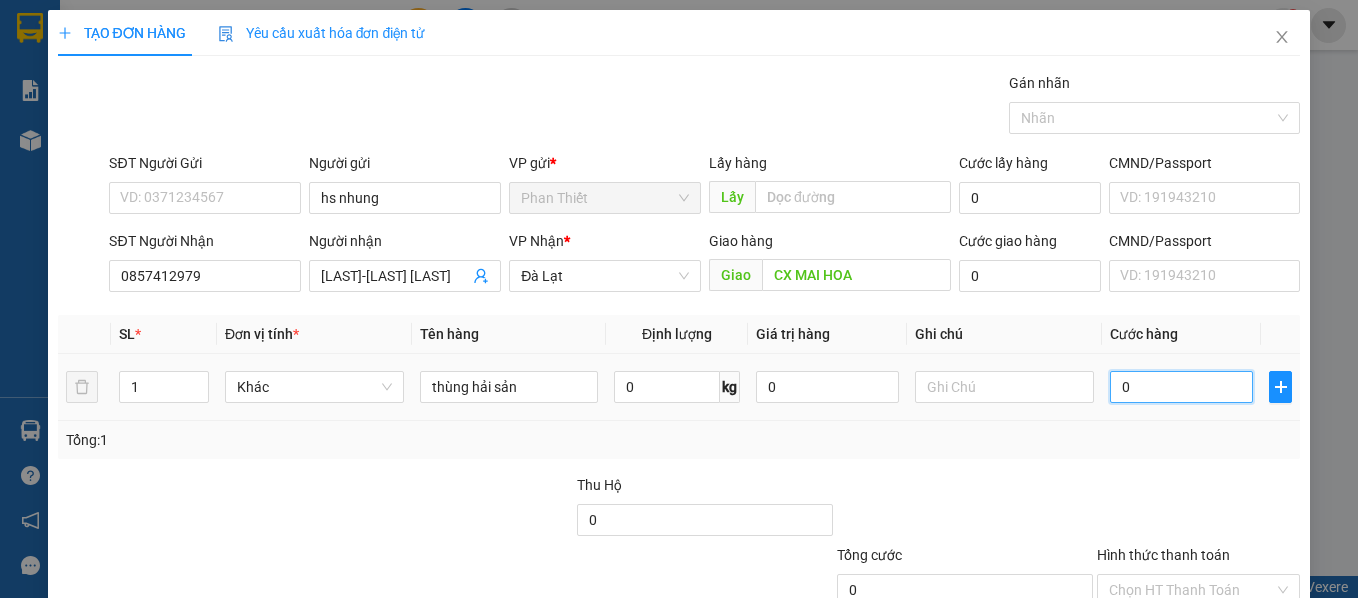 click on "0" at bounding box center [1181, 387] 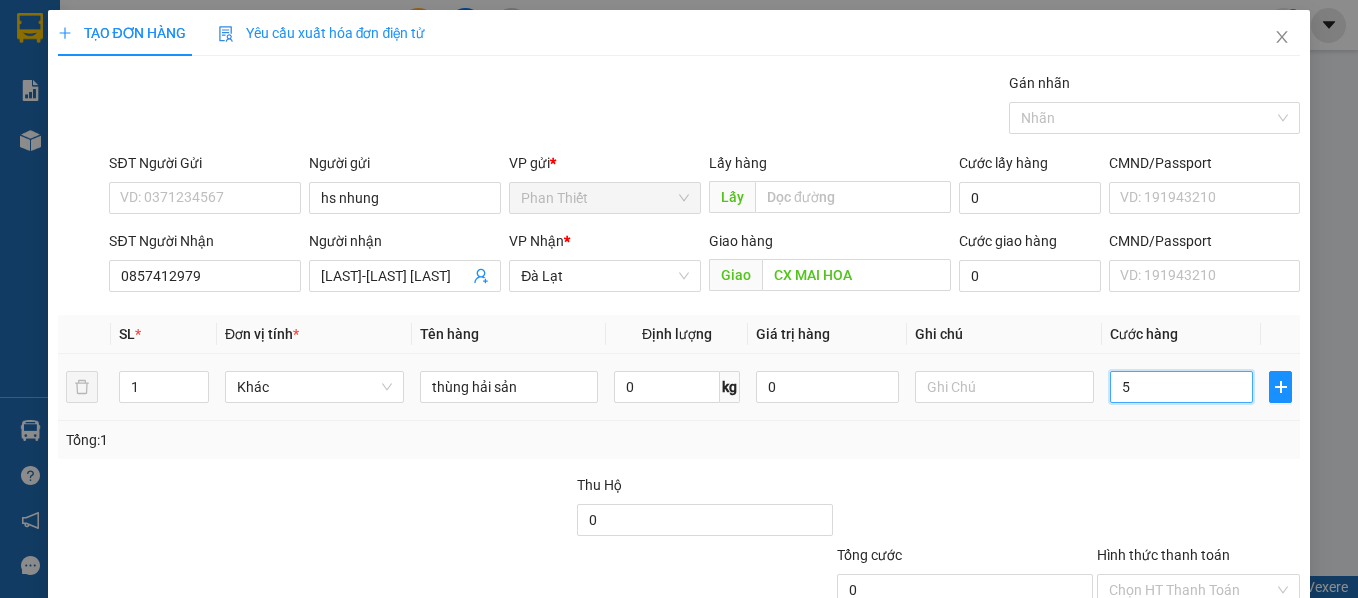 type on "5" 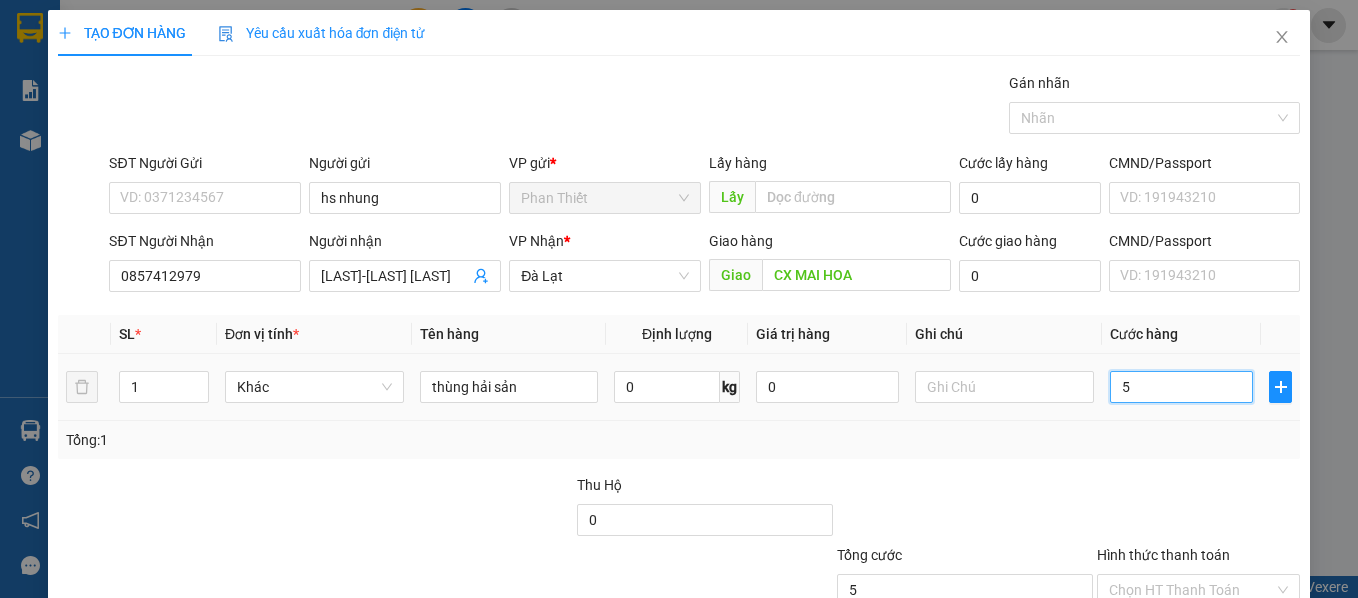 type on "50" 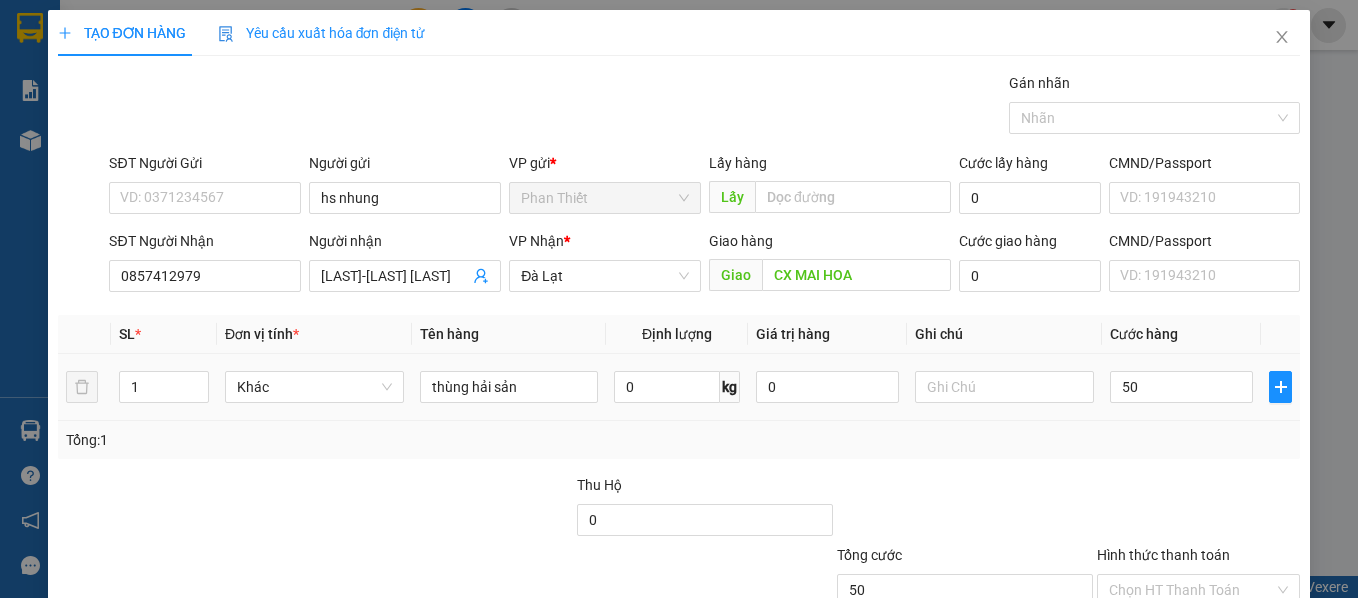 type on "50.000" 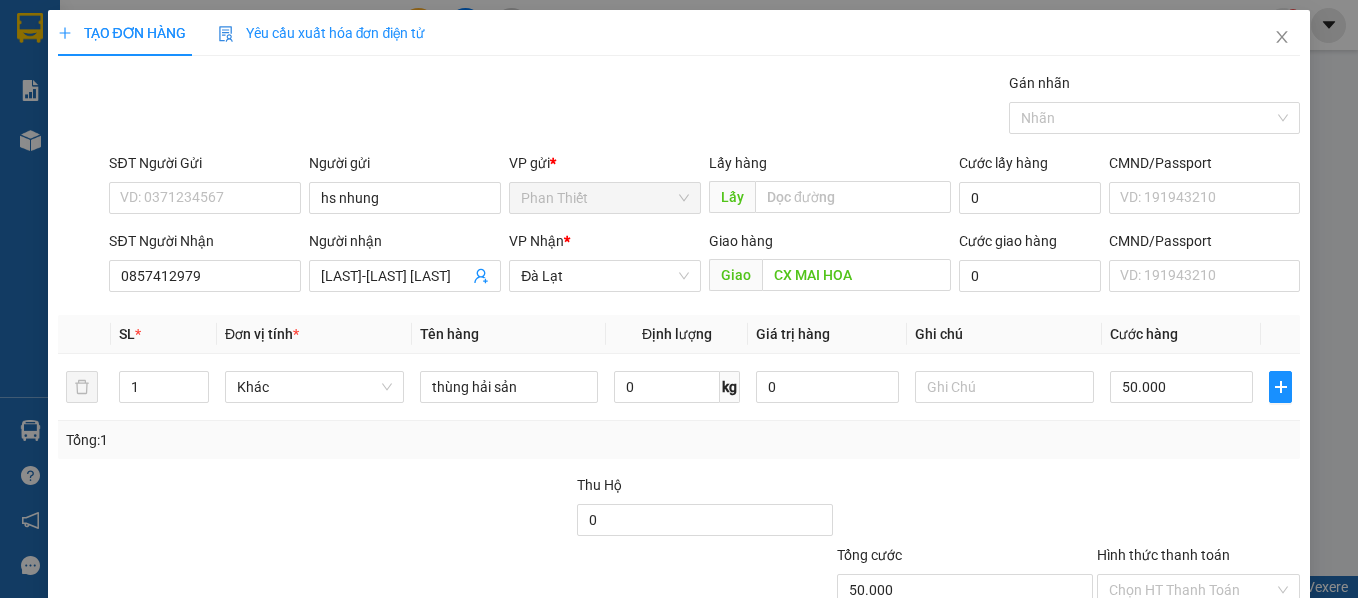click on "Tổng:  1" at bounding box center (679, 440) 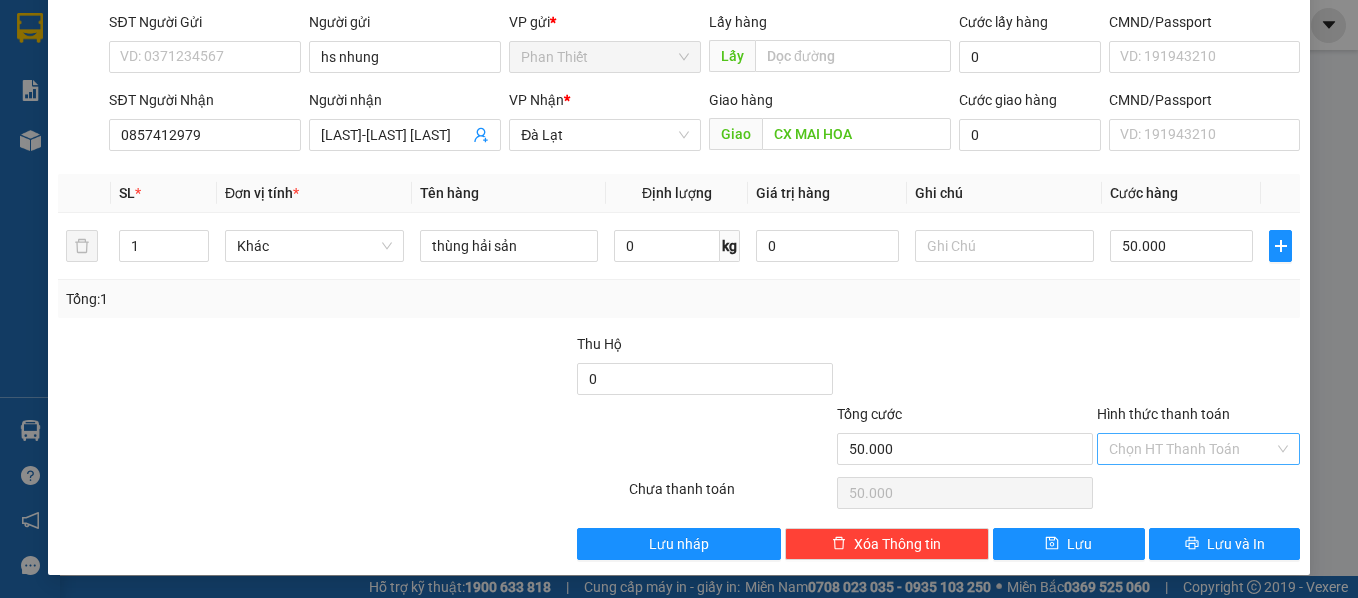 scroll, scrollTop: 142, scrollLeft: 0, axis: vertical 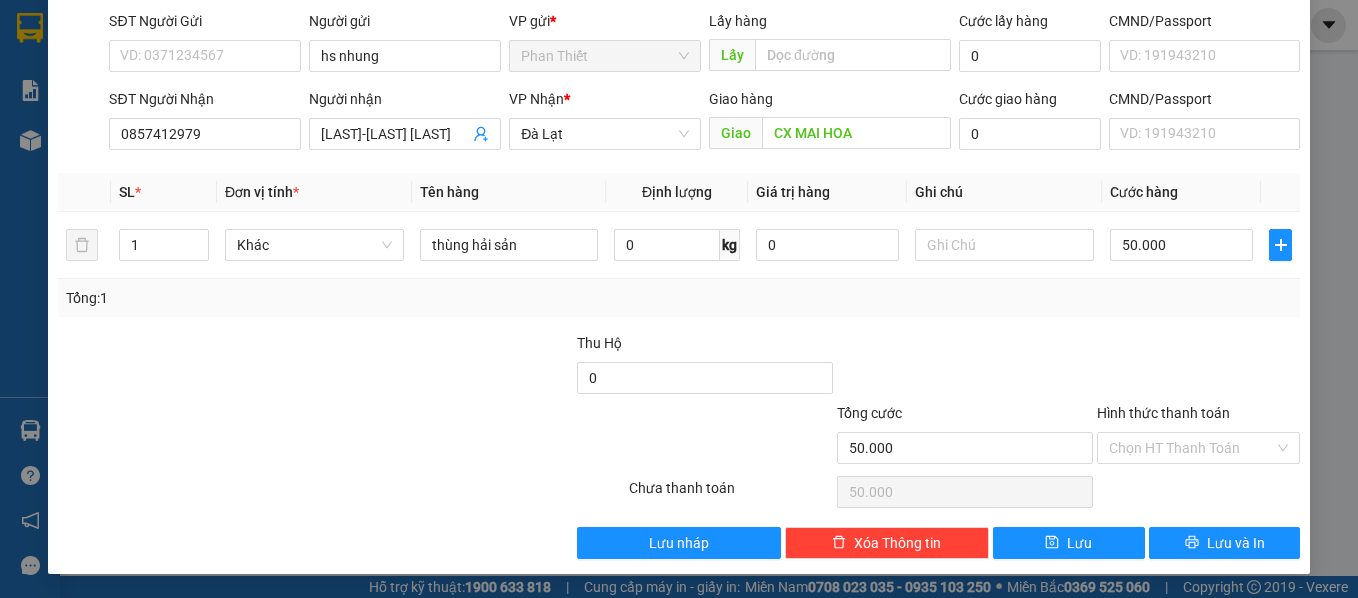 click on "Hình thức thanh toán Chọn HT Thanh Toán" at bounding box center [1199, 437] 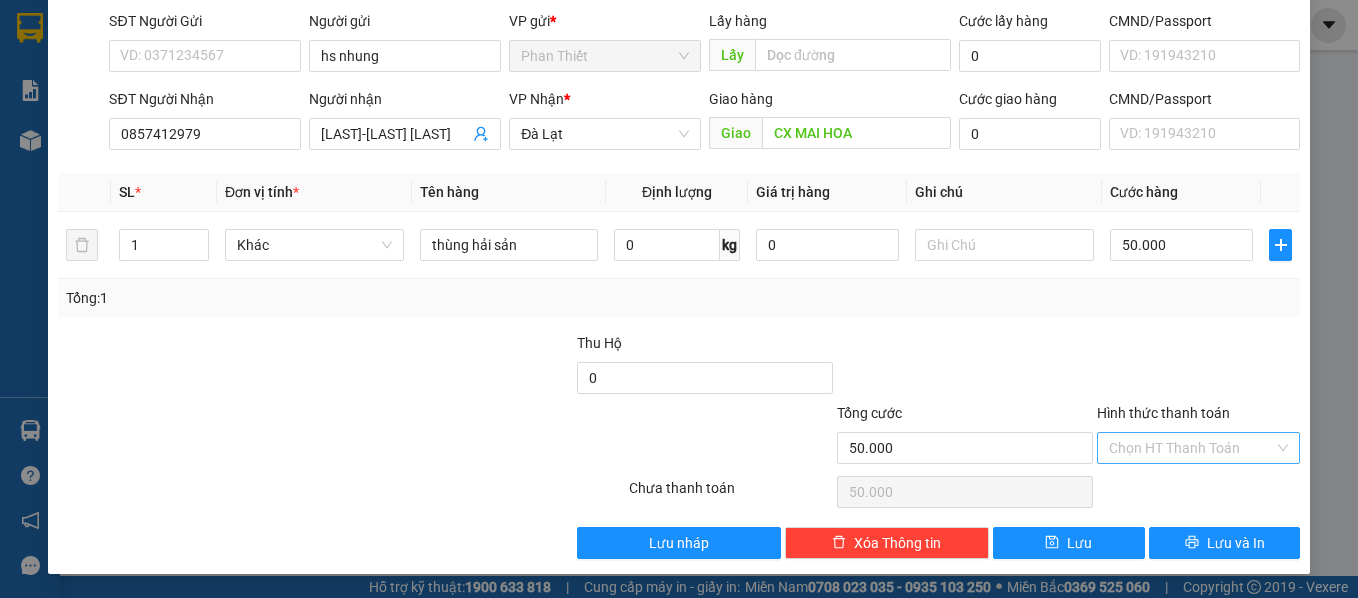 click on "Hình thức thanh toán" at bounding box center (1192, 448) 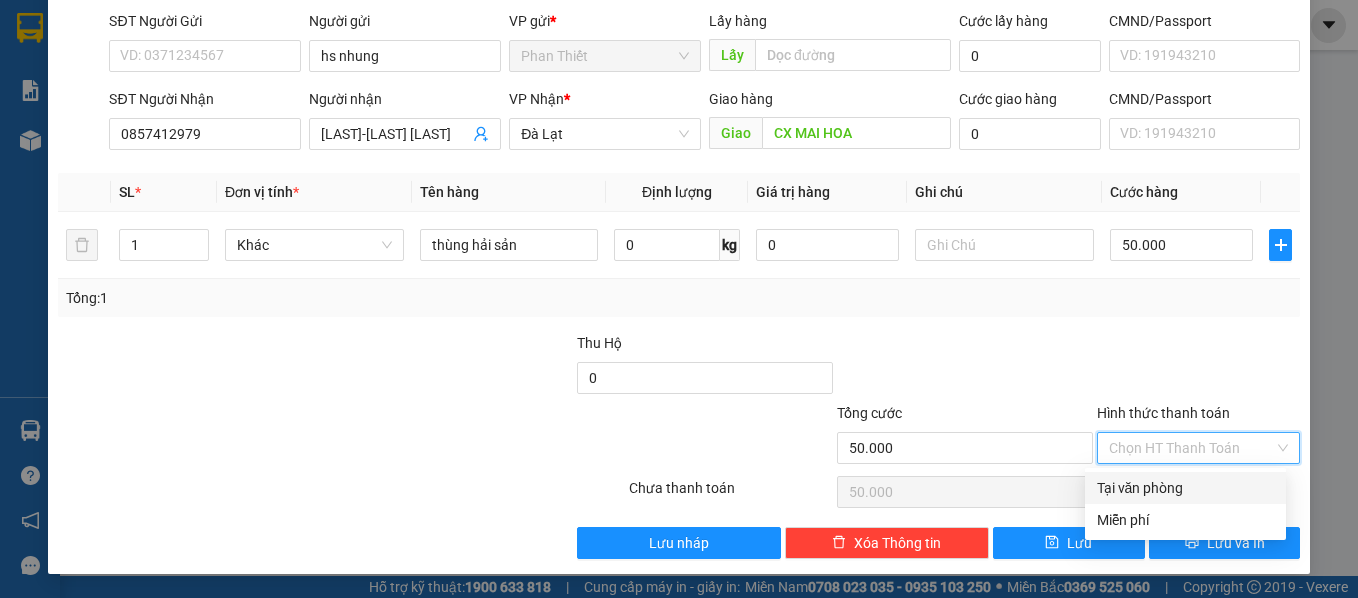 drag, startPoint x: 1154, startPoint y: 491, endPoint x: 1172, endPoint y: 496, distance: 18.681541 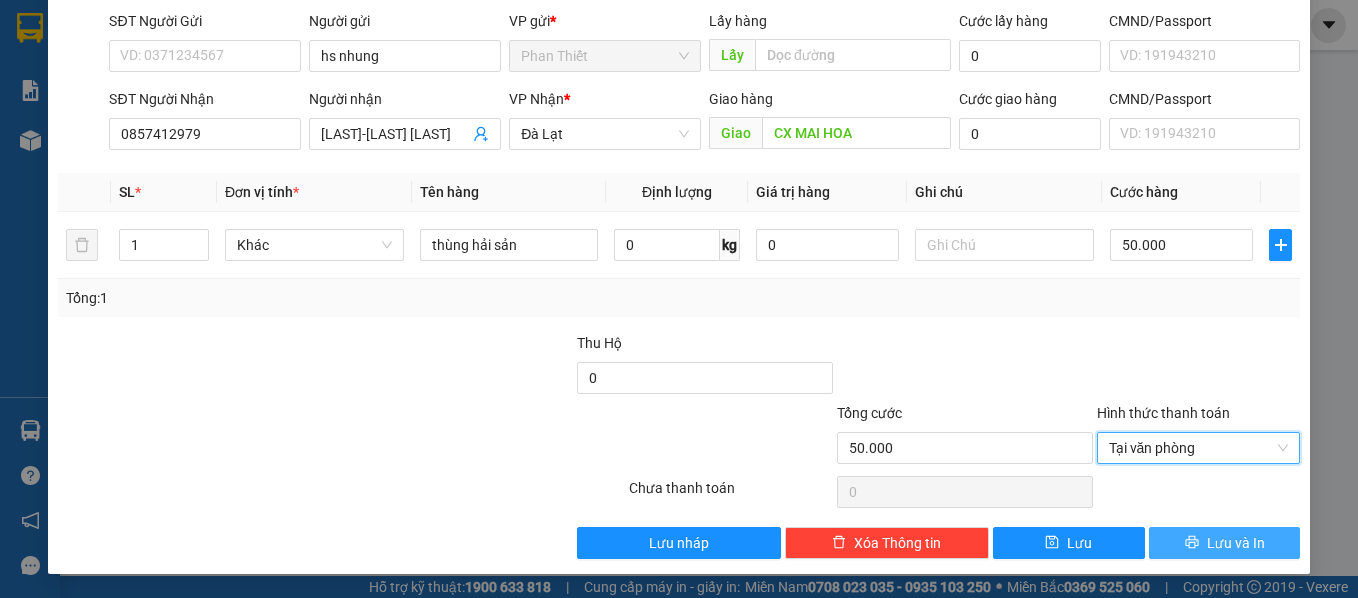 click on "Lưu và In" at bounding box center (1236, 543) 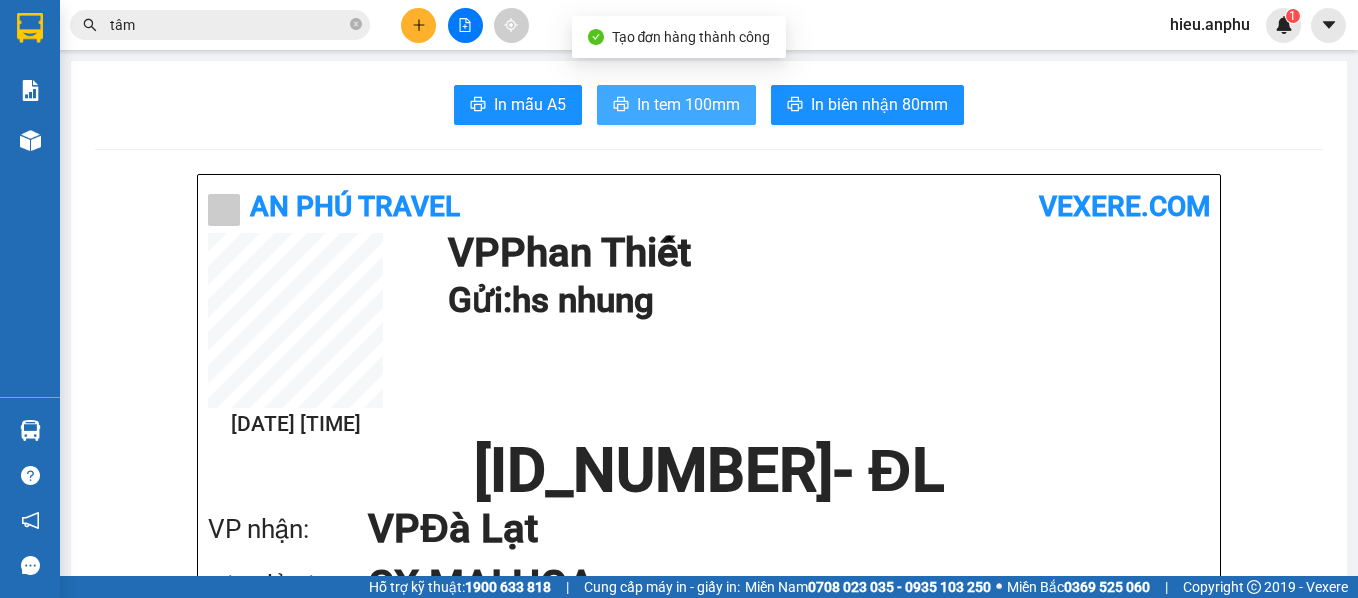 click on "In tem 100mm" at bounding box center (688, 104) 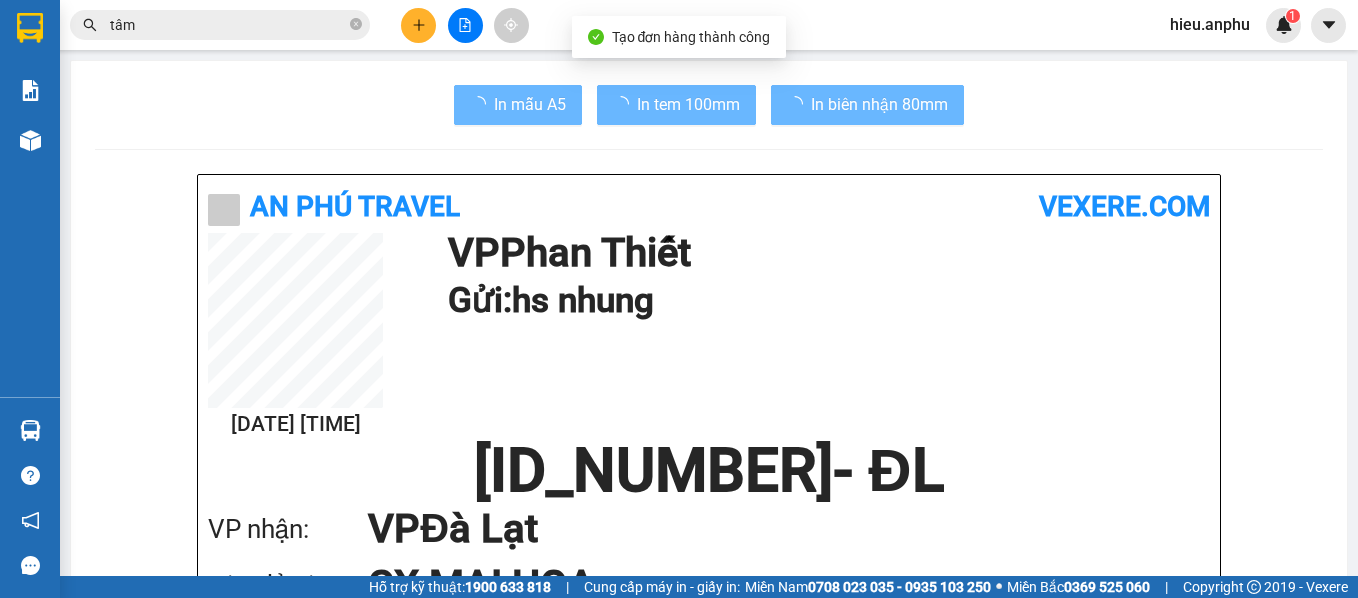scroll, scrollTop: 0, scrollLeft: 0, axis: both 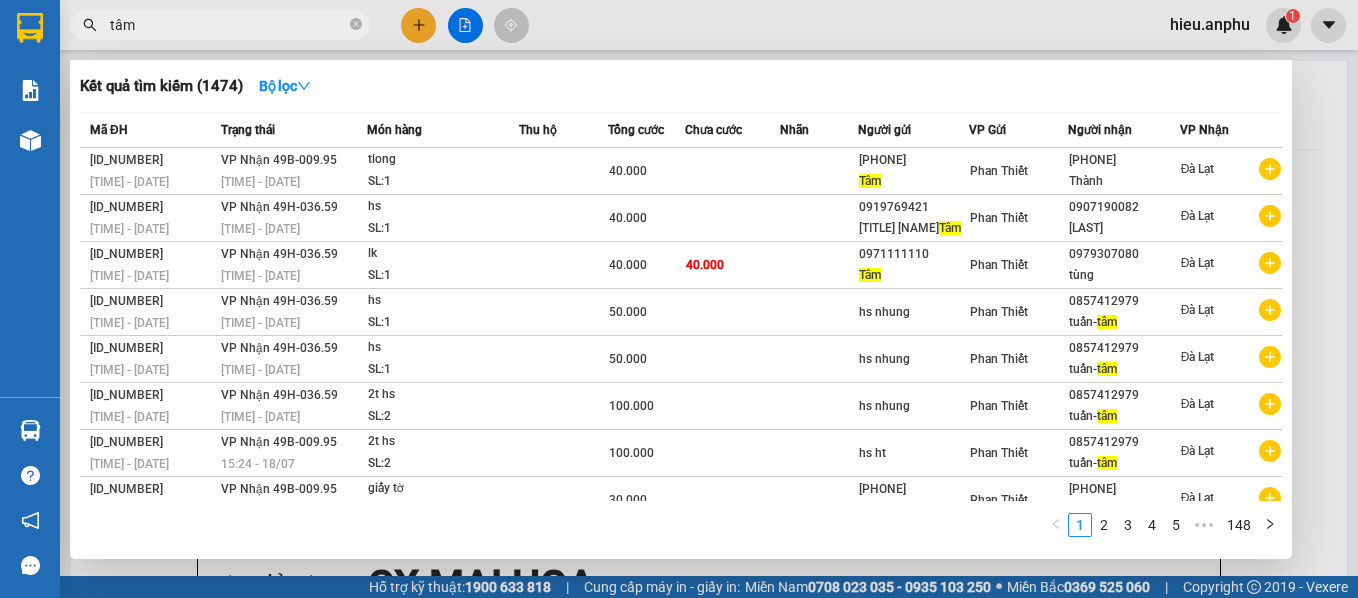 click on "tâm" at bounding box center (228, 25) 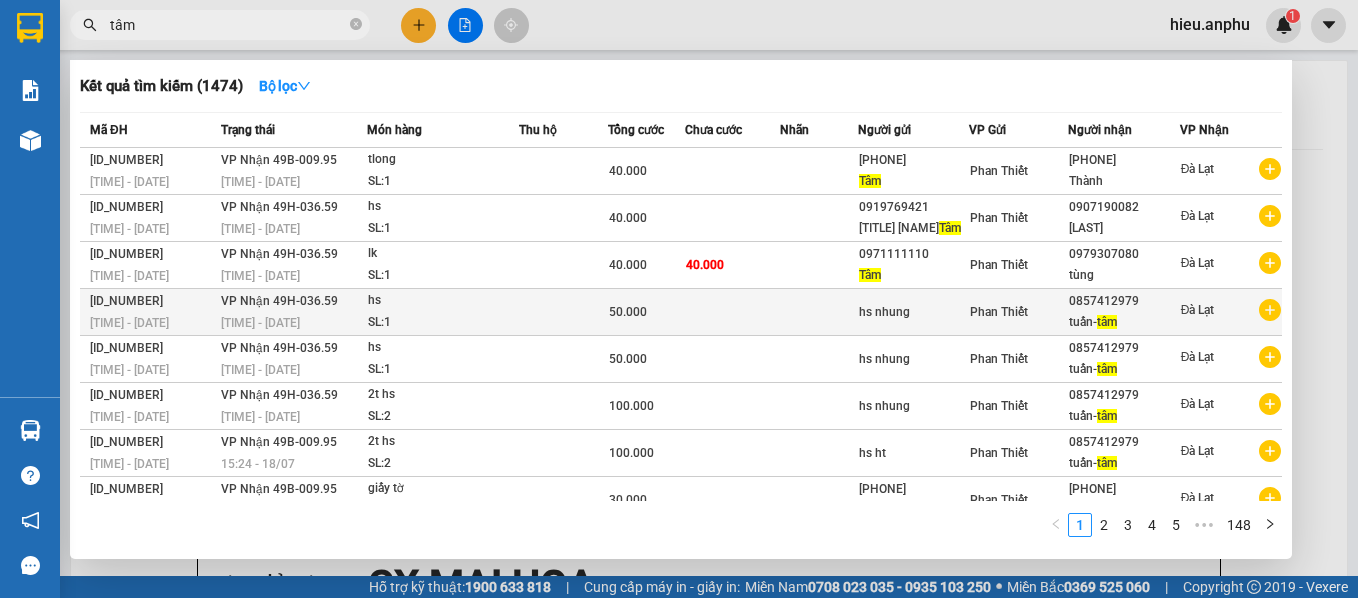 click on "[LAST]-[LAST]" at bounding box center [1124, 322] 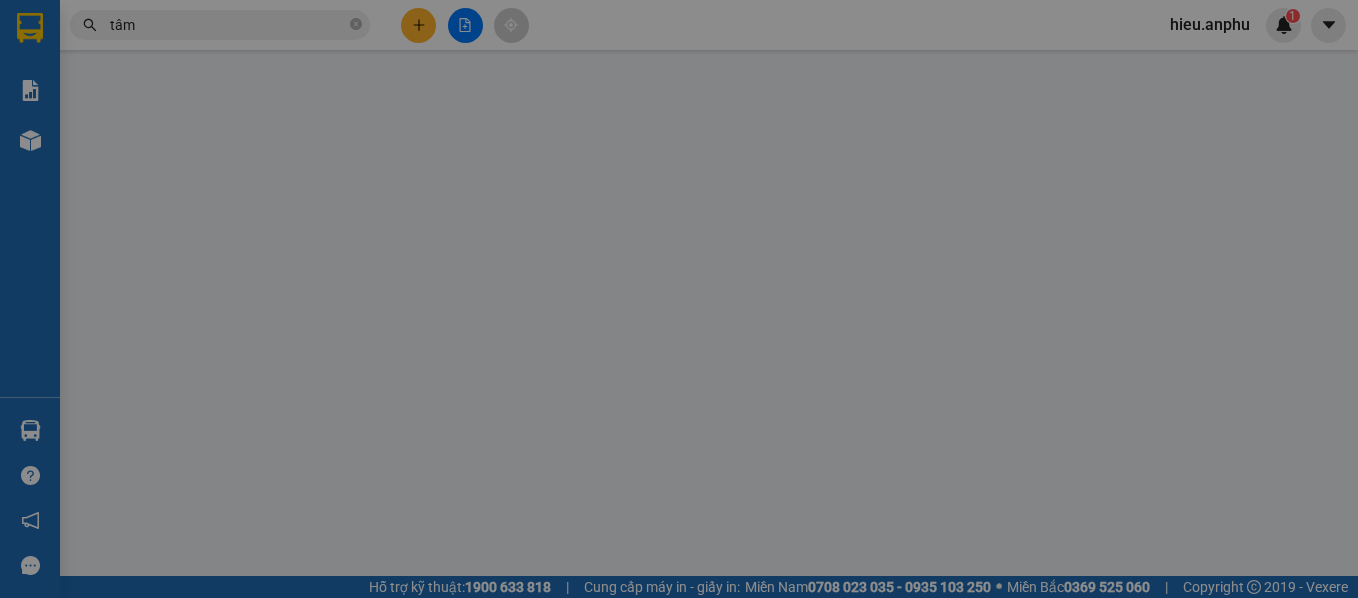 type on "hs nhung" 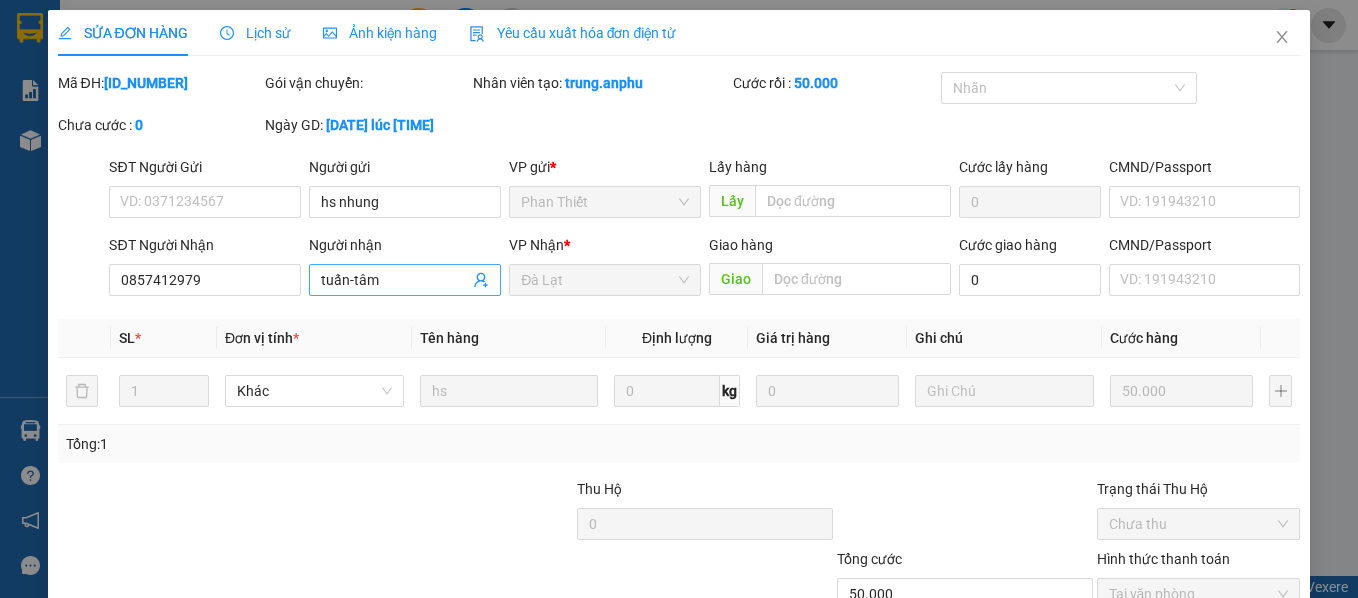 click on "tuấn-tâm" at bounding box center (395, 280) 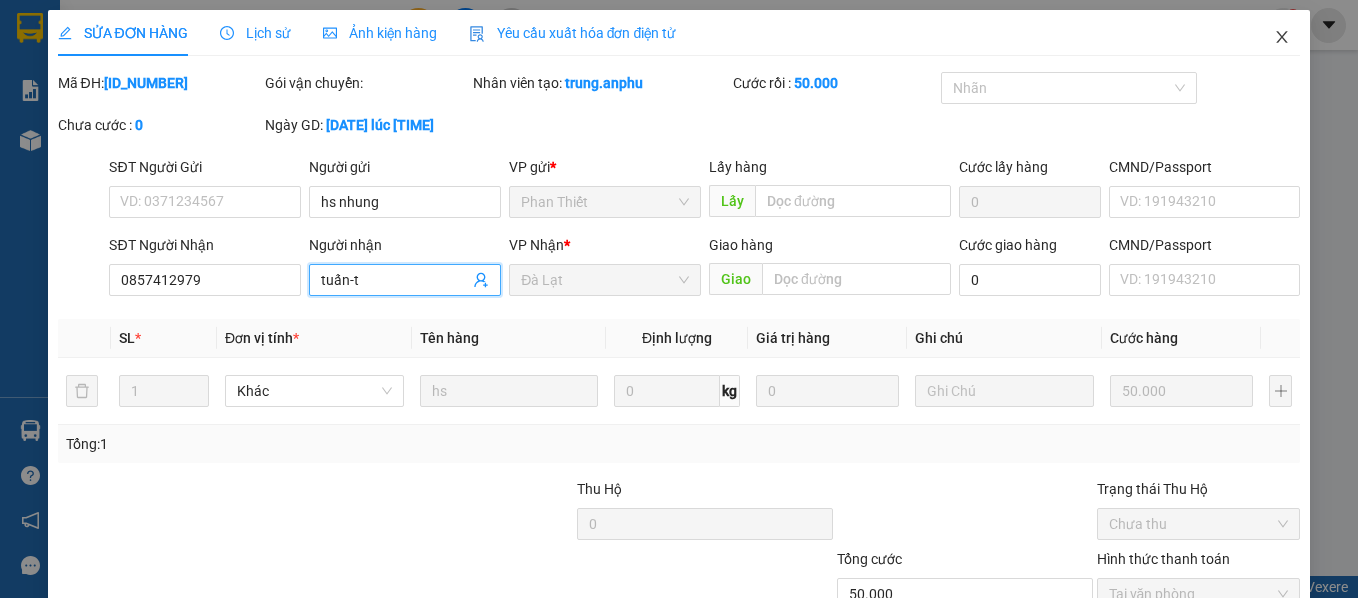 click 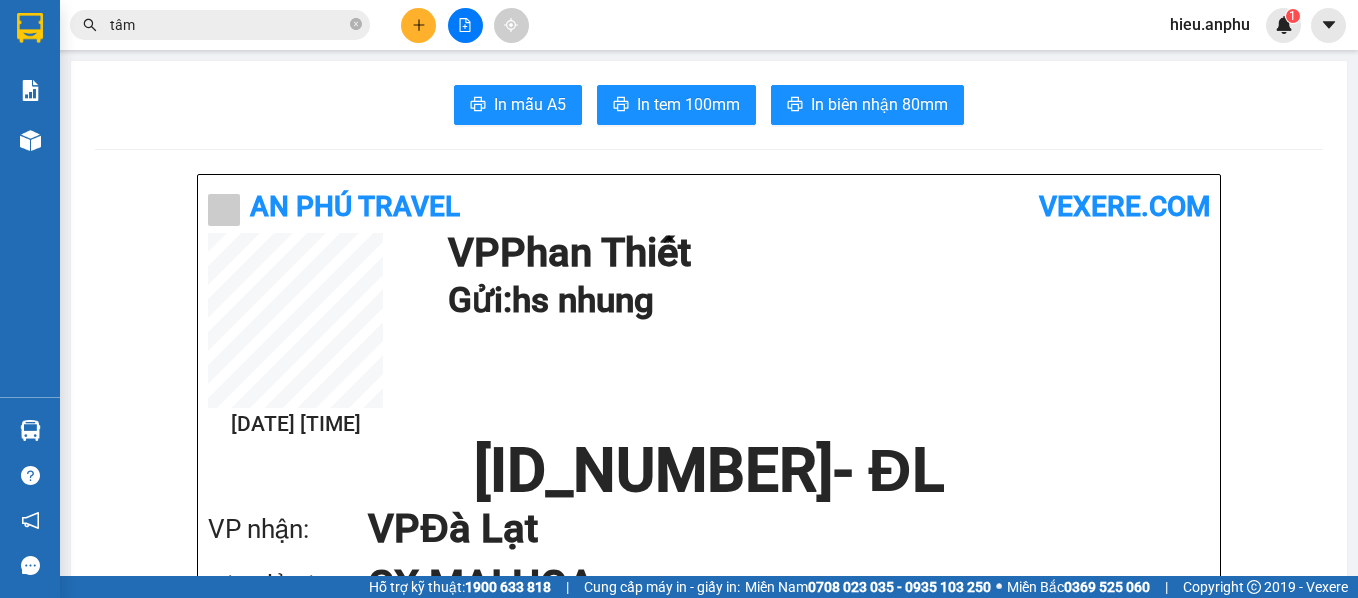 click at bounding box center [30, 140] 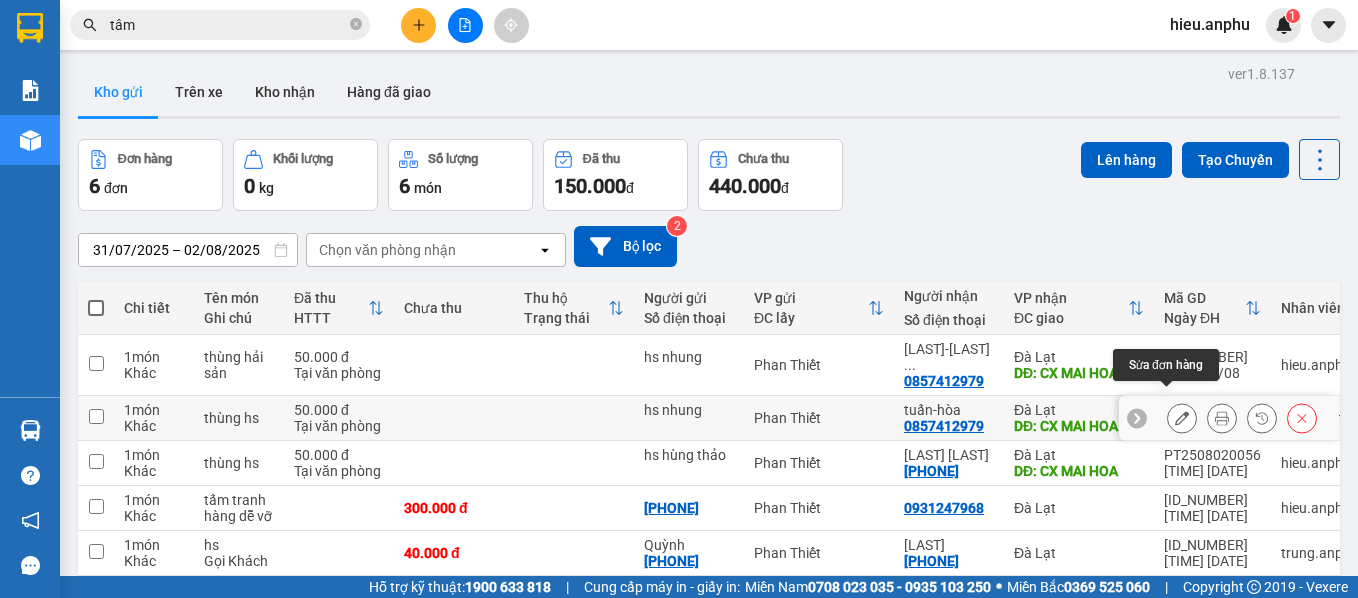 click 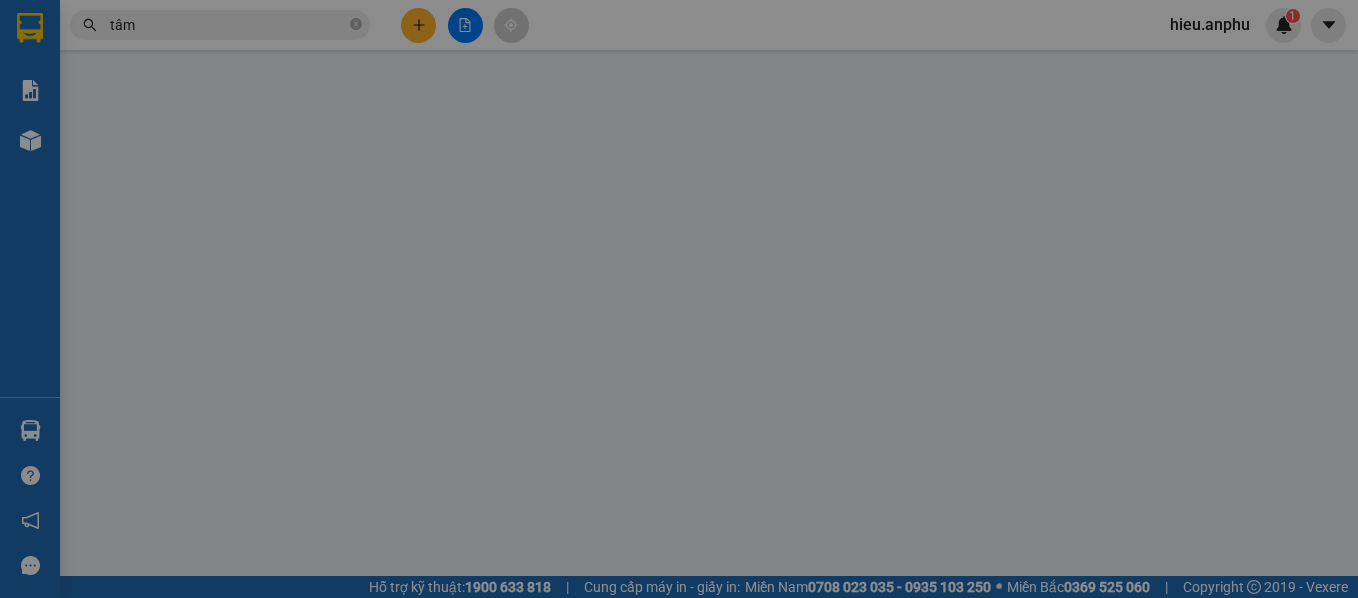 type on "hs nhung" 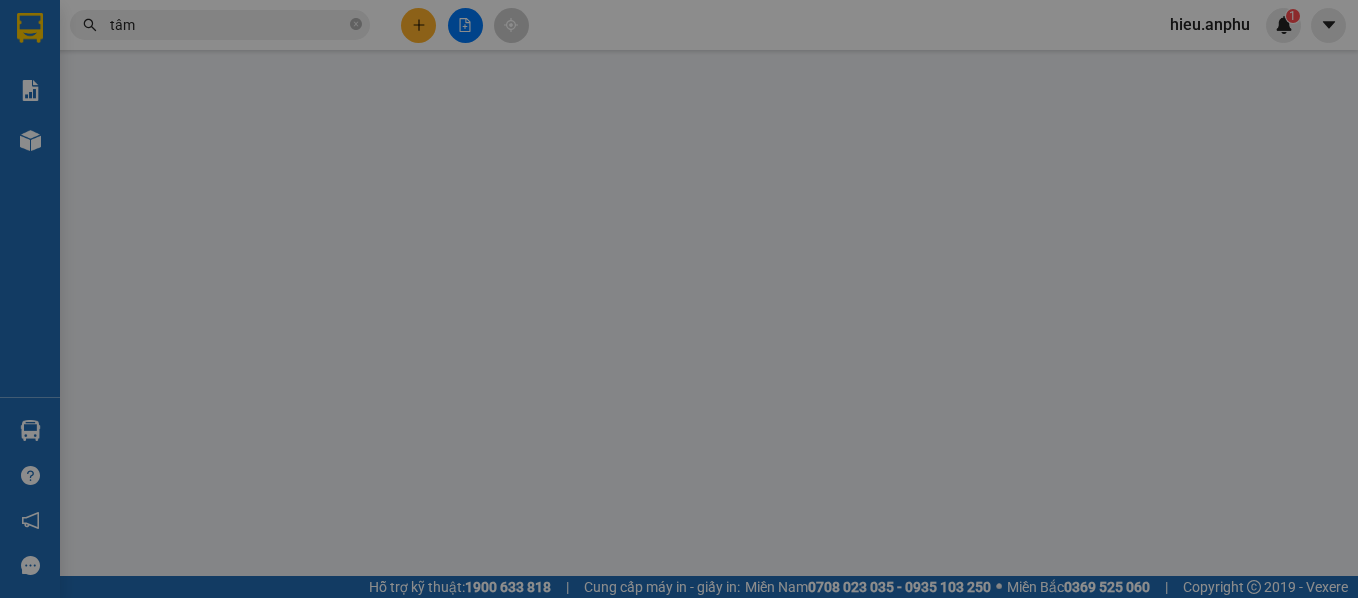 type on "0857412979" 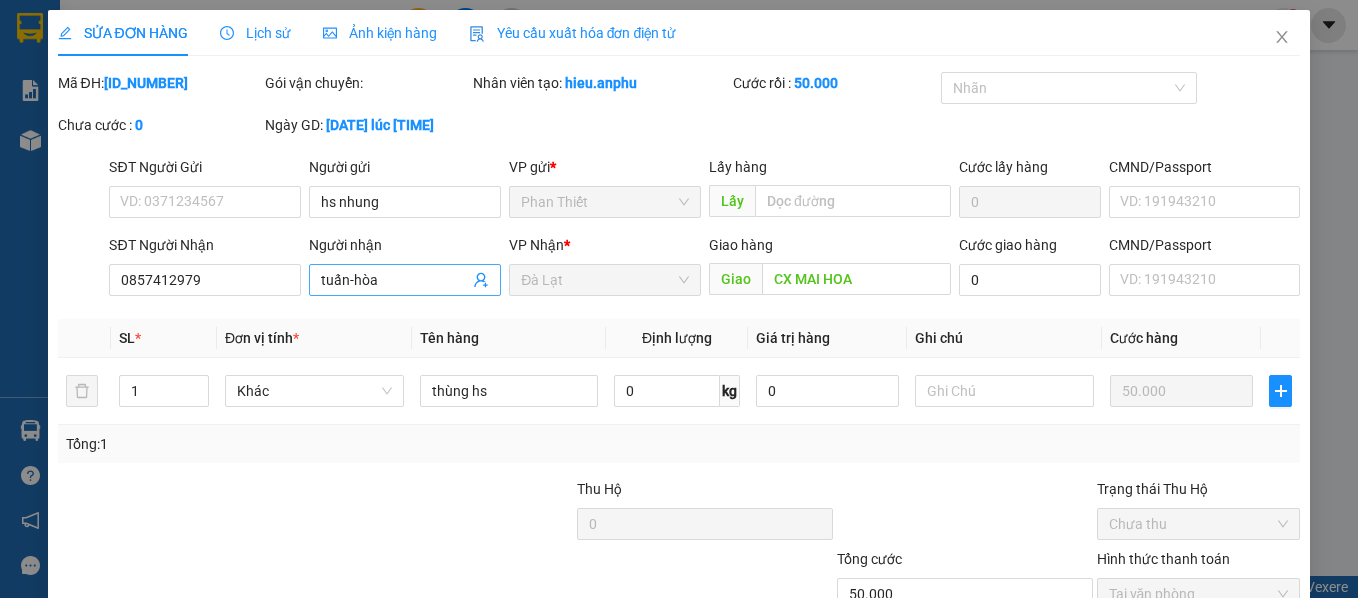 click on "tuấn-hòa" at bounding box center [395, 280] 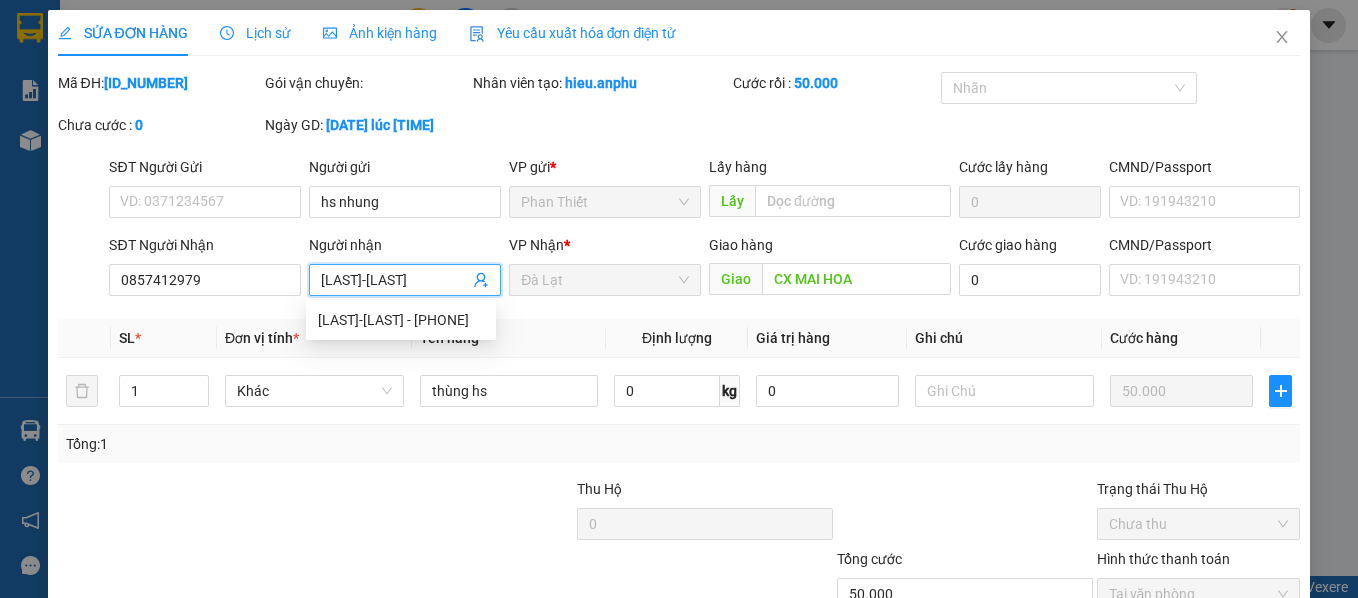 type on "[LAST]-[LAST]" 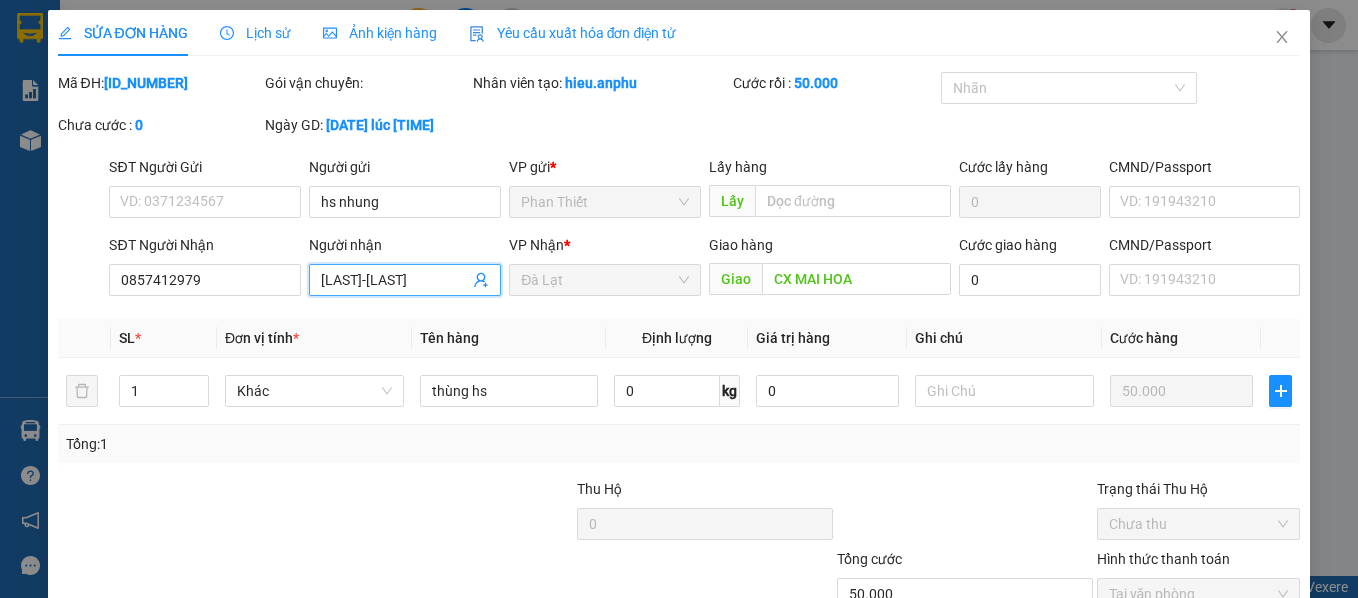 click on "Lưu thay đổi" at bounding box center (1080, 689) 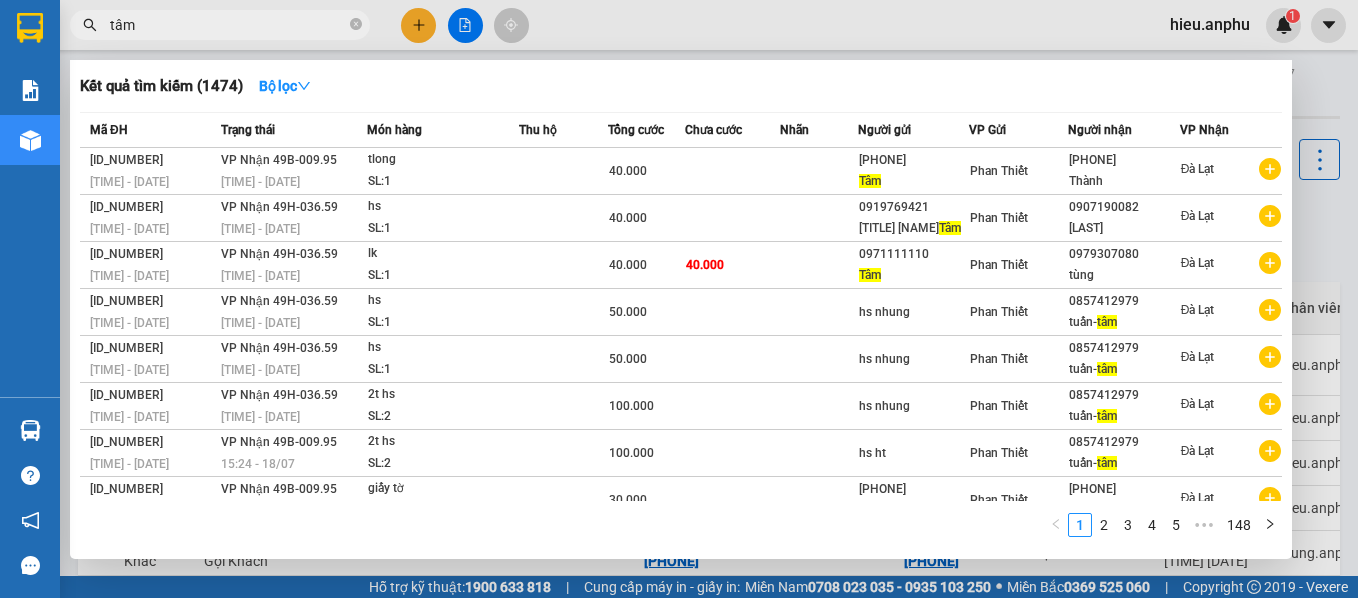 click on "tâm" at bounding box center (228, 25) 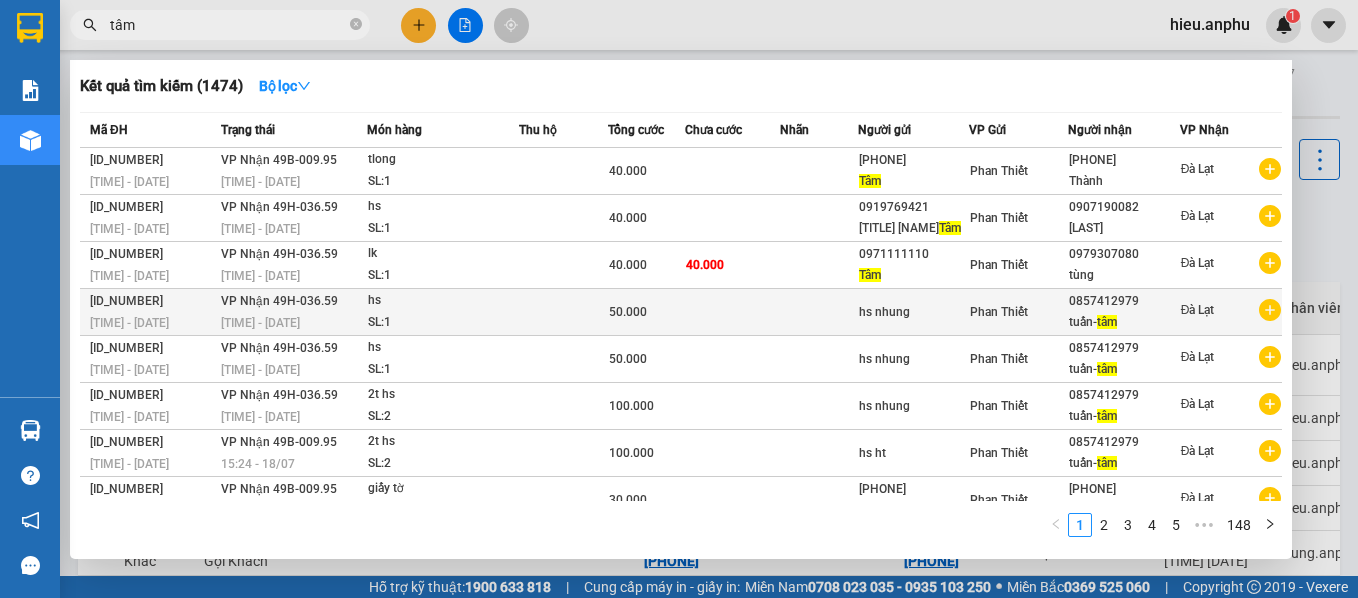 click on "Phan Thiết" at bounding box center (1018, 312) 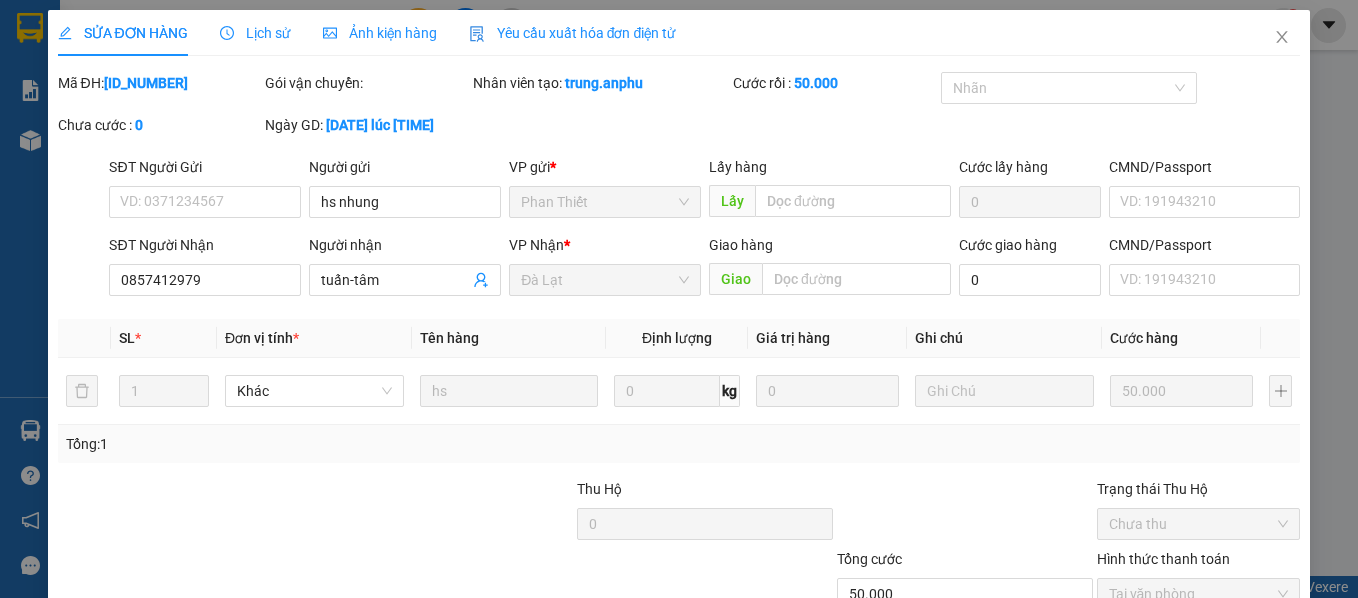 click on "Thêm ĐH mới" at bounding box center [924, 689] 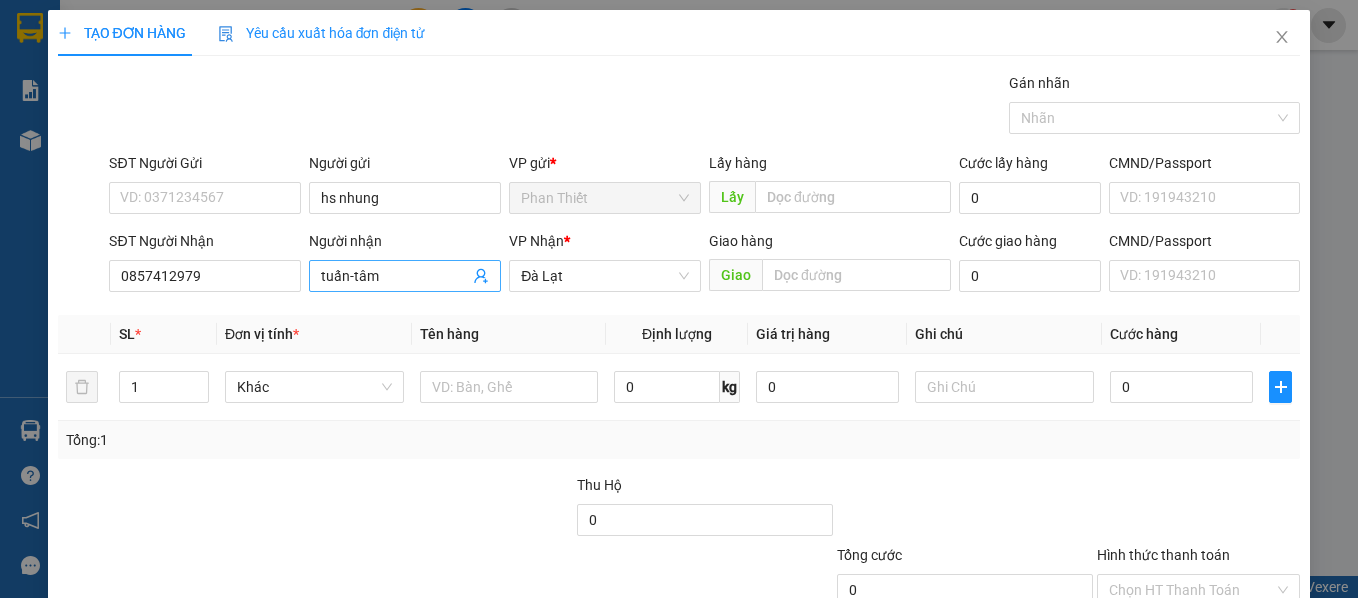 click on "tuấn-tâm" at bounding box center (395, 276) 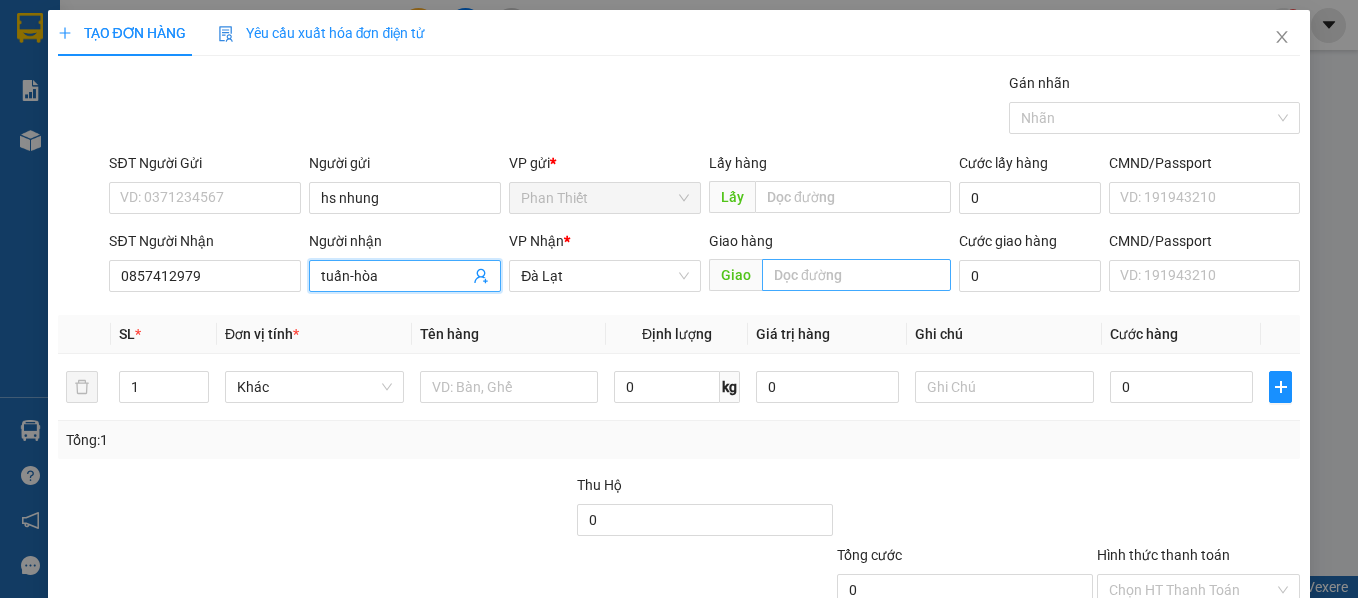 type on "tuấn-hòa" 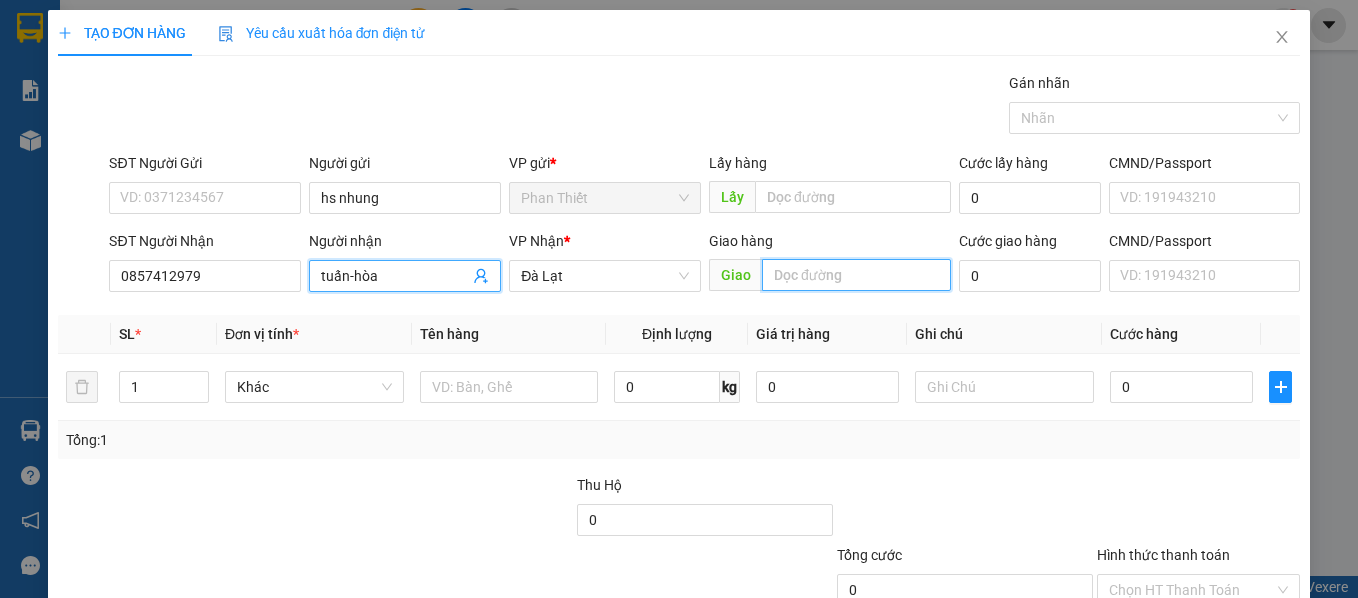 click at bounding box center [856, 275] 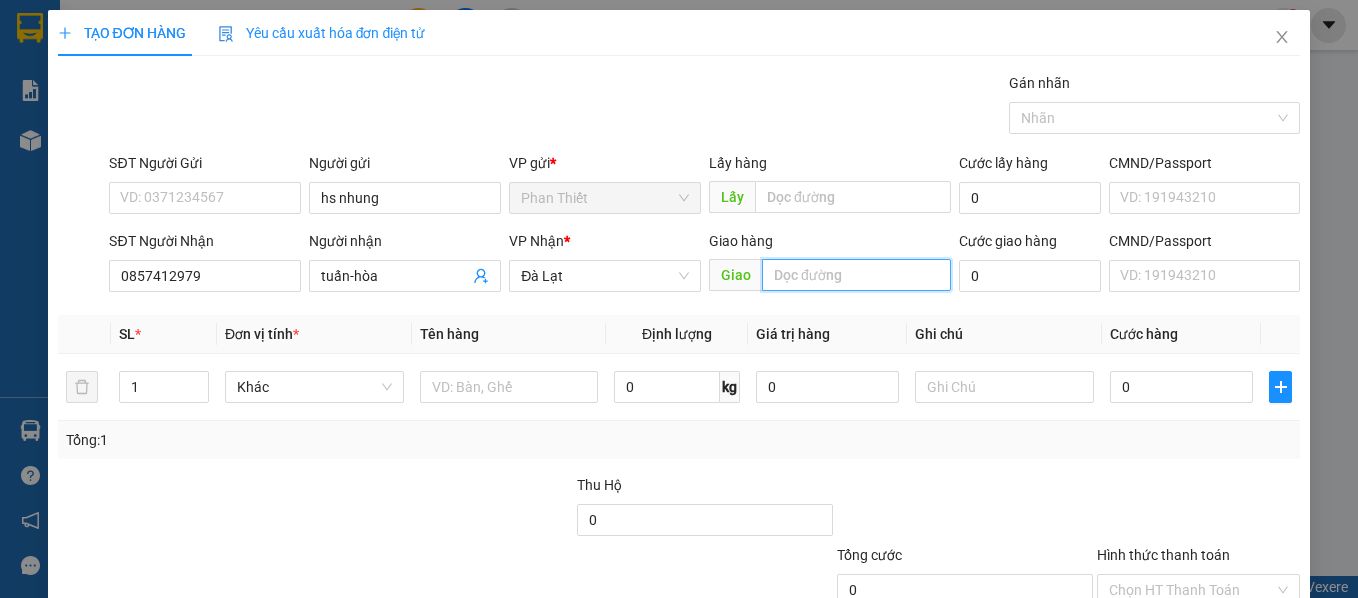 type on "V" 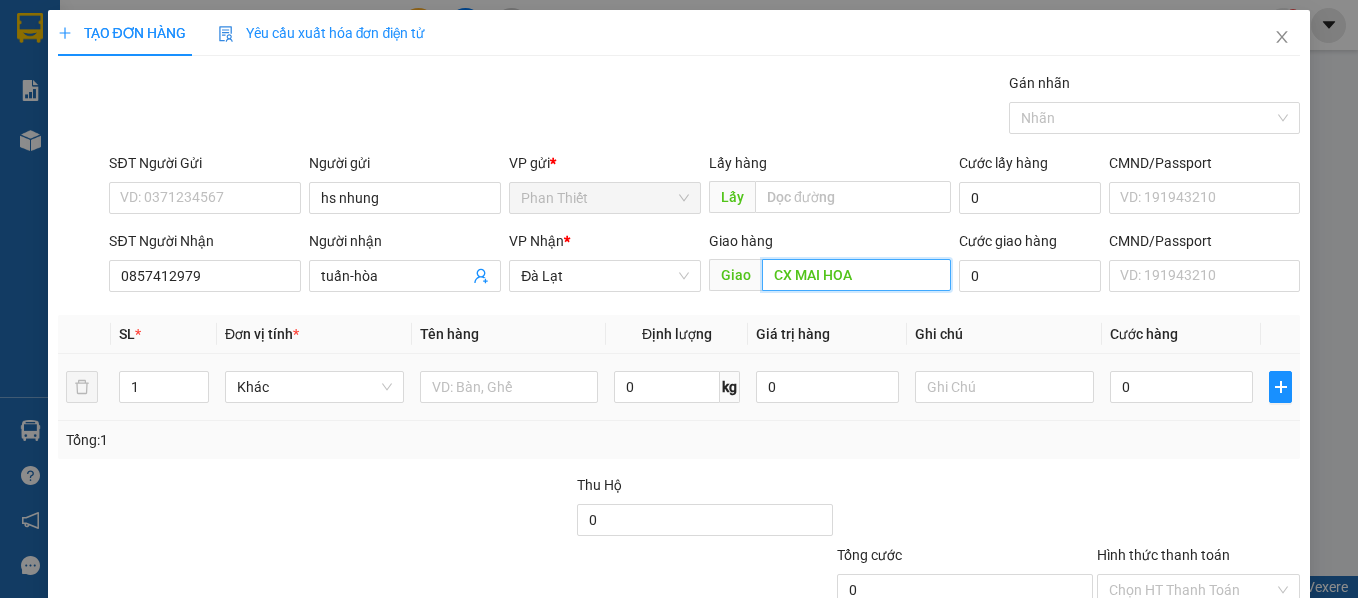 type on "CX MAI HOA" 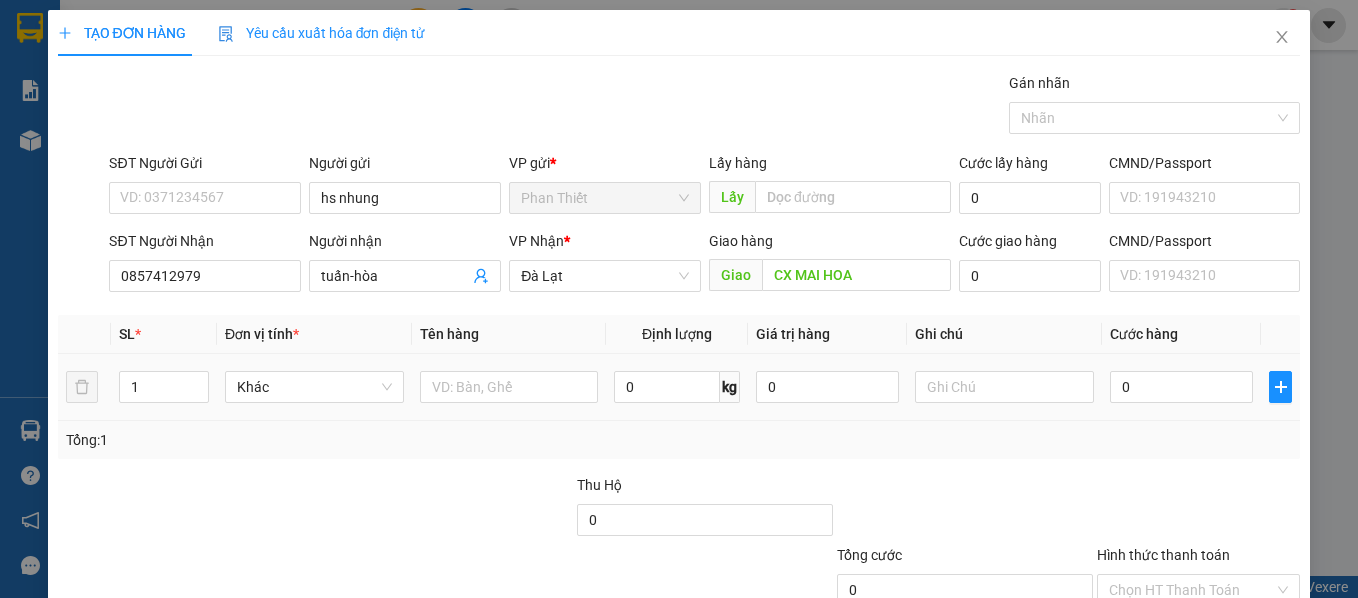 click on "SL  * Đơn vị tính  * Tên hàng  Định lượng Giá trị hàng Ghi chú Cước hàng                   1 Khác 0 kg 0 0 Tổng:  1" at bounding box center [679, 387] 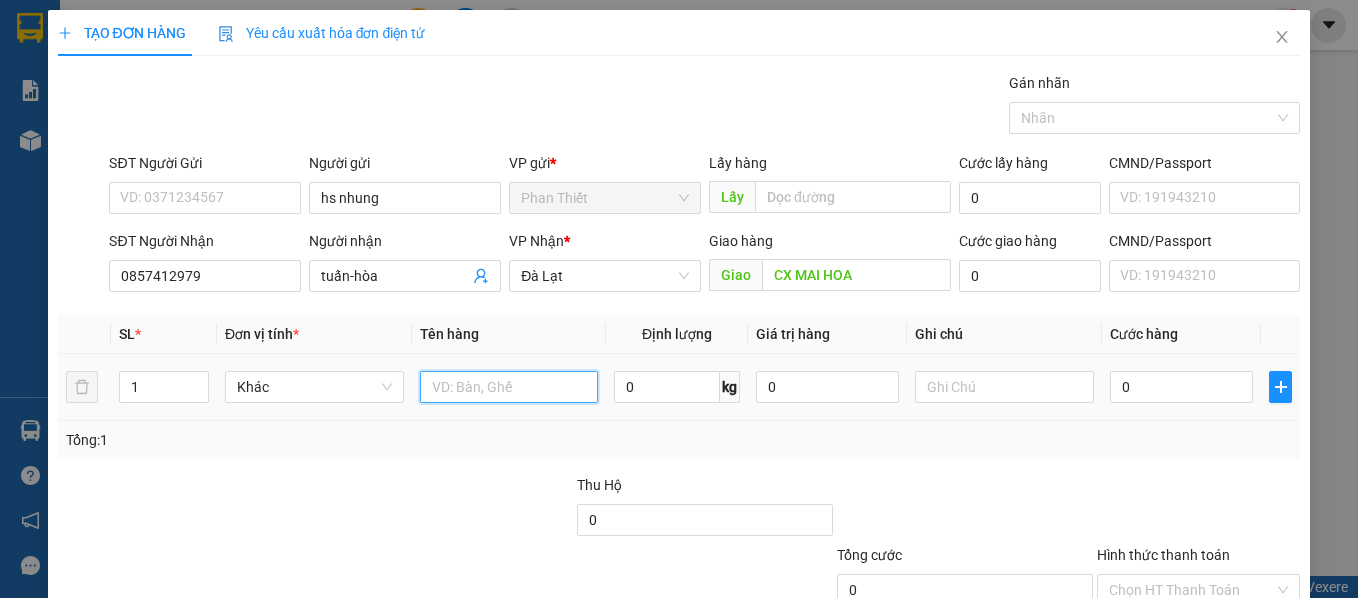 drag, startPoint x: 471, startPoint y: 414, endPoint x: 471, endPoint y: 398, distance: 16 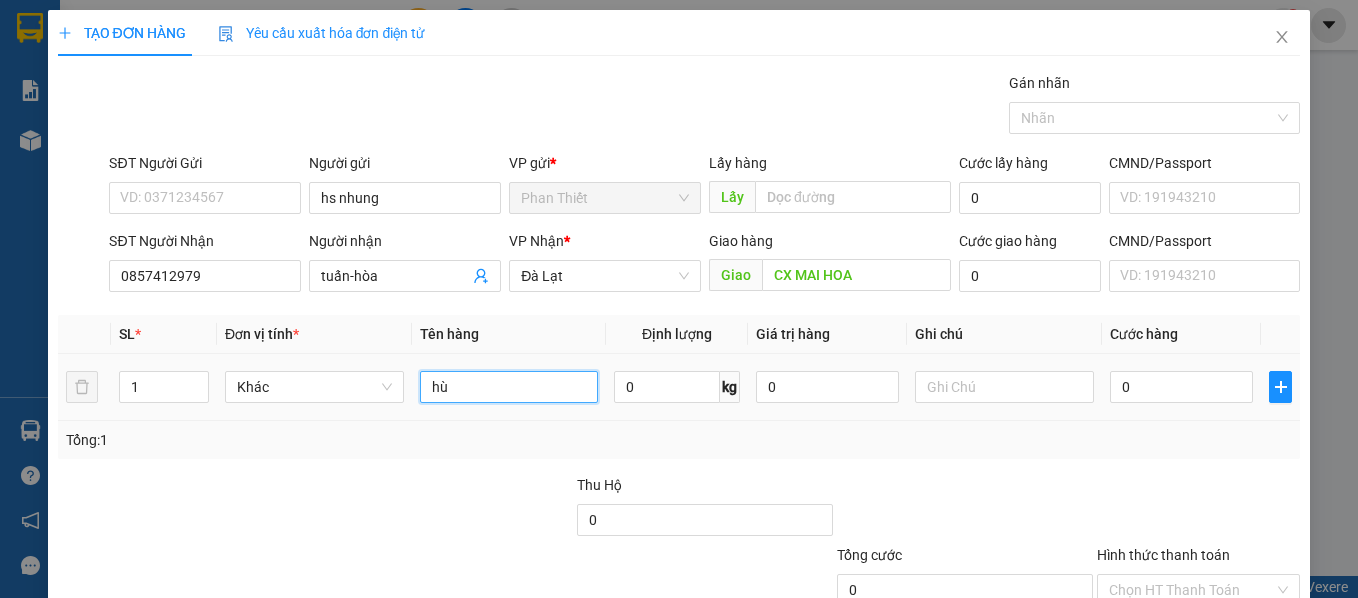 type on "h" 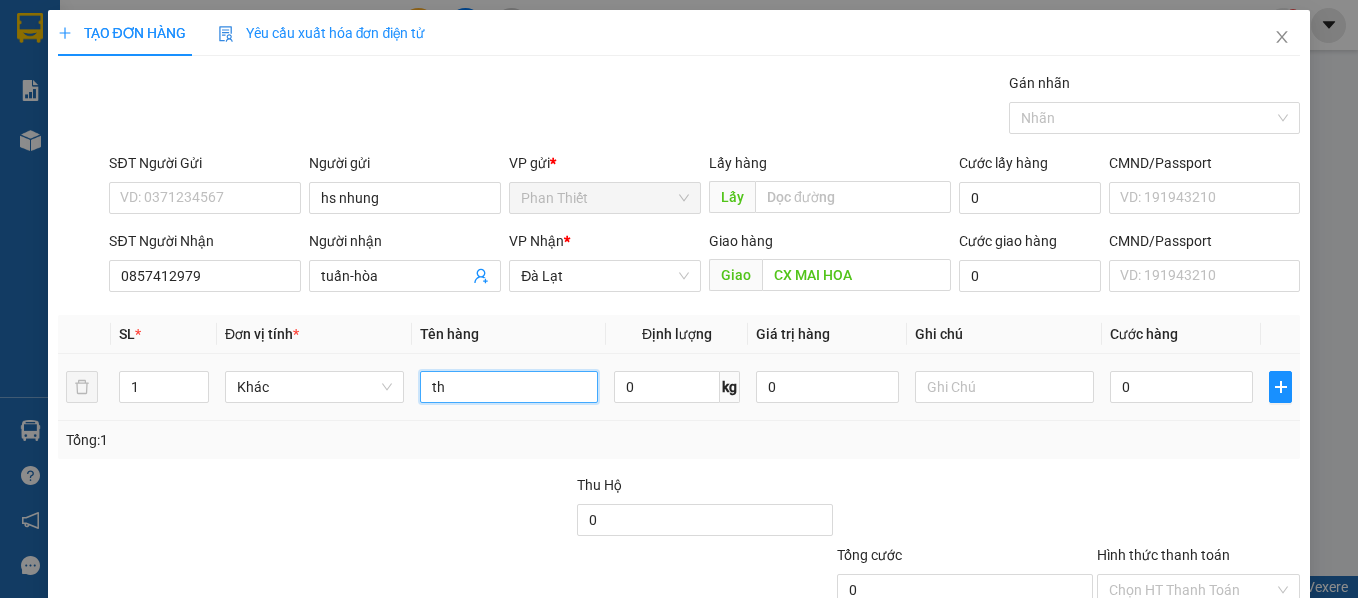 type on "t" 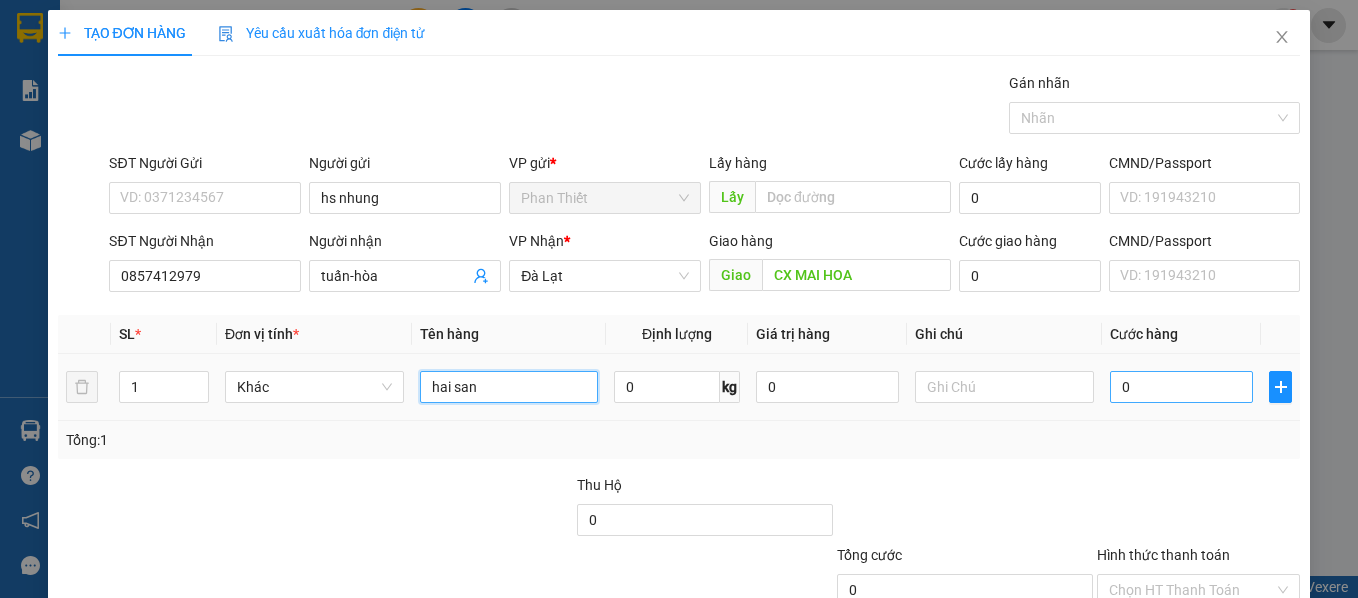 type on "hai san" 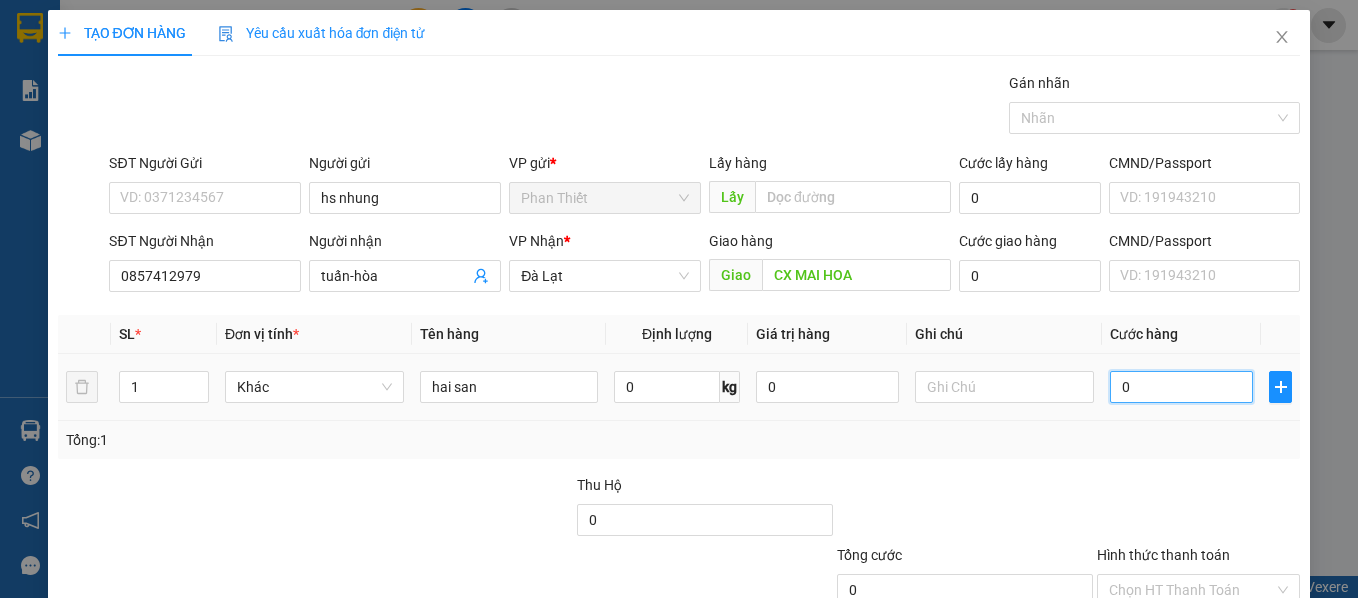 type on "1" 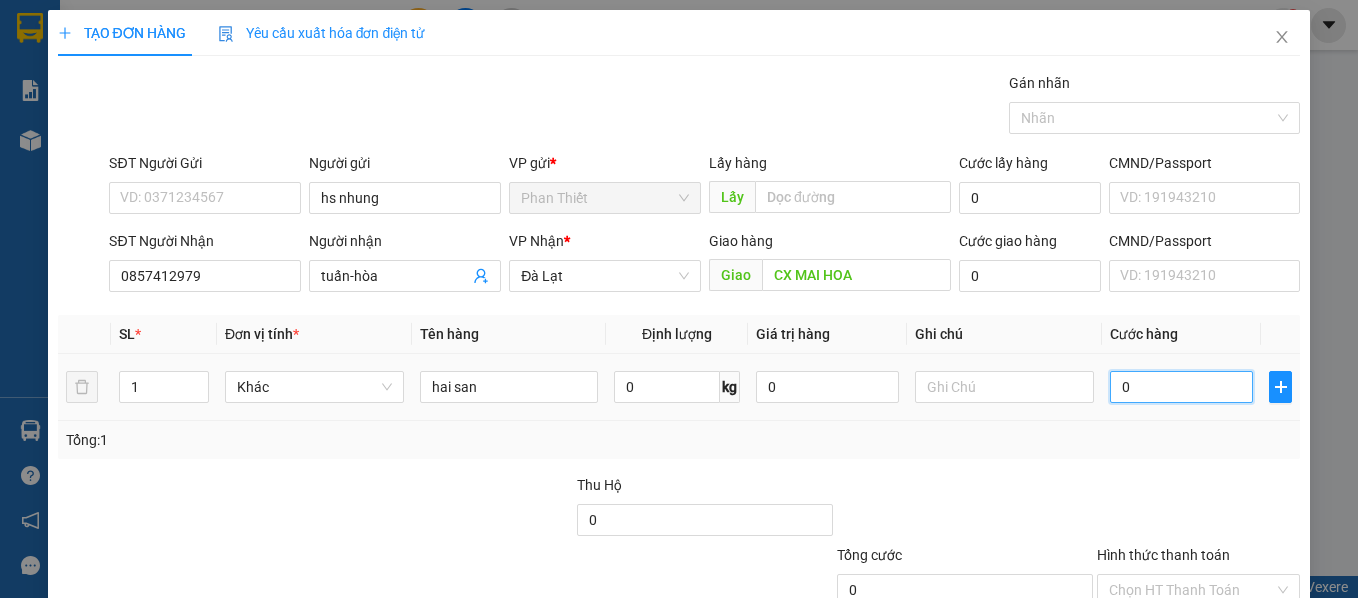 type on "1" 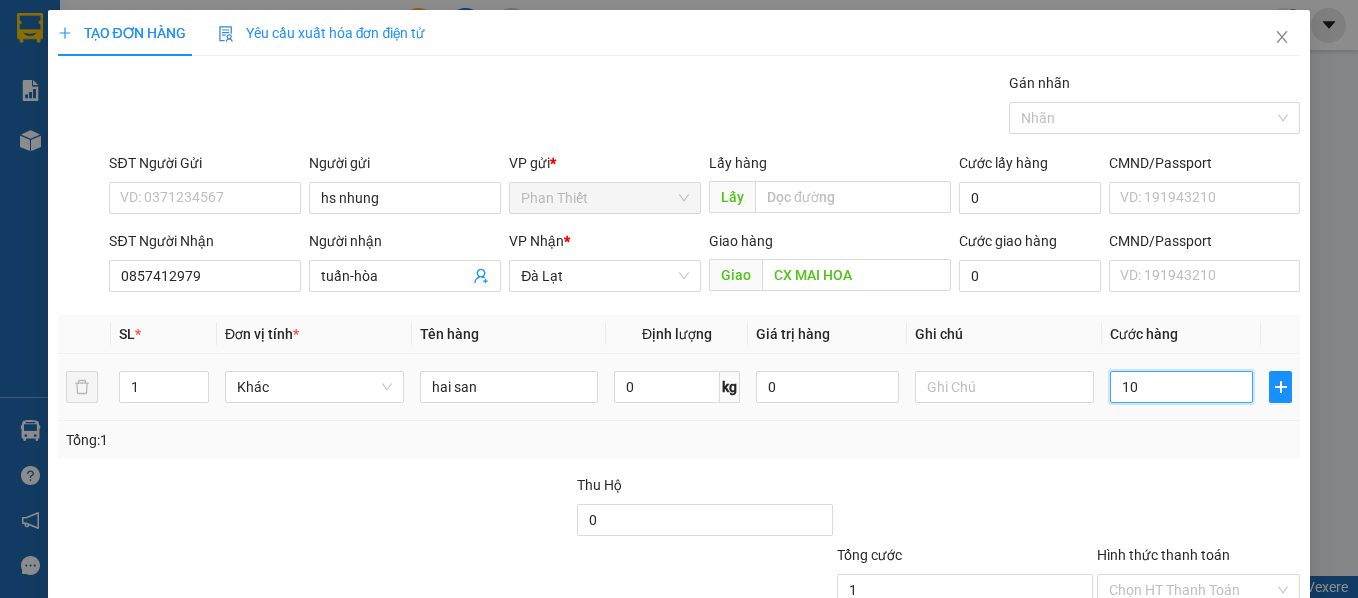 type on "101" 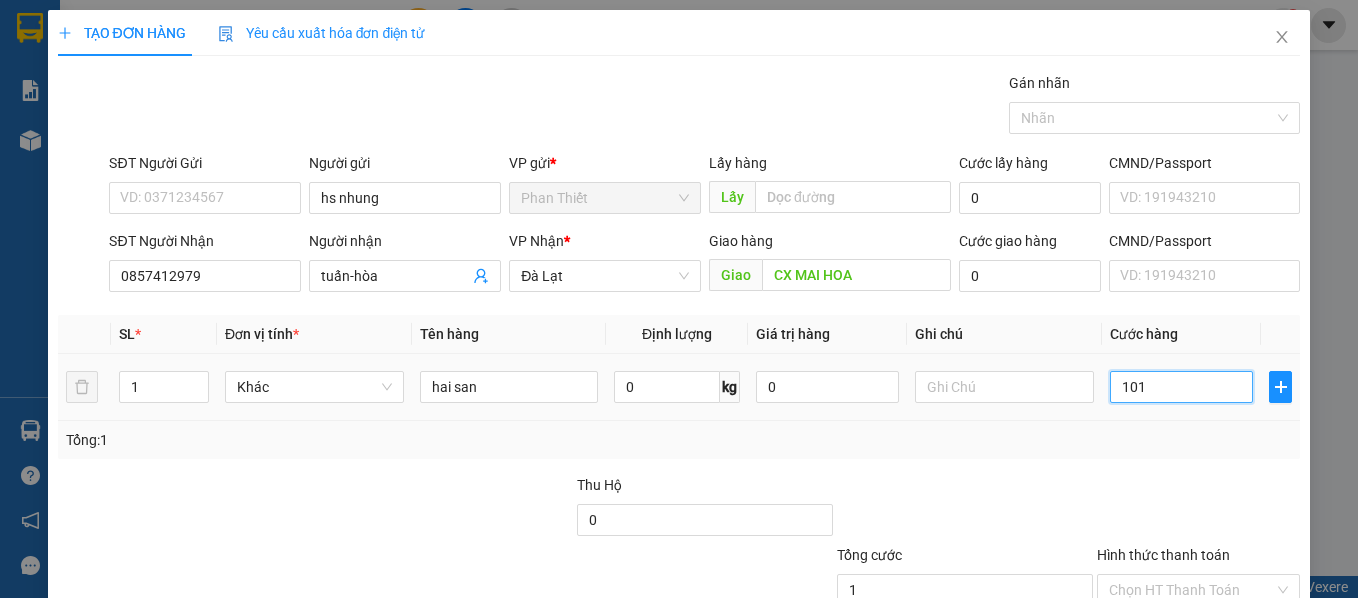type on "101" 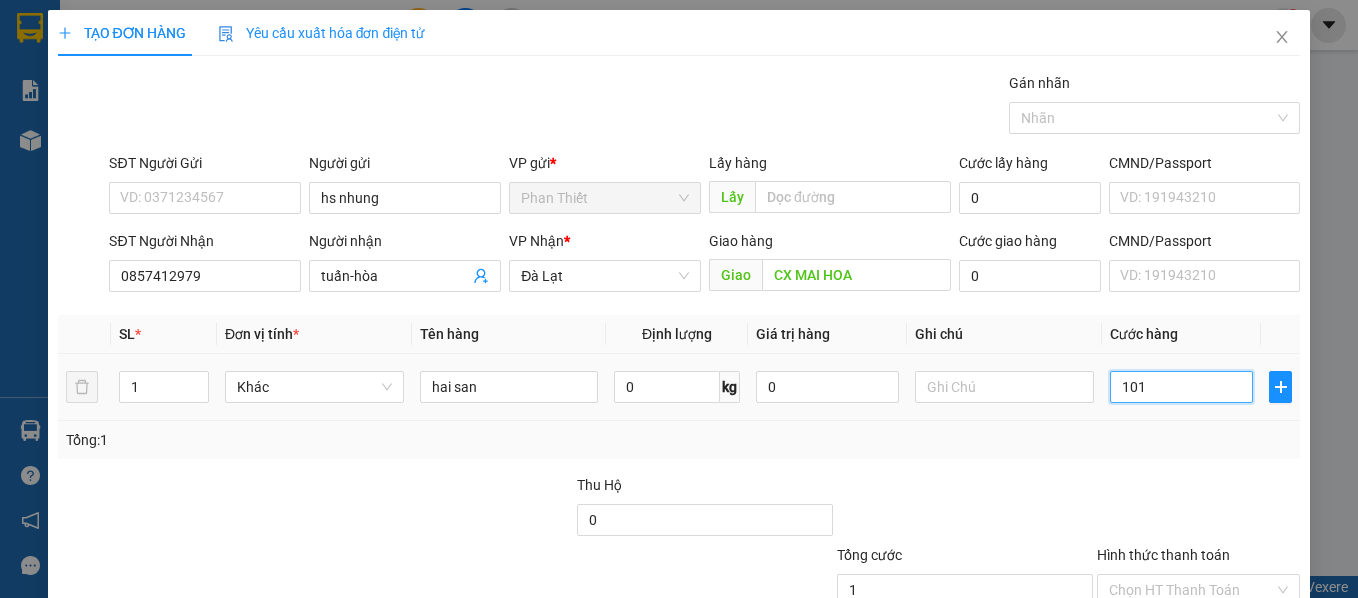 type on "101" 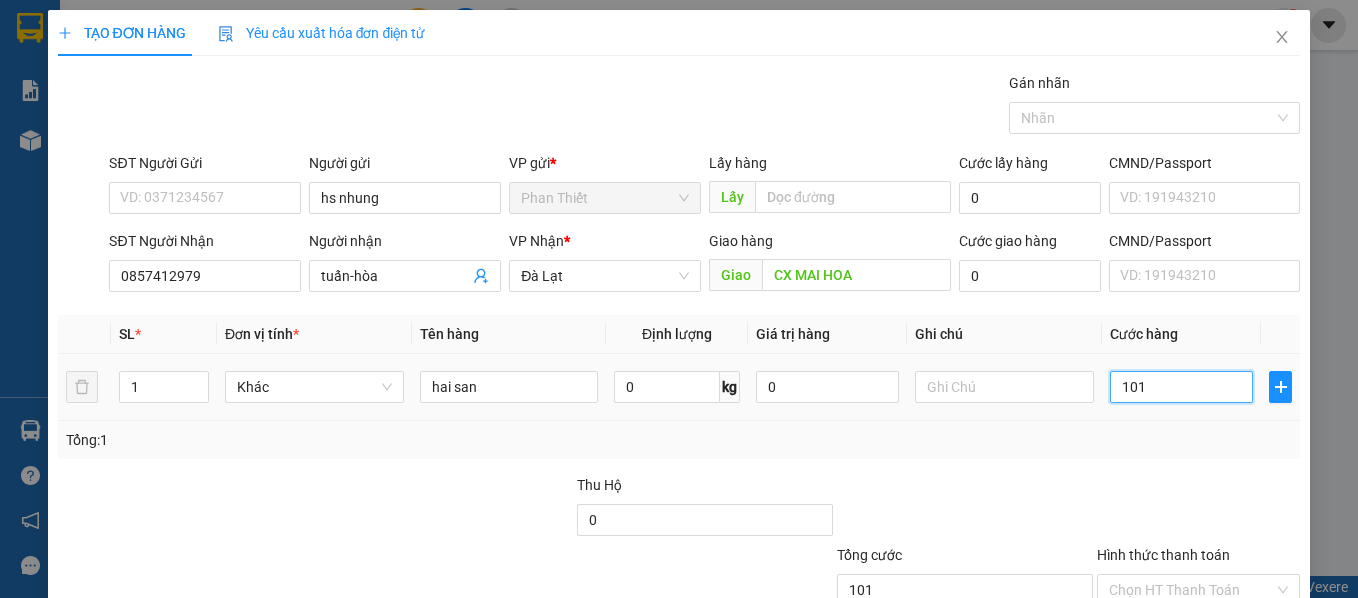 type on "1.010" 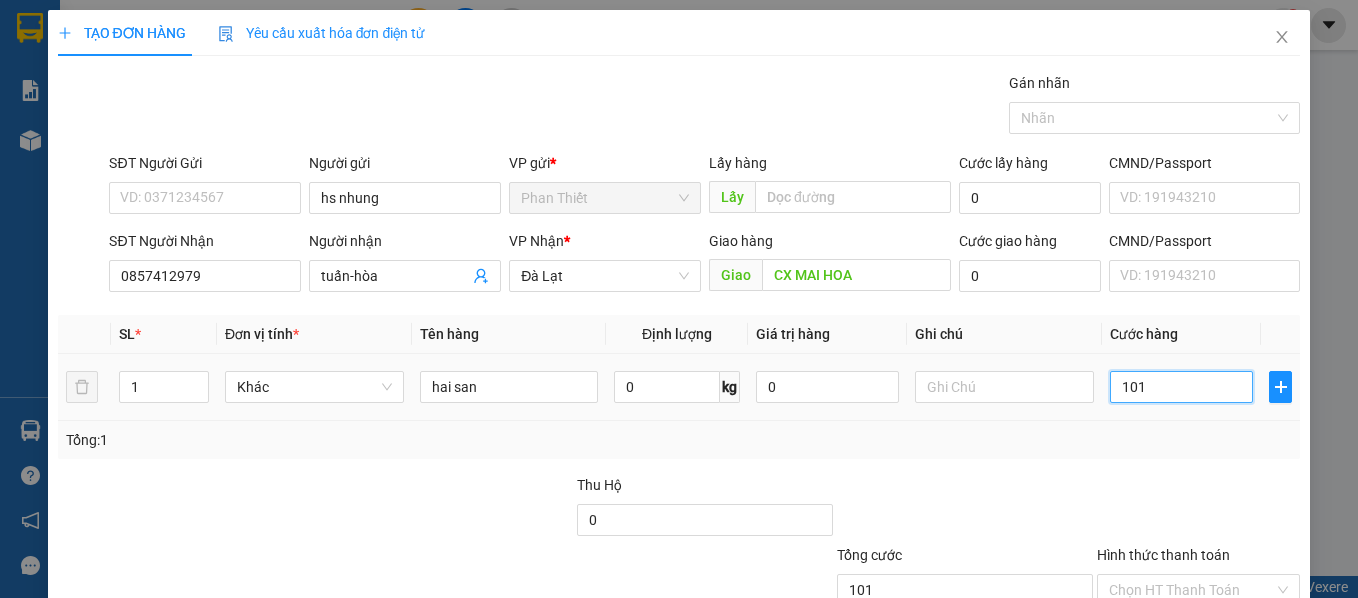type on "1.010" 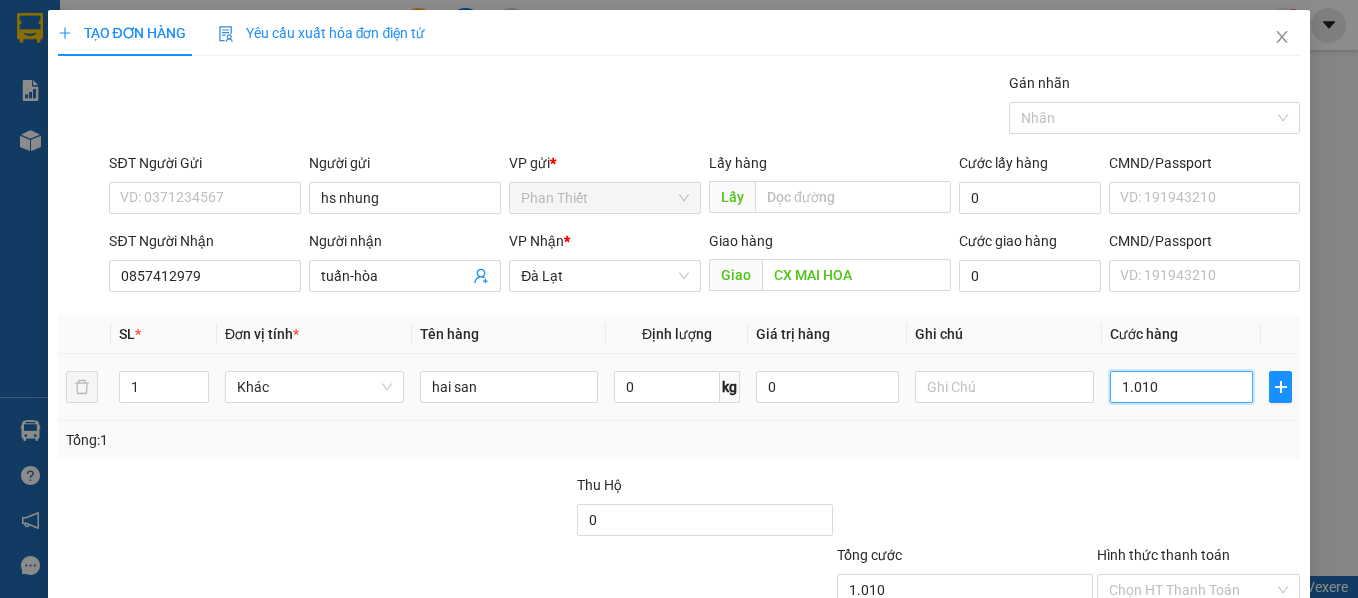type on "101" 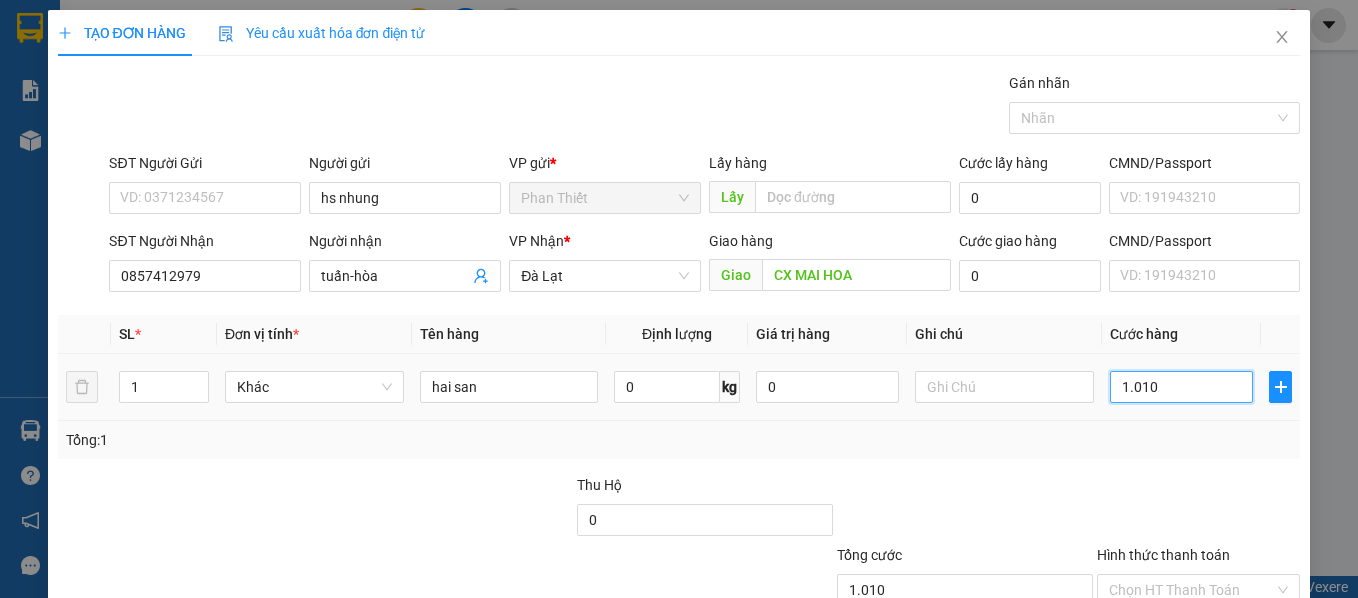 type on "101" 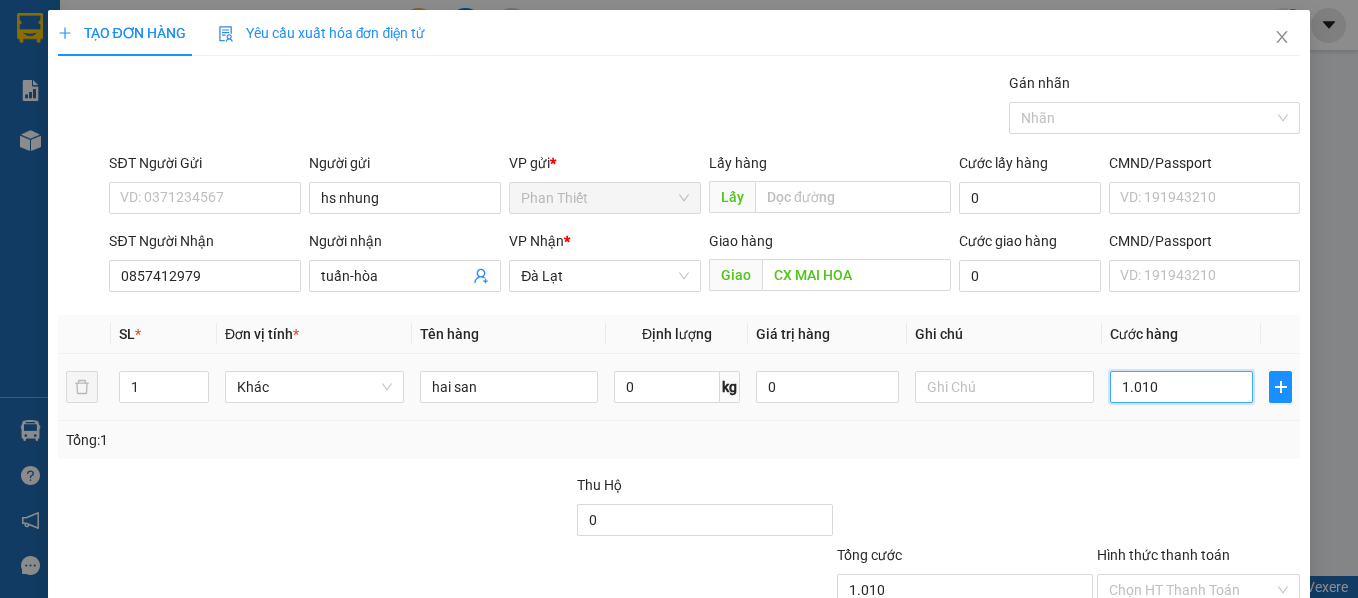 type on "101" 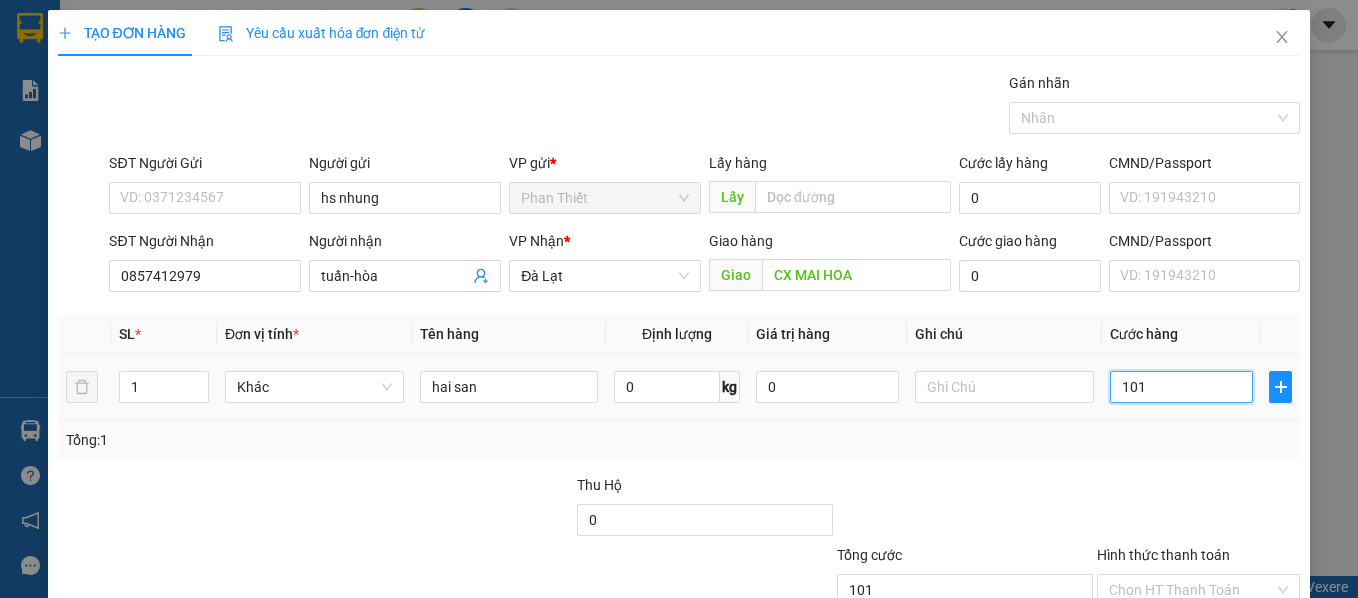 type on "10" 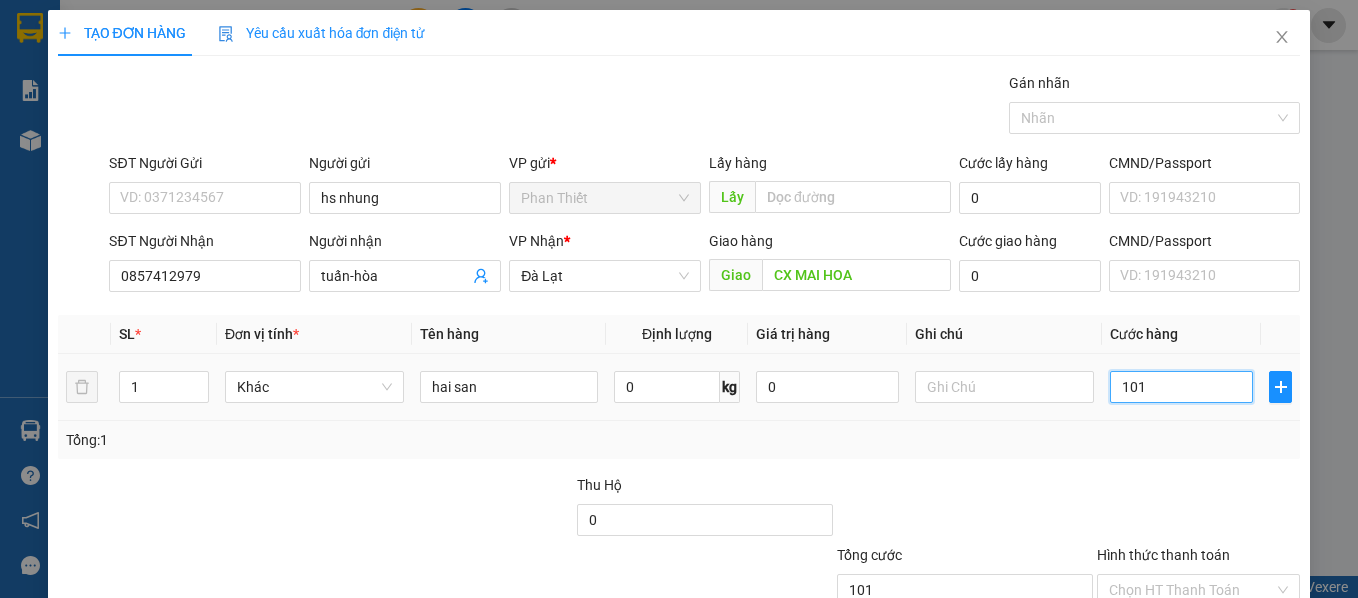 type on "10" 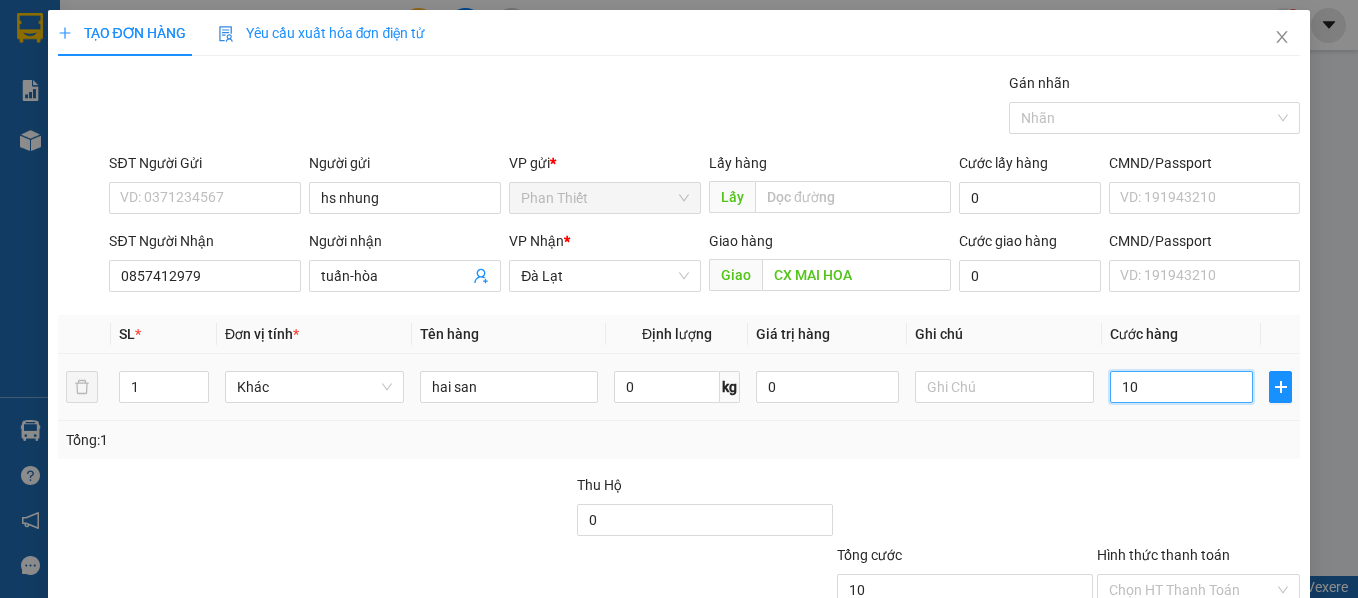 type on "1" 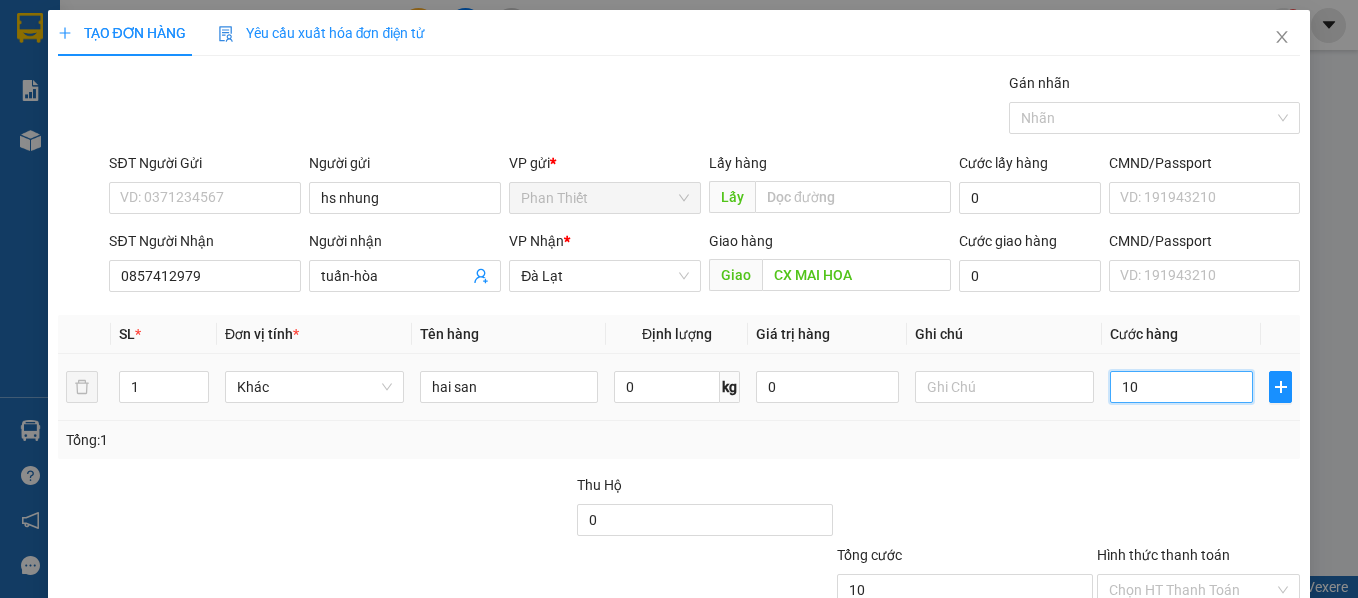 type on "1" 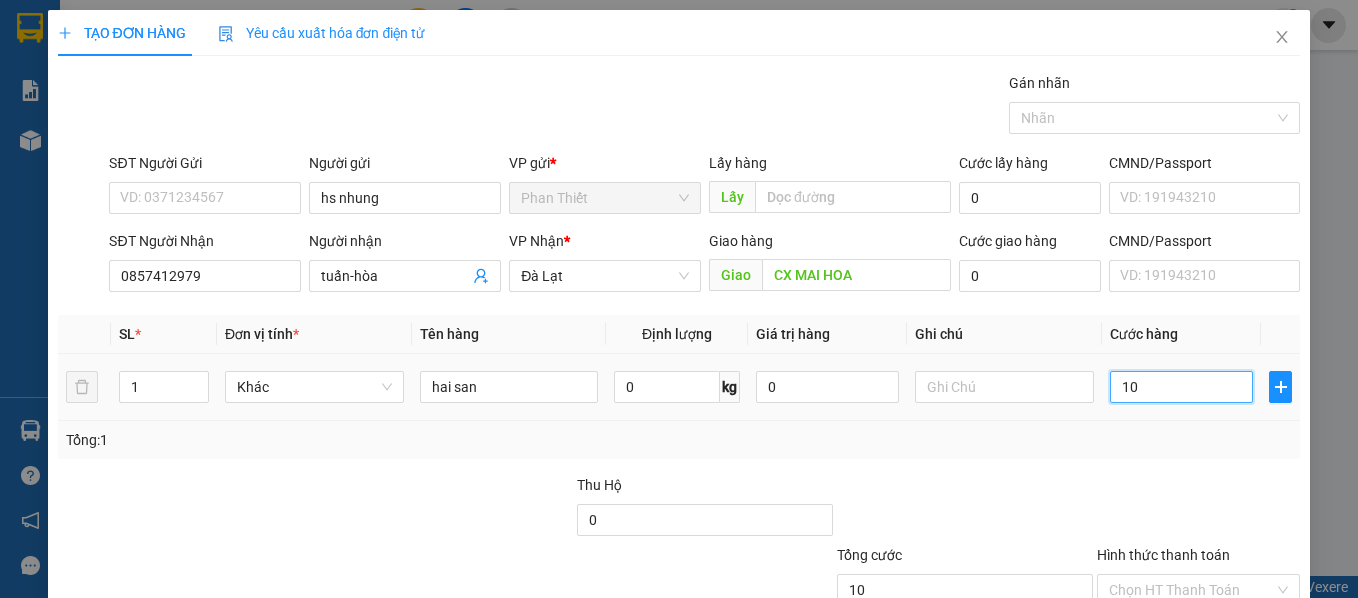 type on "1" 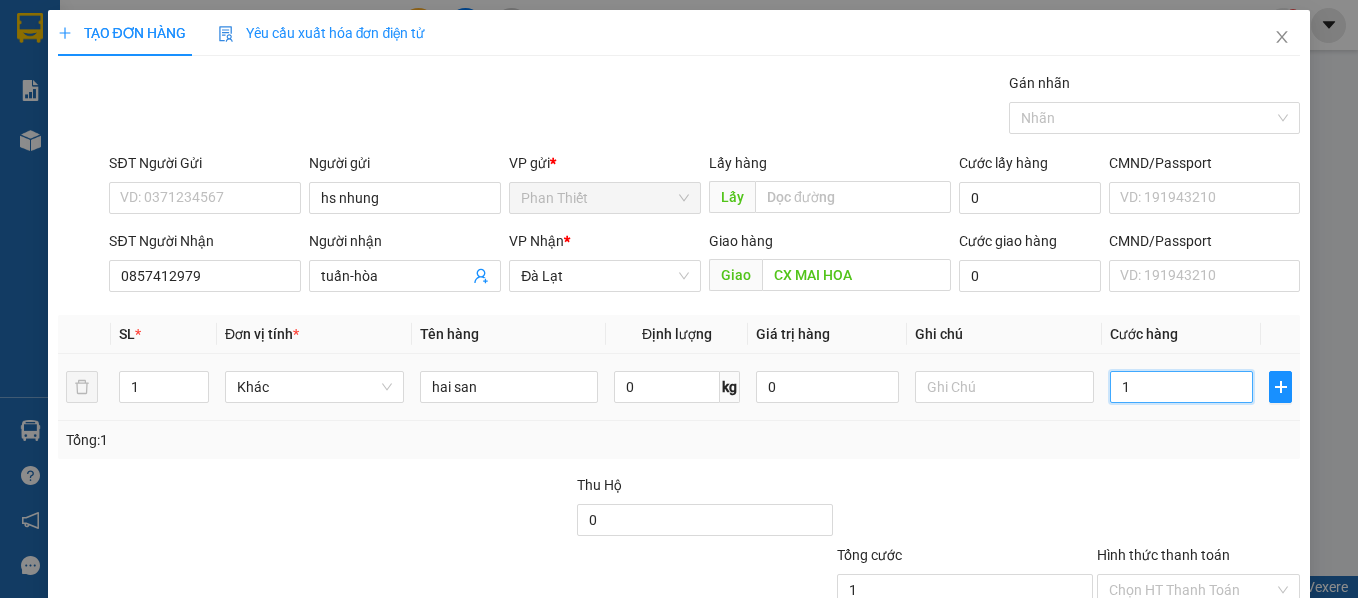 type on "10" 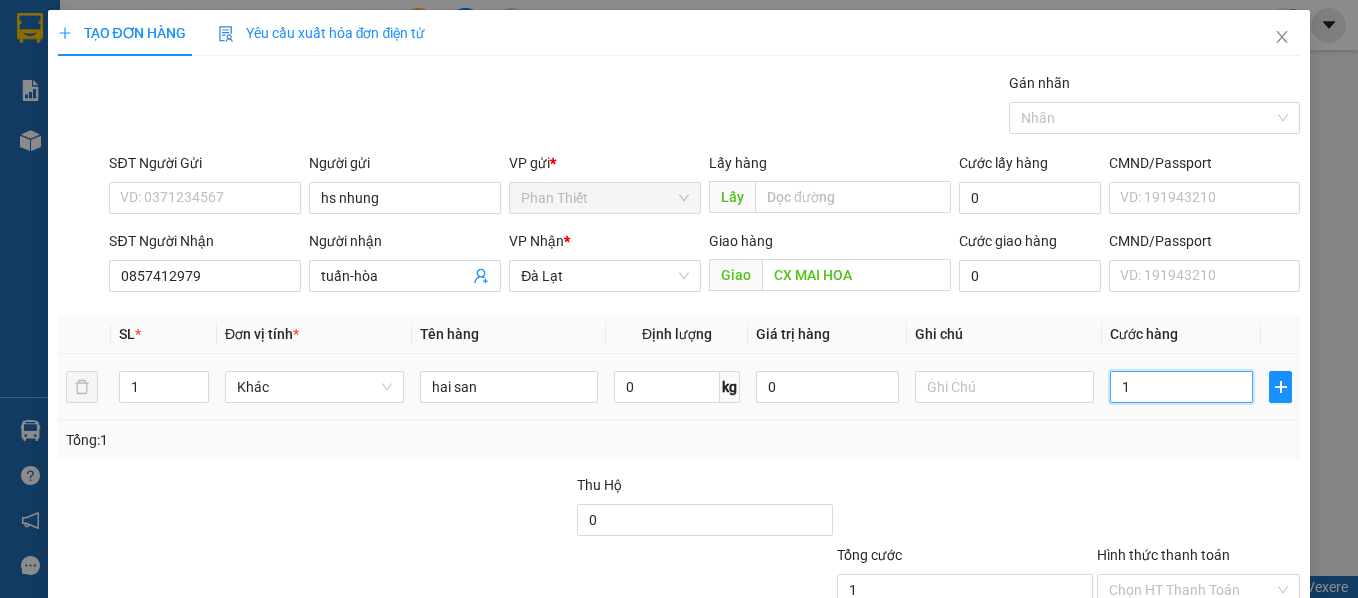 type on "10" 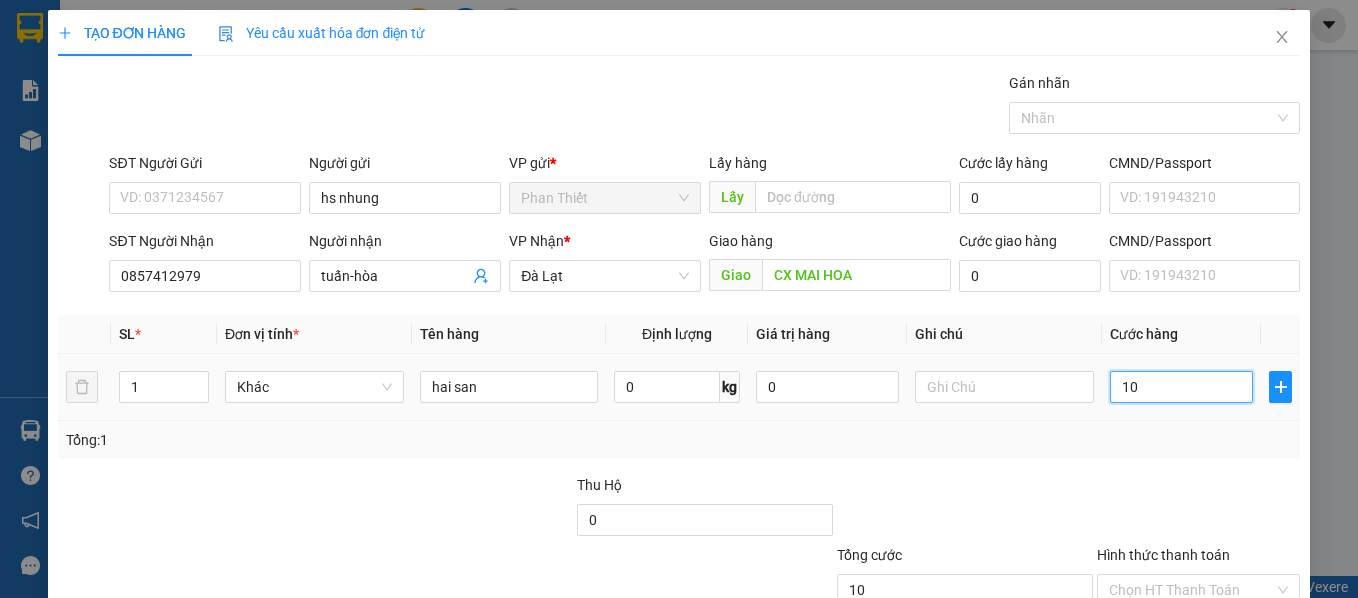 type on "100" 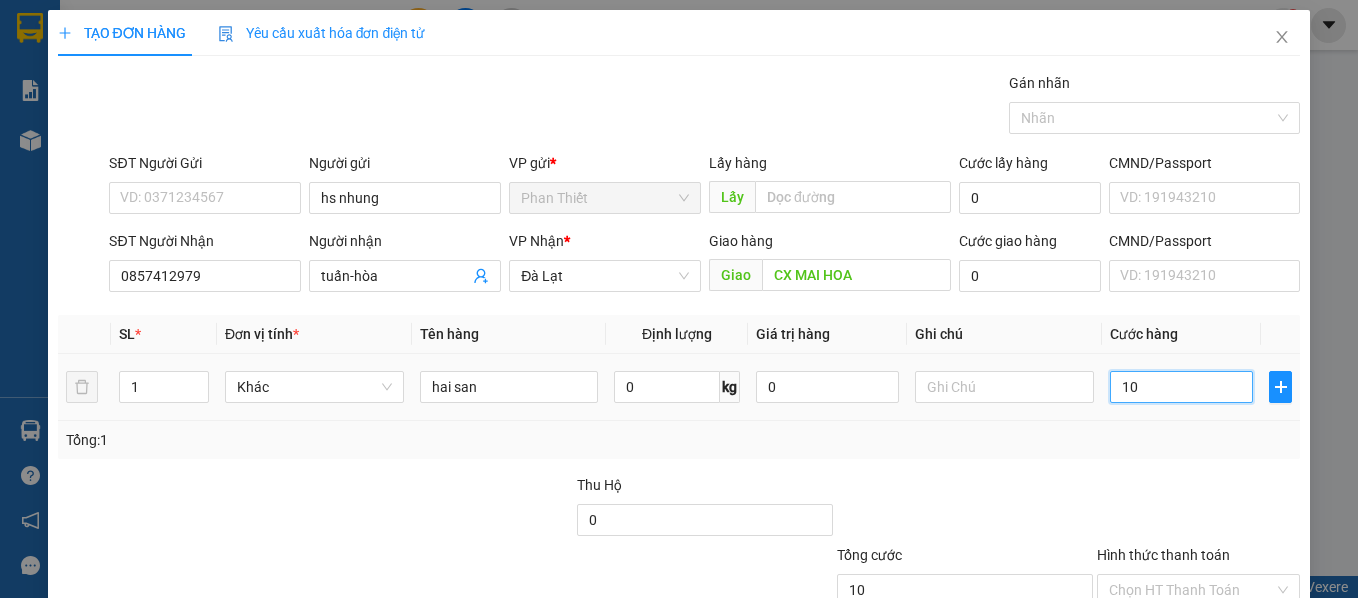 type on "100" 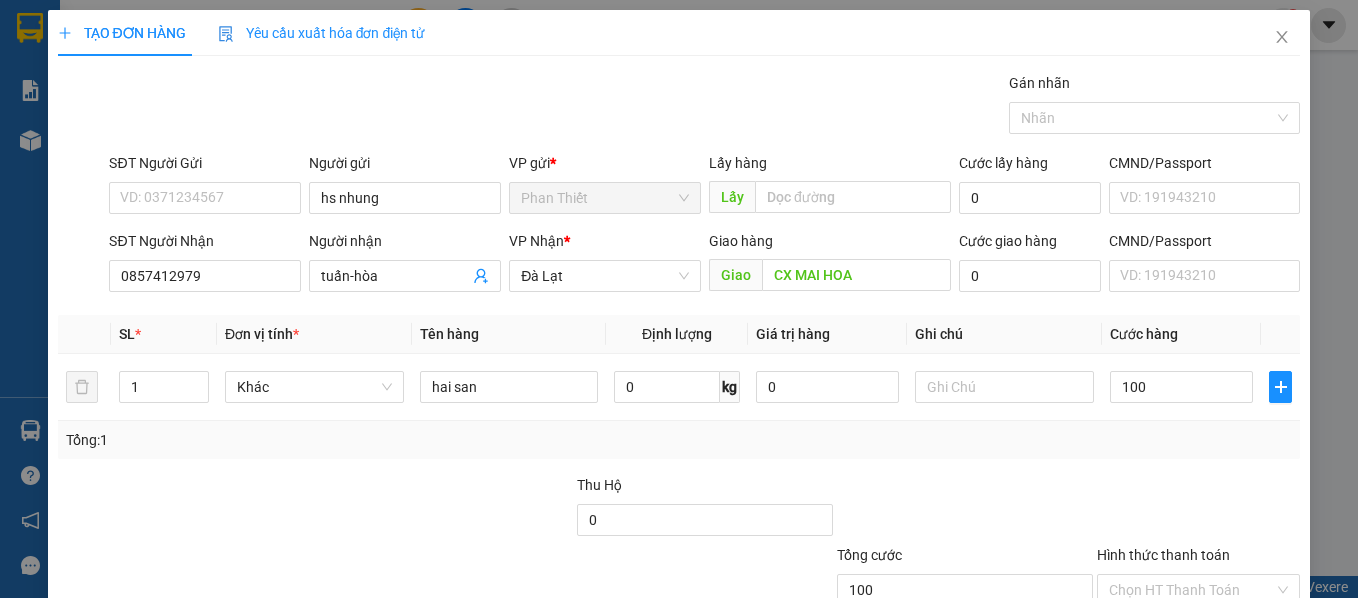 type on "100.000" 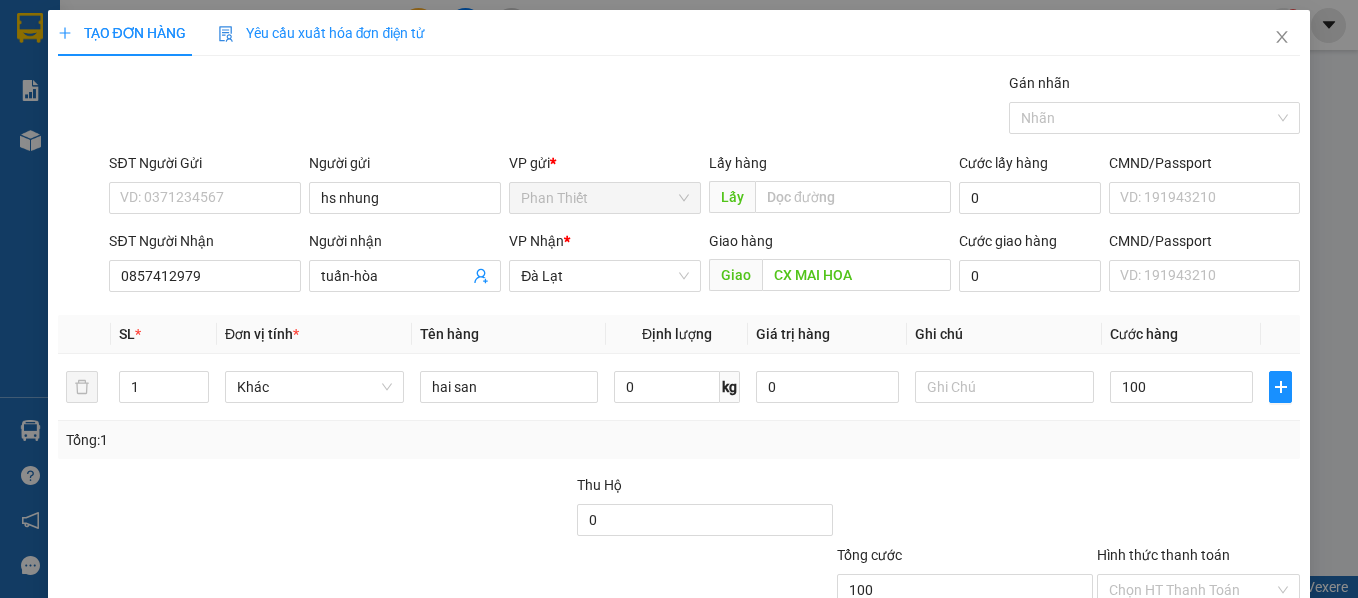 type on "100.000" 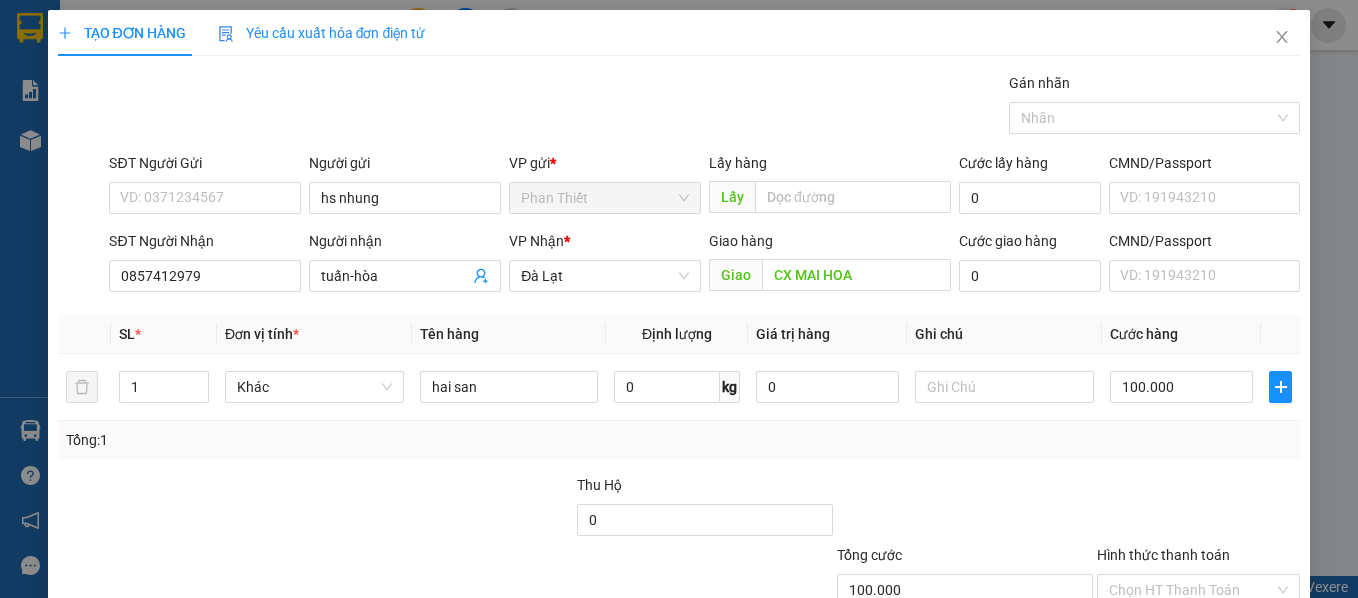 click on "Tổng:  1" at bounding box center (679, 440) 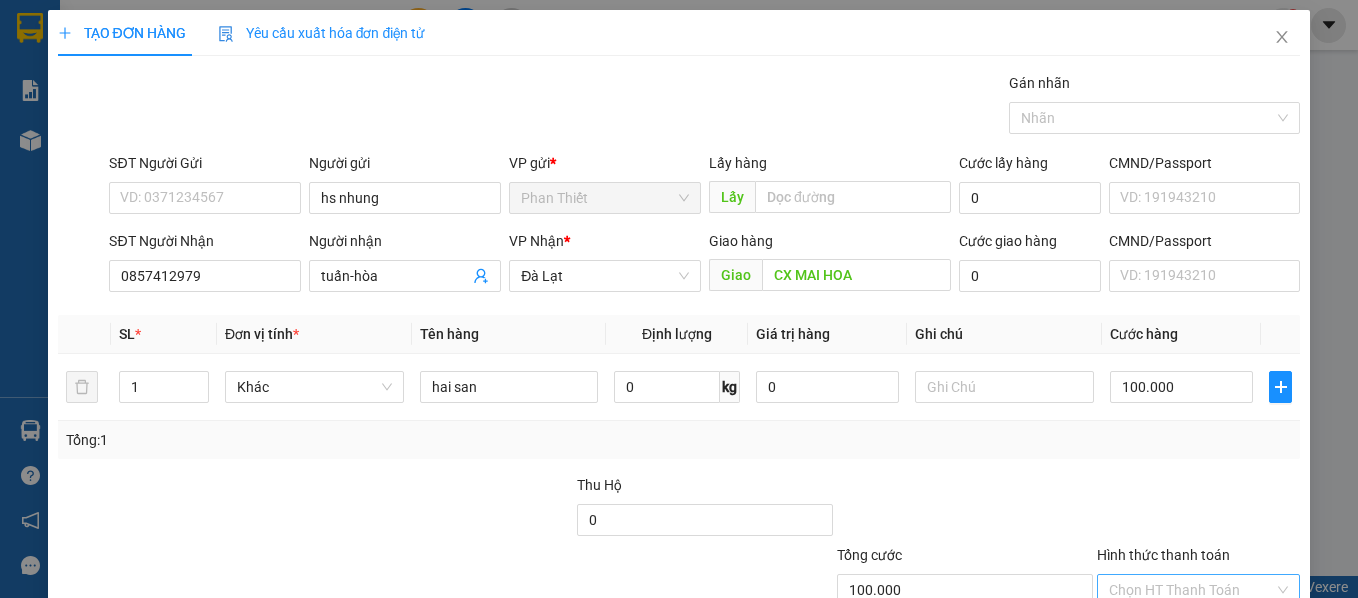 click on "Hình thức thanh toán" at bounding box center [1192, 590] 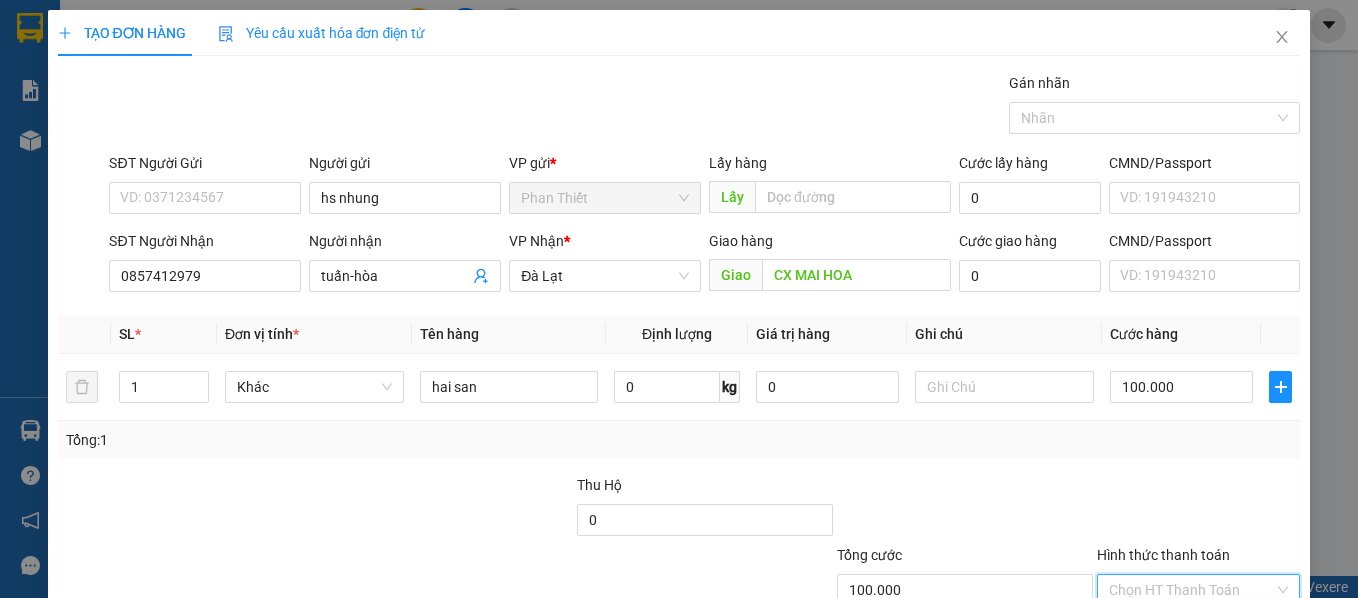 click on "Tại văn phòng" at bounding box center [1185, 630] 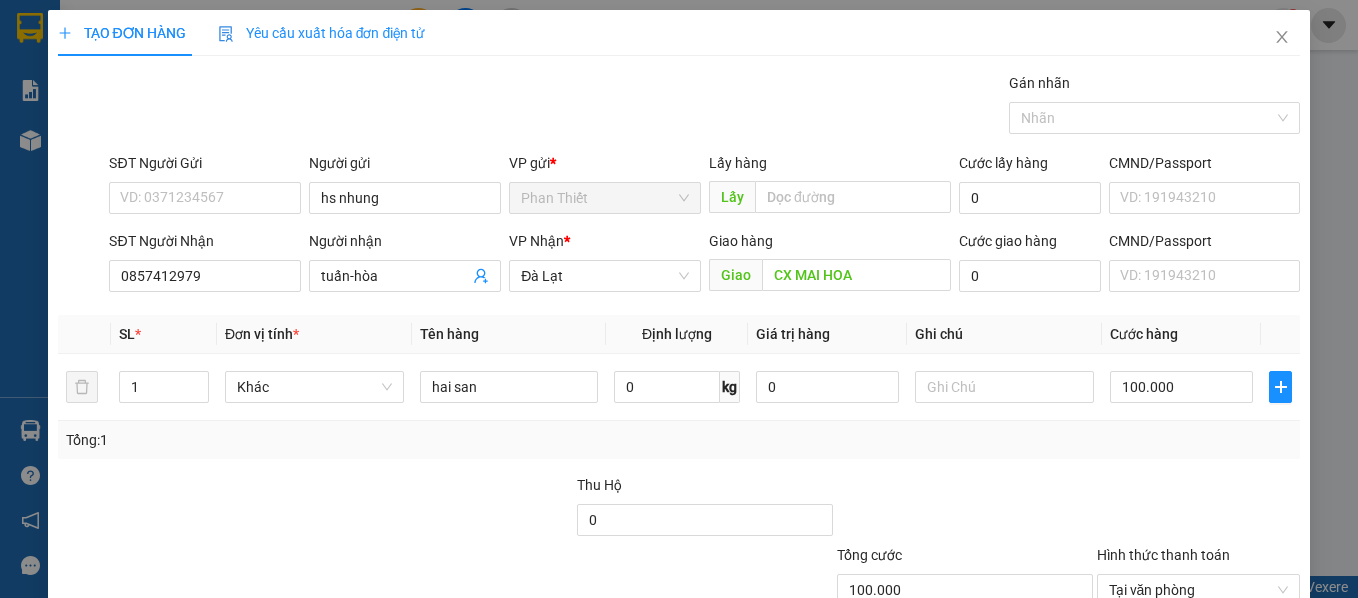 click on "Lưu và In" at bounding box center (1236, 685) 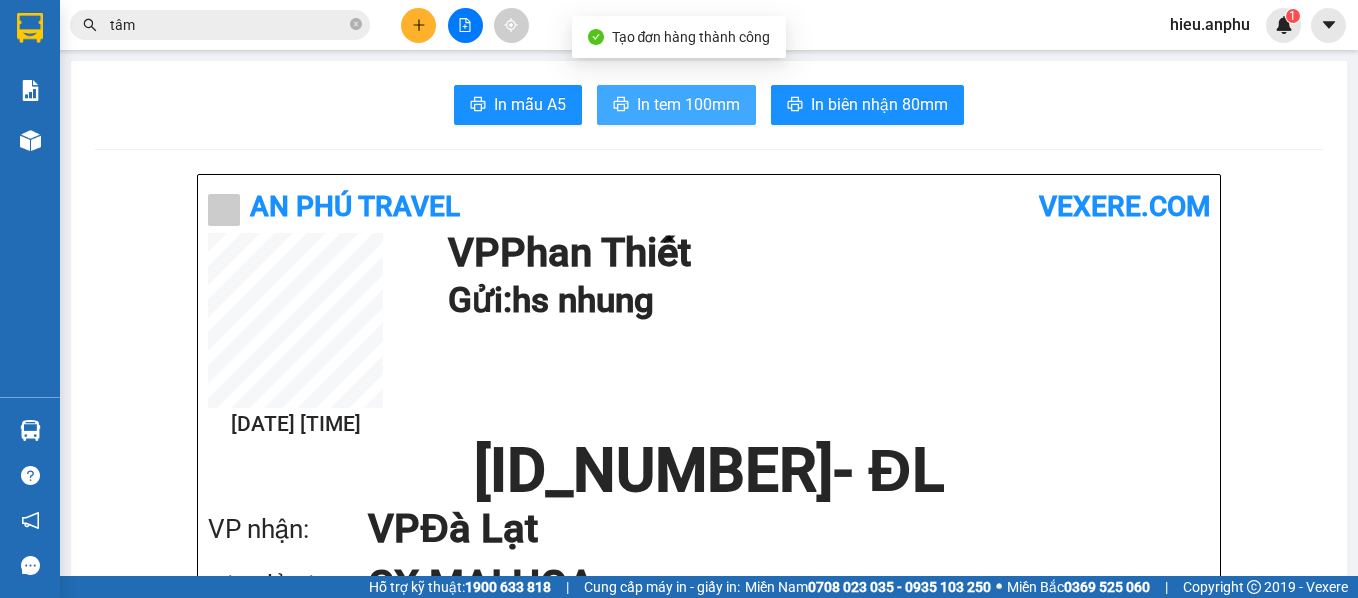 drag, startPoint x: 677, startPoint y: 102, endPoint x: 967, endPoint y: 277, distance: 338.7108 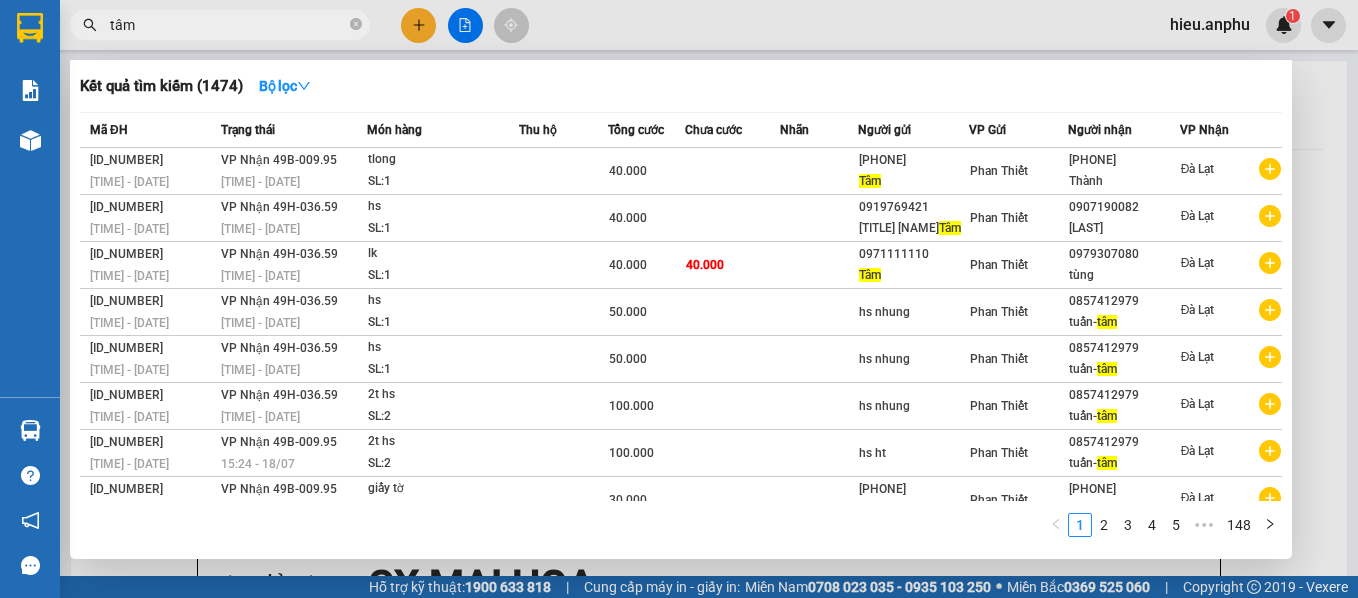 drag, startPoint x: 353, startPoint y: 22, endPoint x: 255, endPoint y: 0, distance: 100.43903 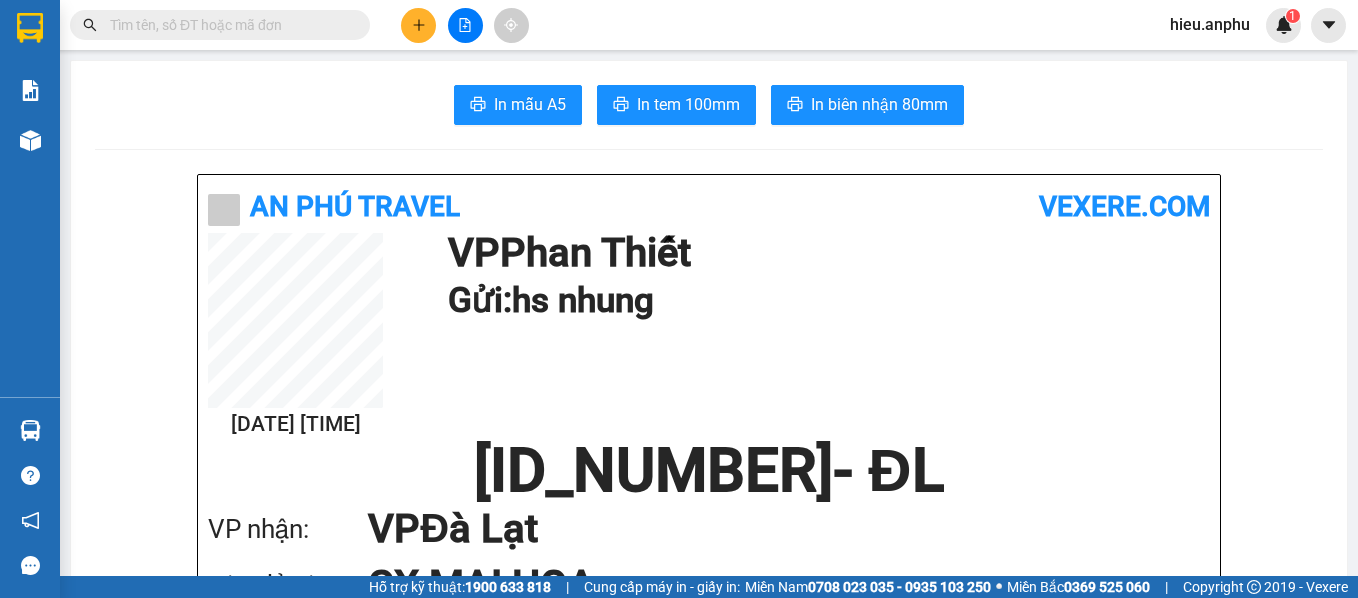 click at bounding box center (228, 25) 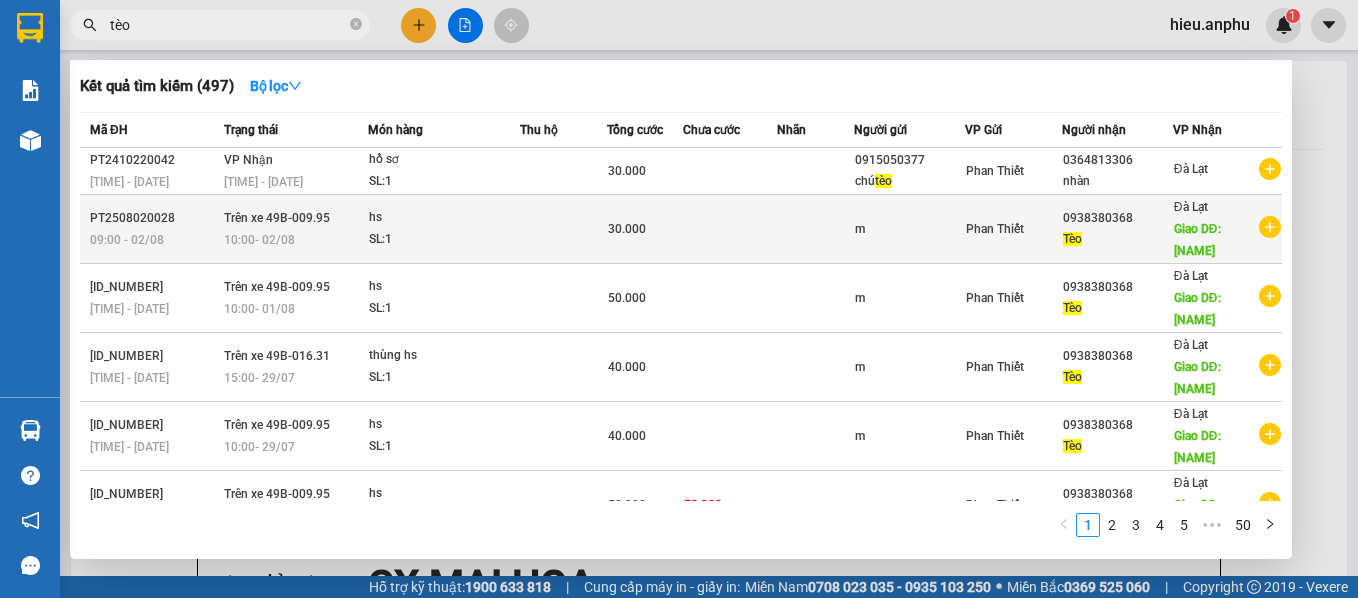 type on "tèo" 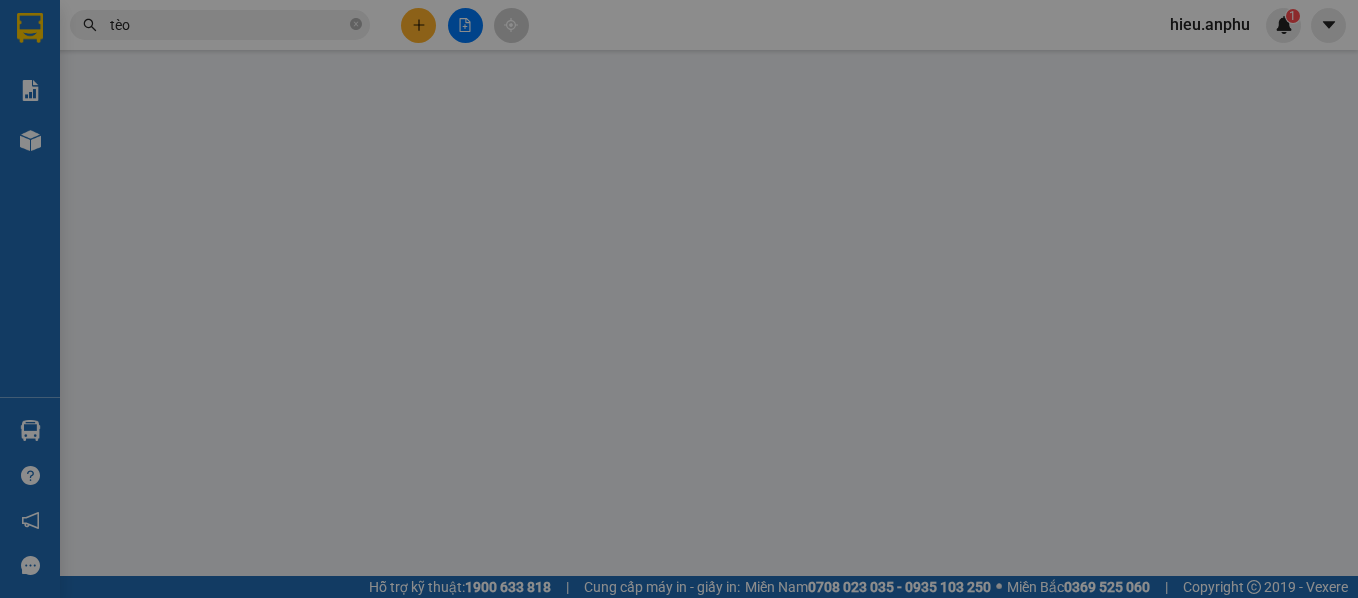 type on "m" 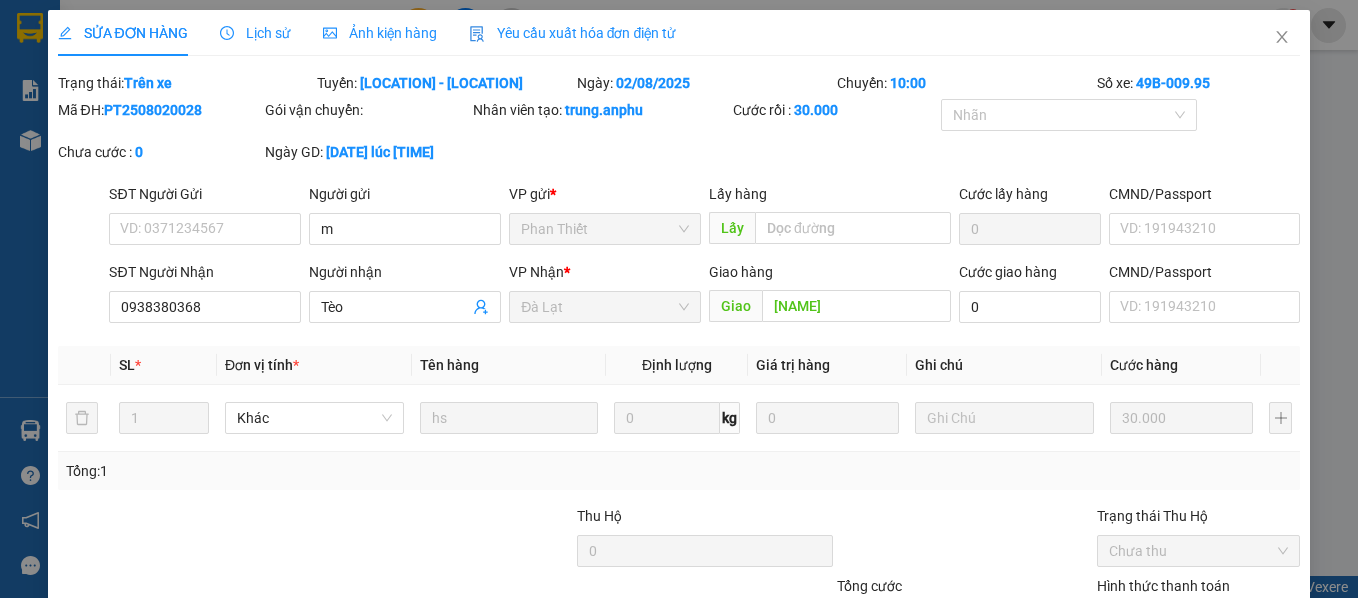 click on "Thêm ĐH mới" at bounding box center [924, 716] 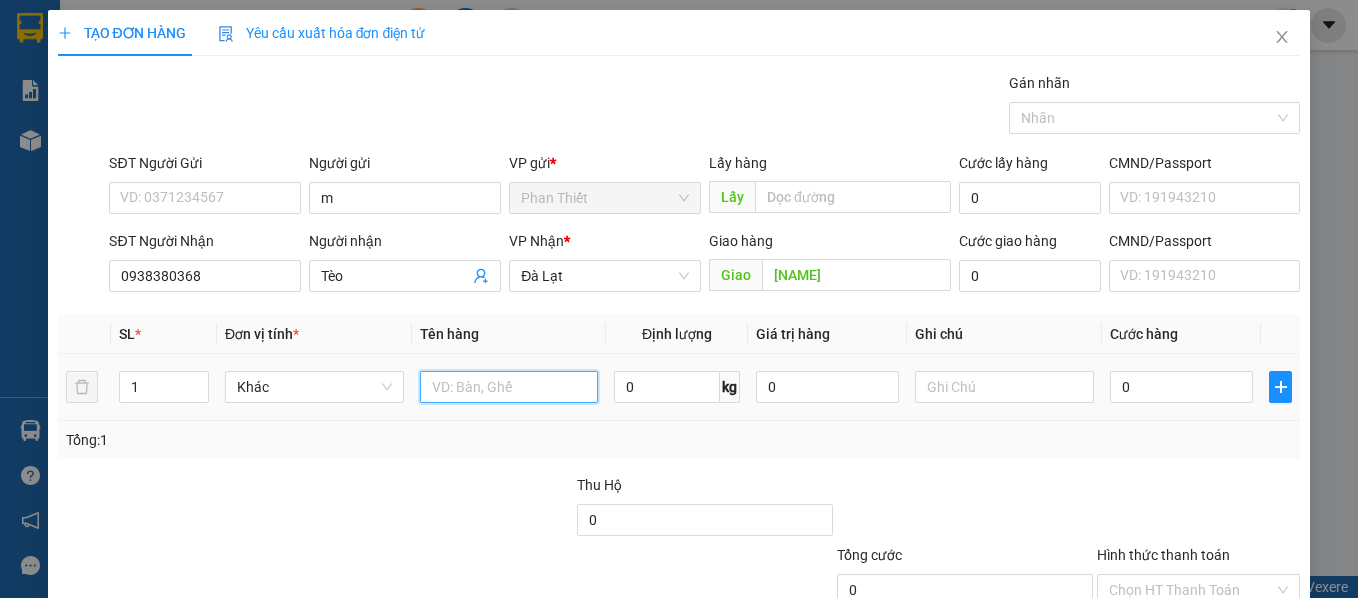 click at bounding box center [509, 387] 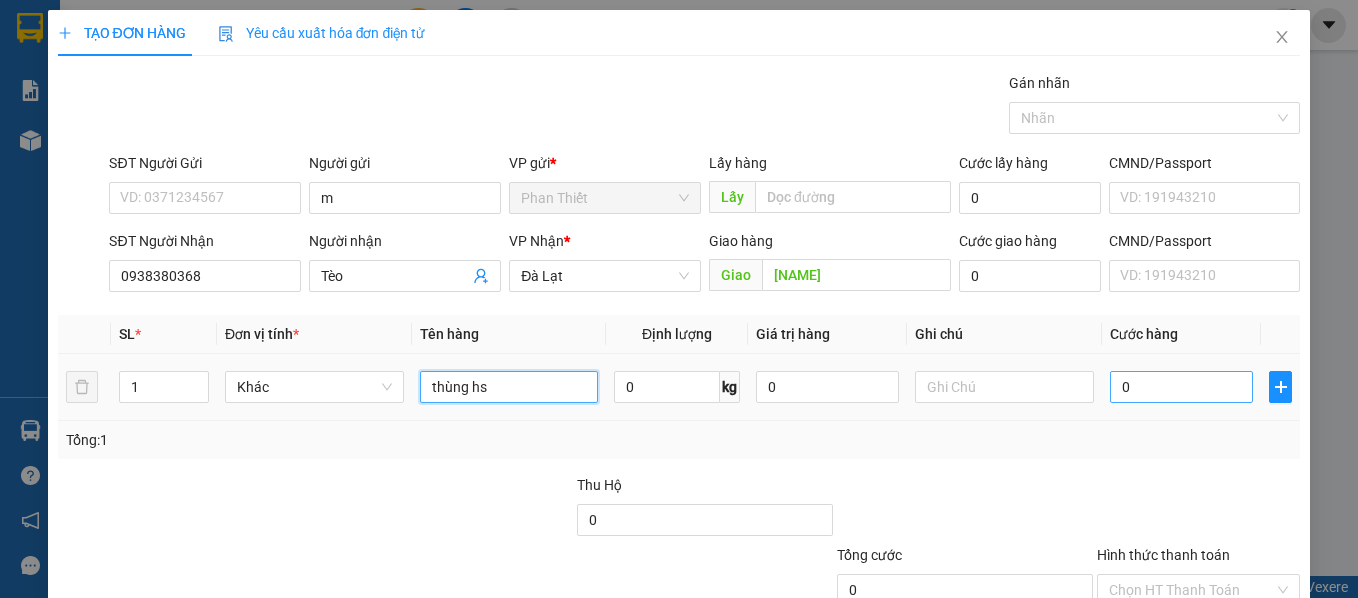 type on "thùng hs" 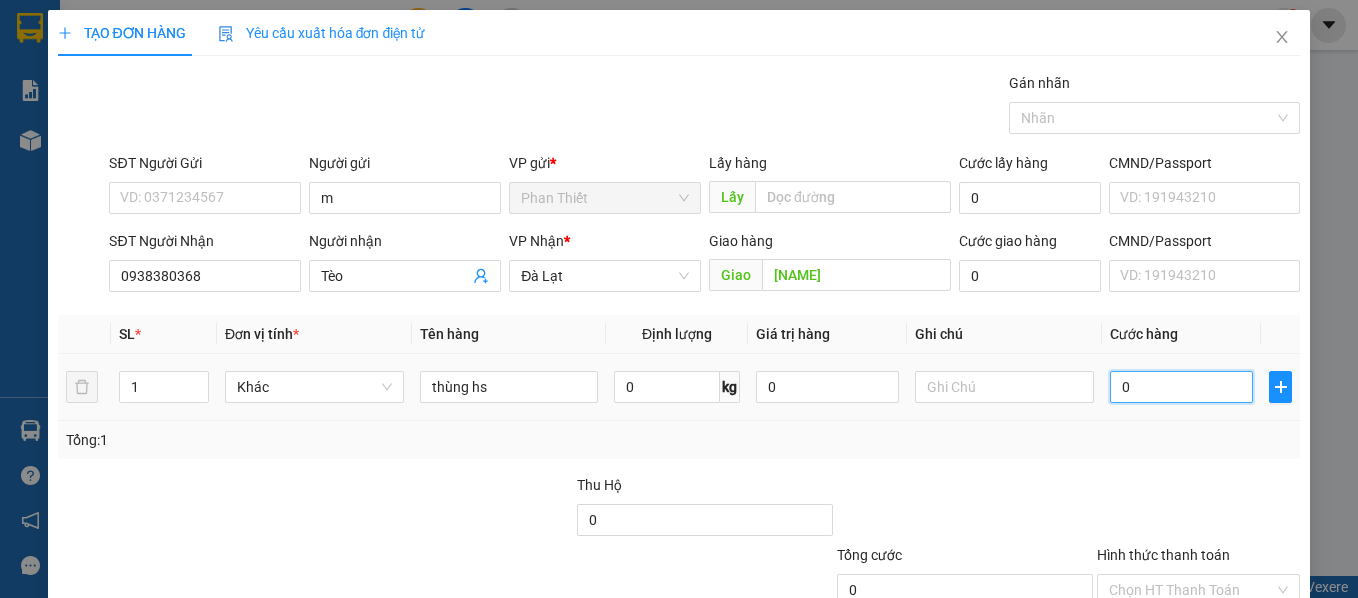 click on "0" at bounding box center (1181, 387) 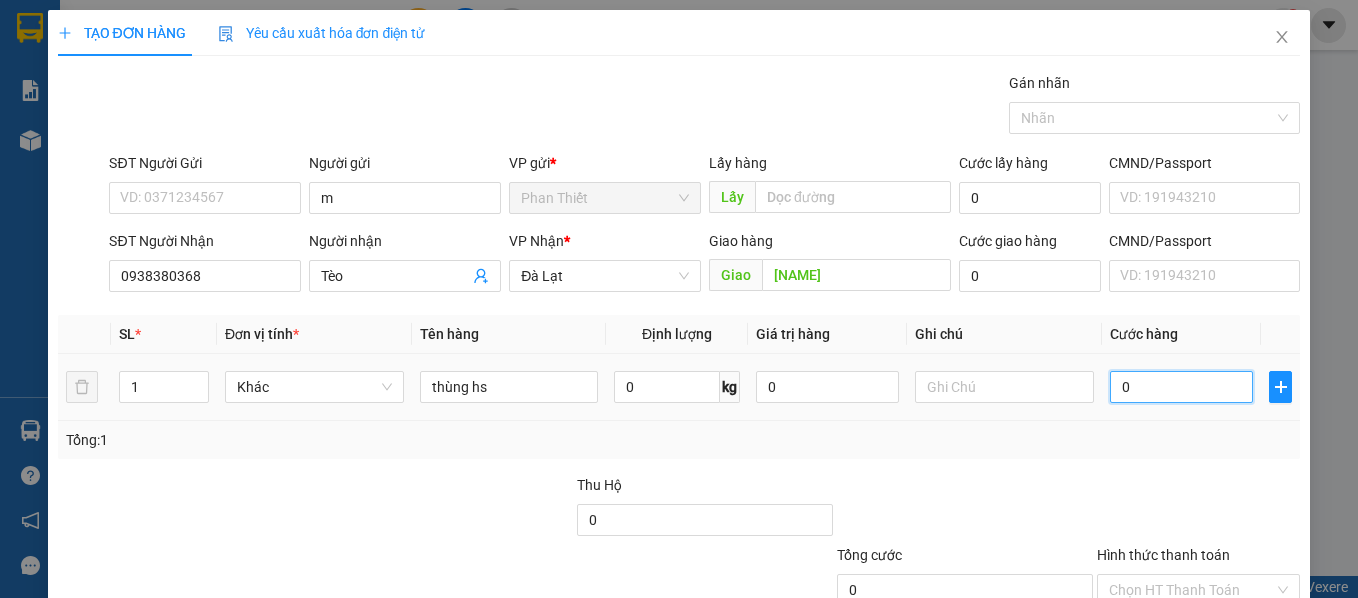 type on "1" 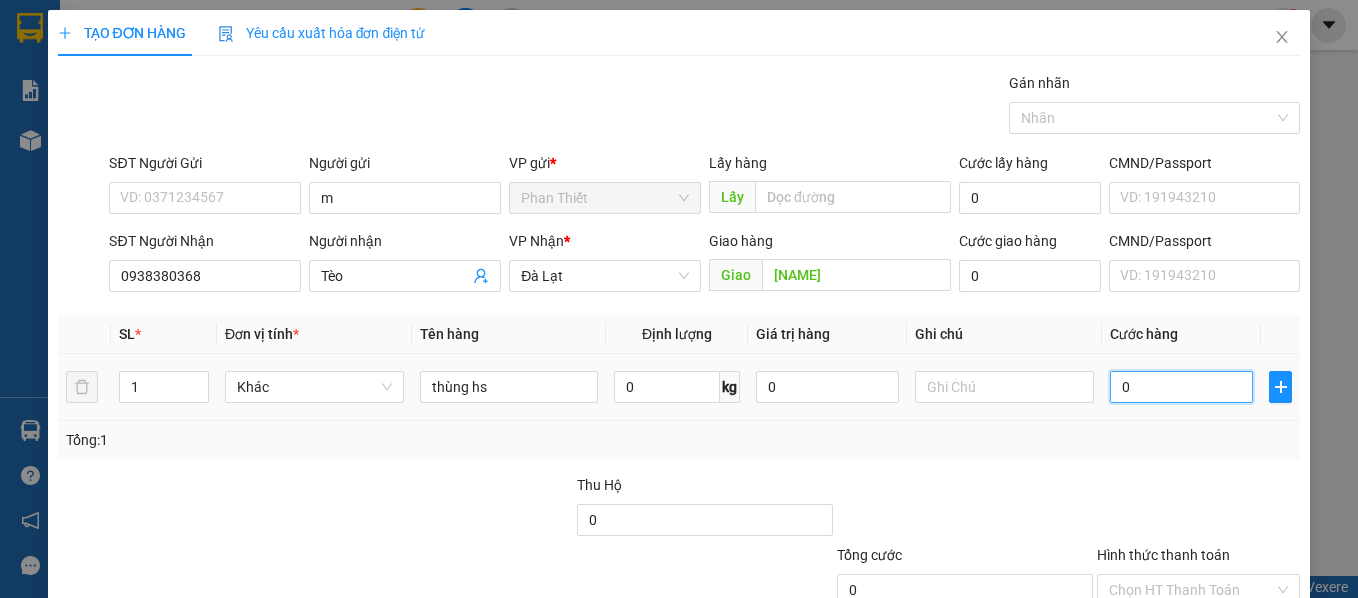 type on "1" 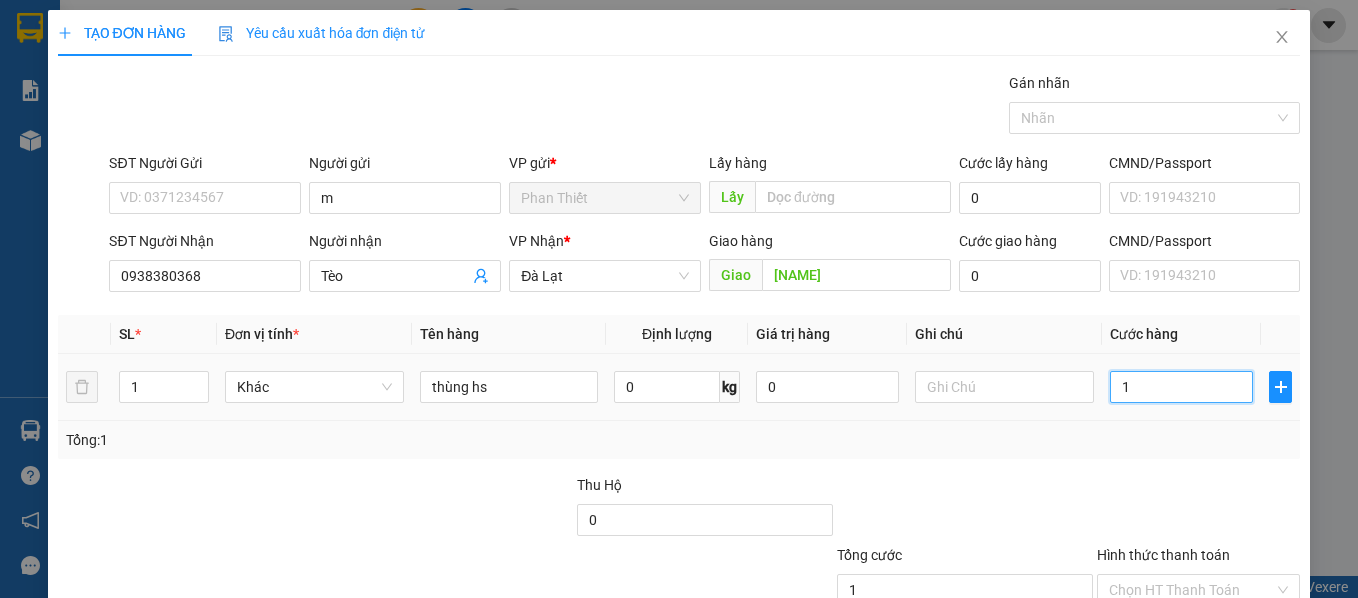 type on "10" 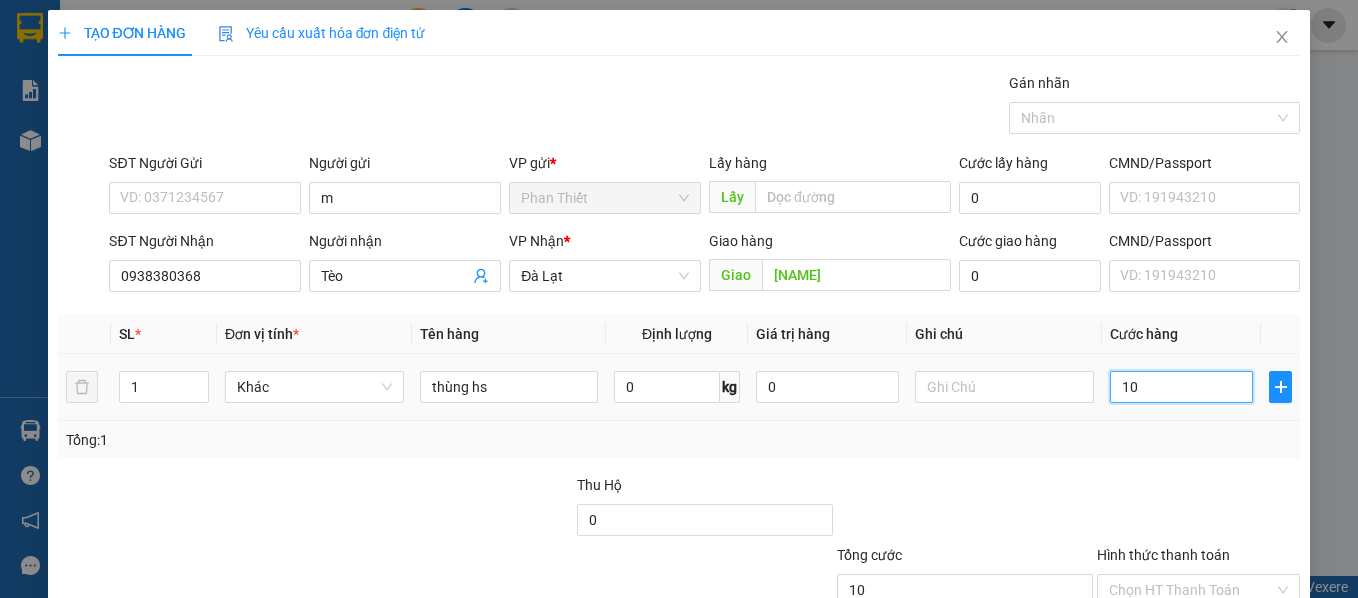 type on "100" 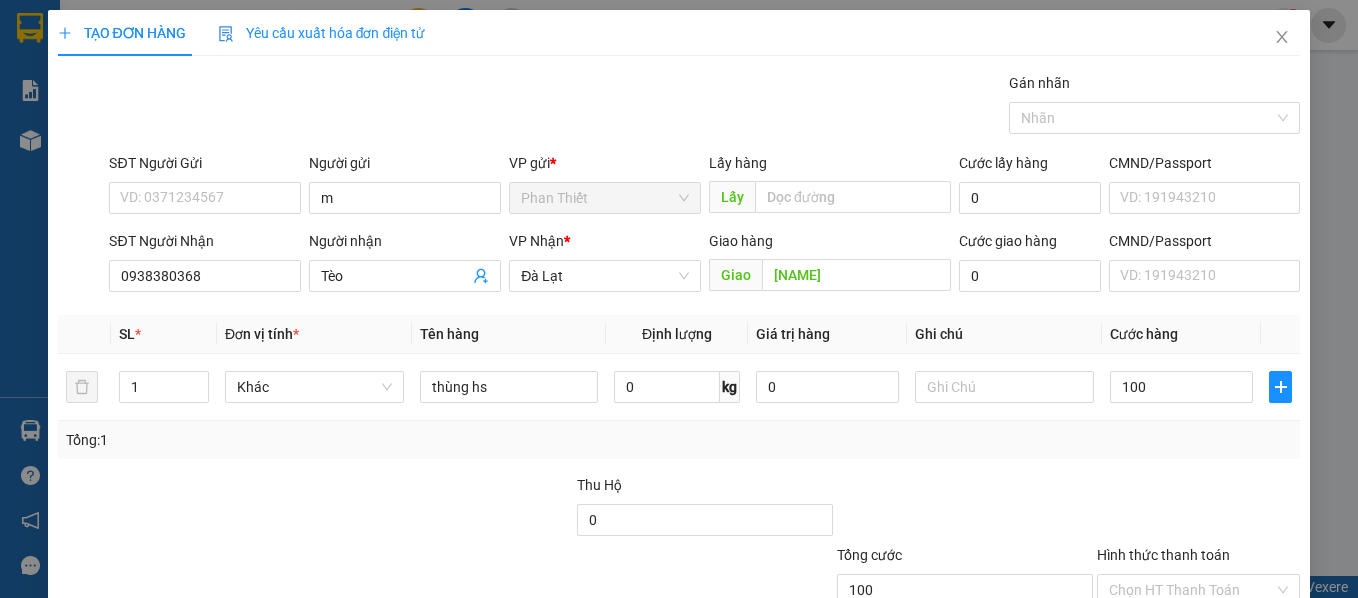 type on "100.000" 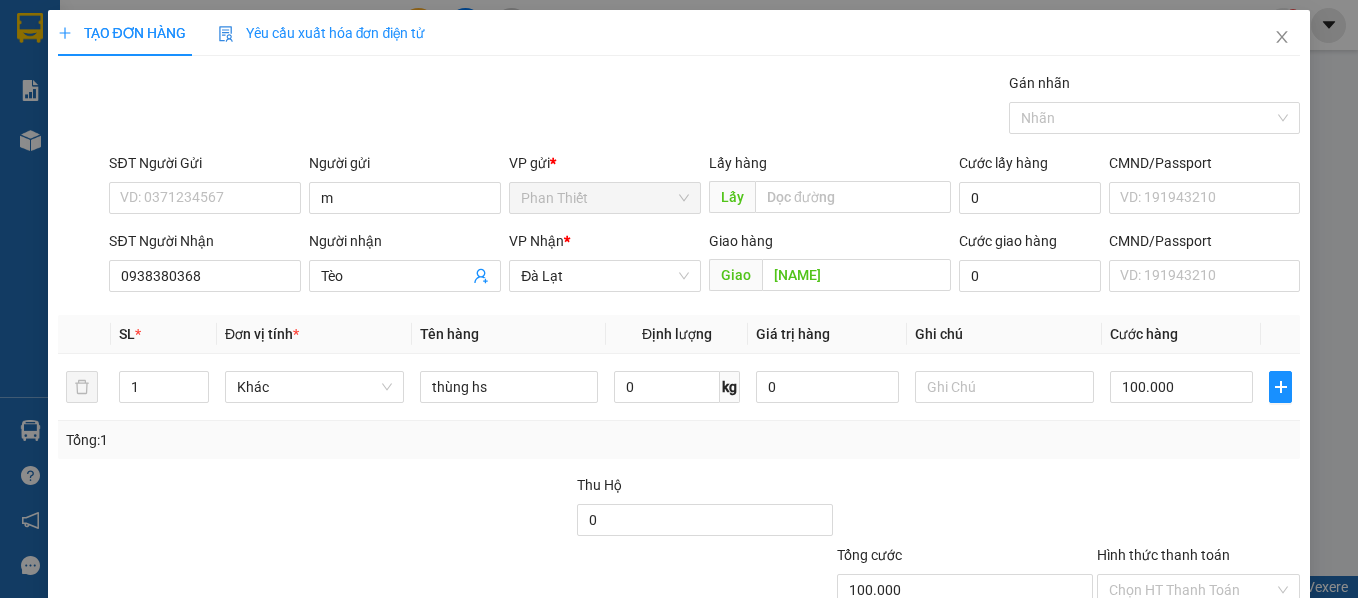 click on "Tổng:  1" at bounding box center (679, 440) 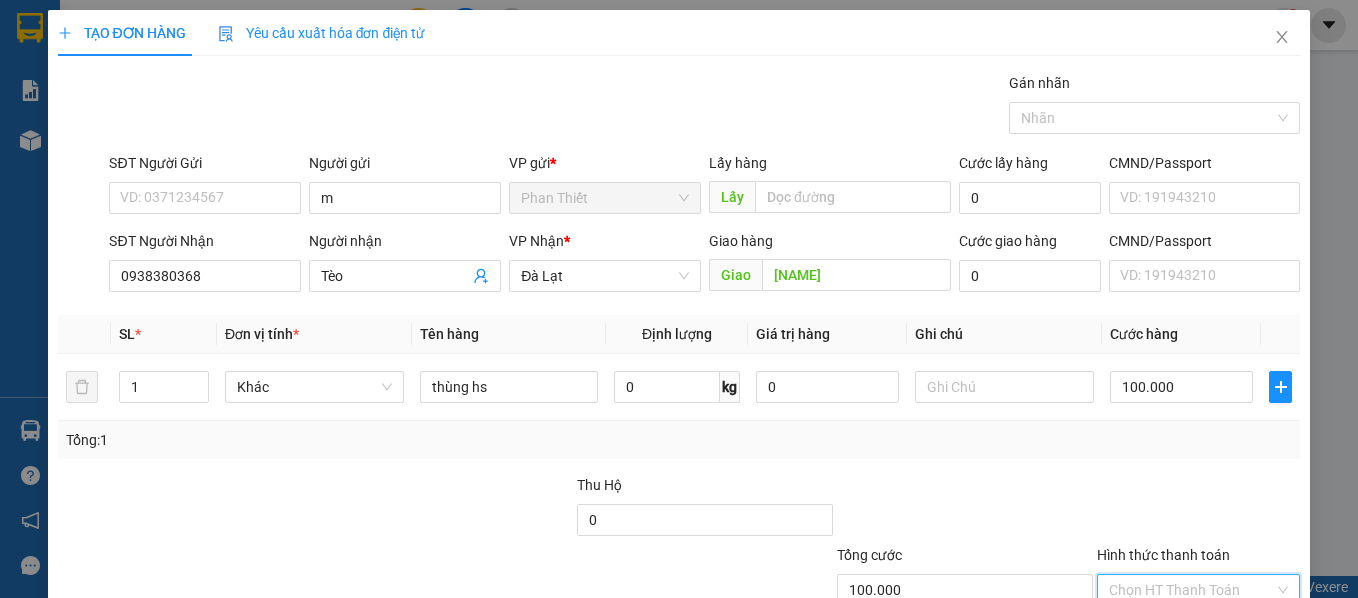 click on "Hình thức thanh toán" at bounding box center (1192, 590) 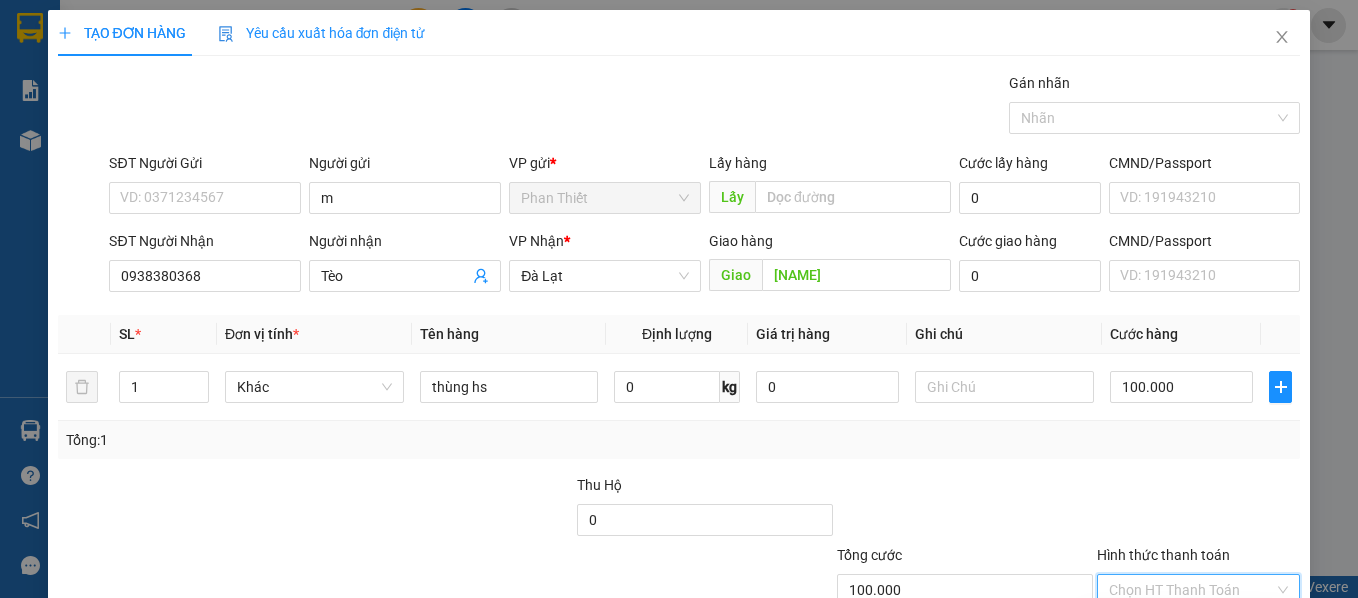 click on "Tại văn phòng" at bounding box center (1185, 630) 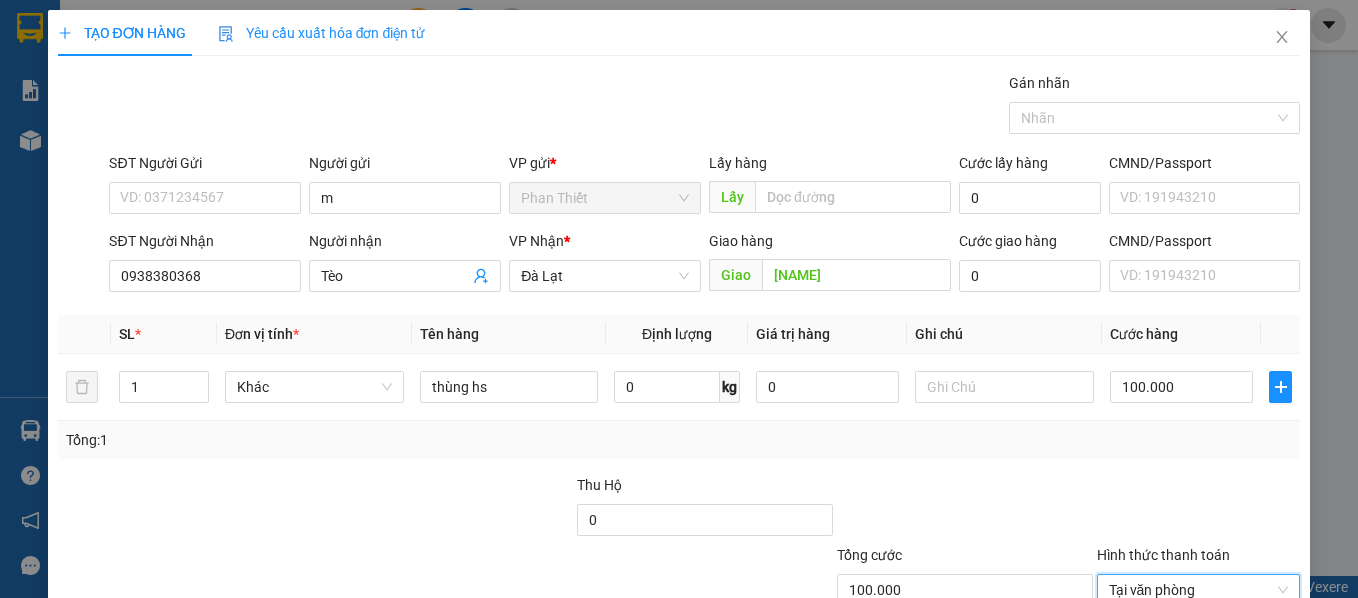 click at bounding box center [1199, 509] 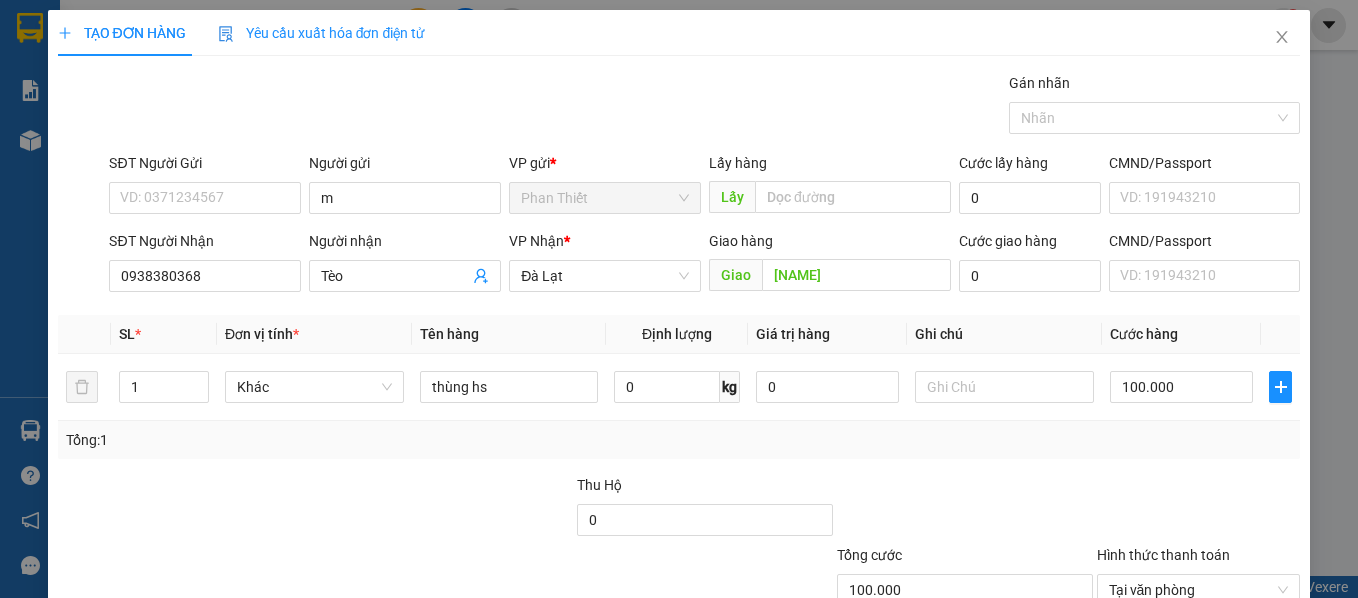 click on "Lưu và In" at bounding box center (1236, 685) 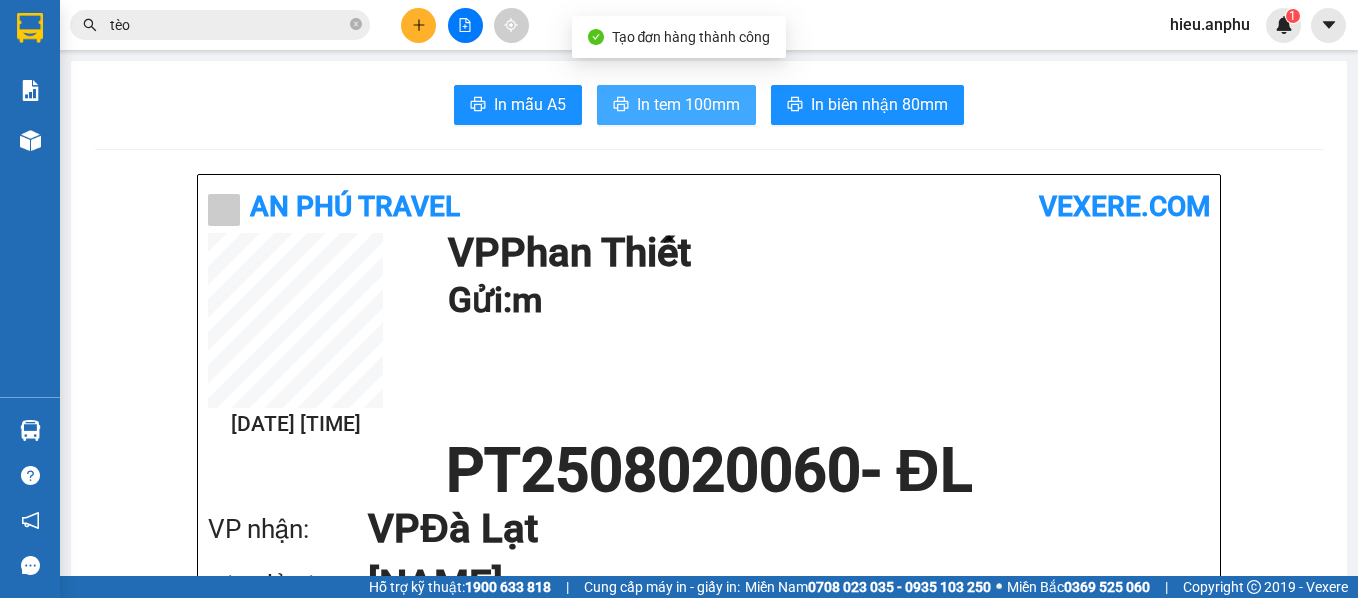 click on "In tem 100mm" at bounding box center (688, 104) 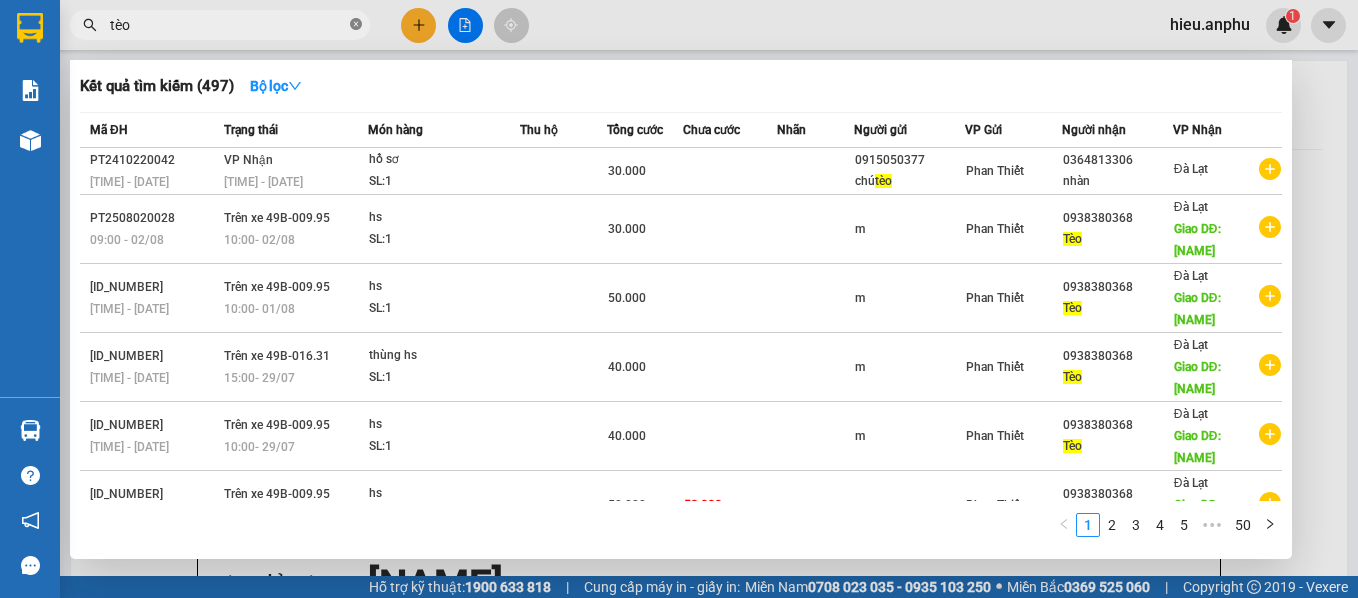click 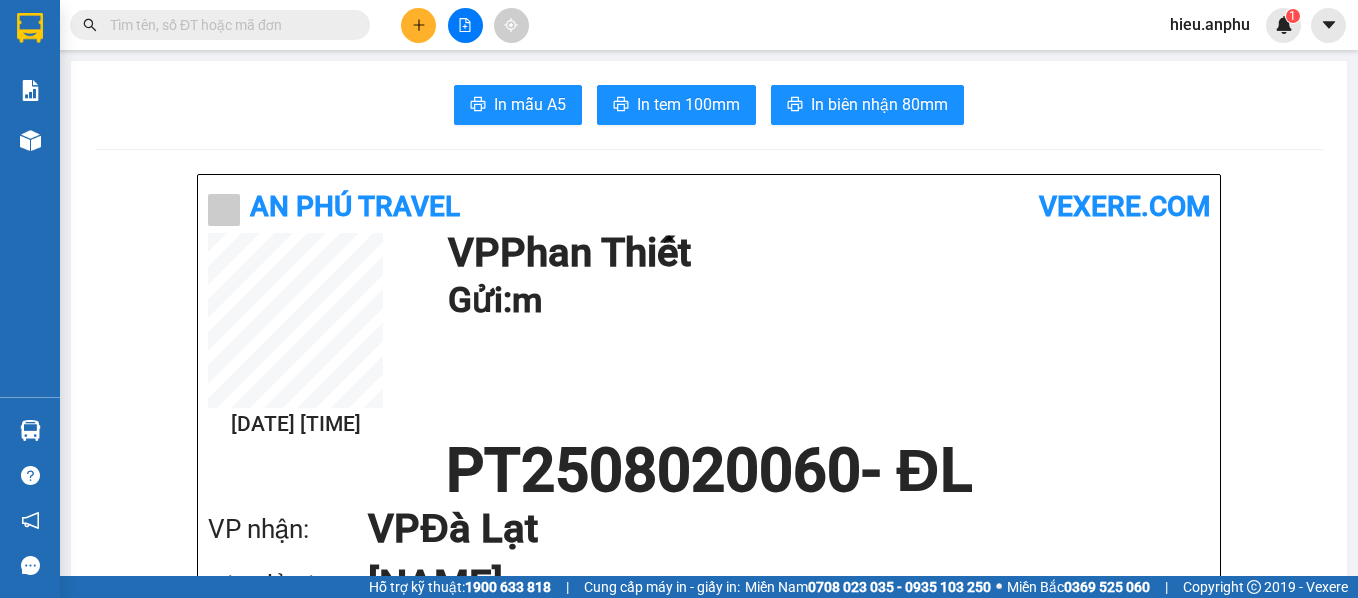 click at bounding box center (418, 25) 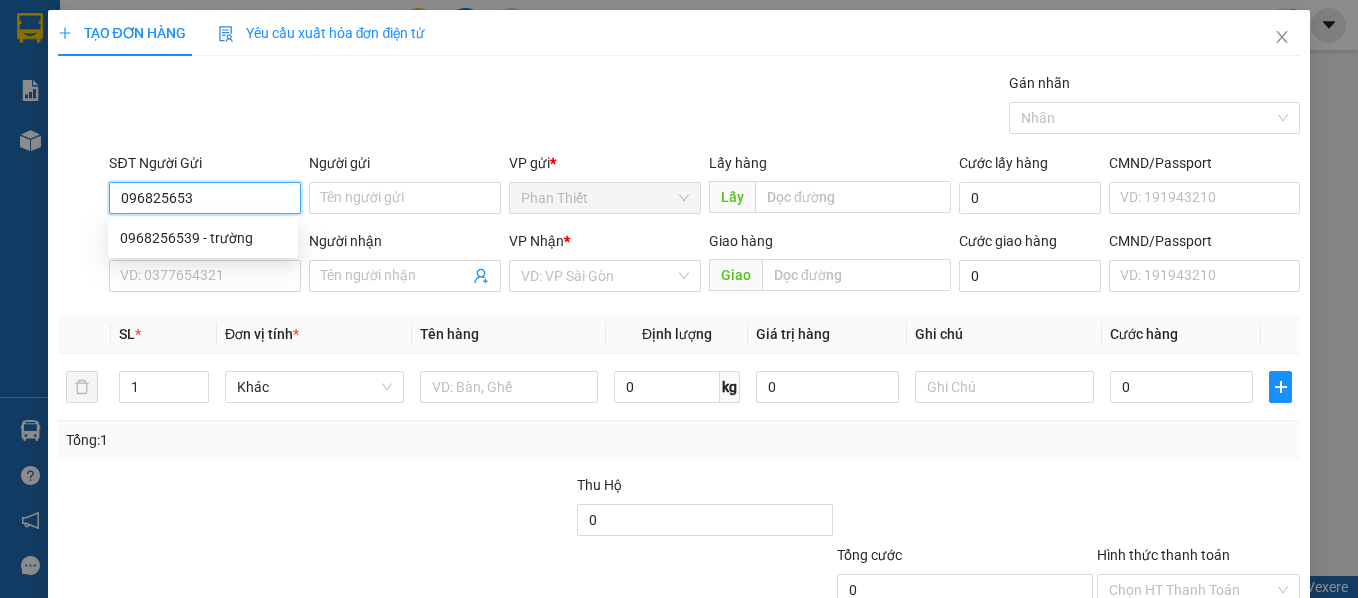 type on "0968256539" 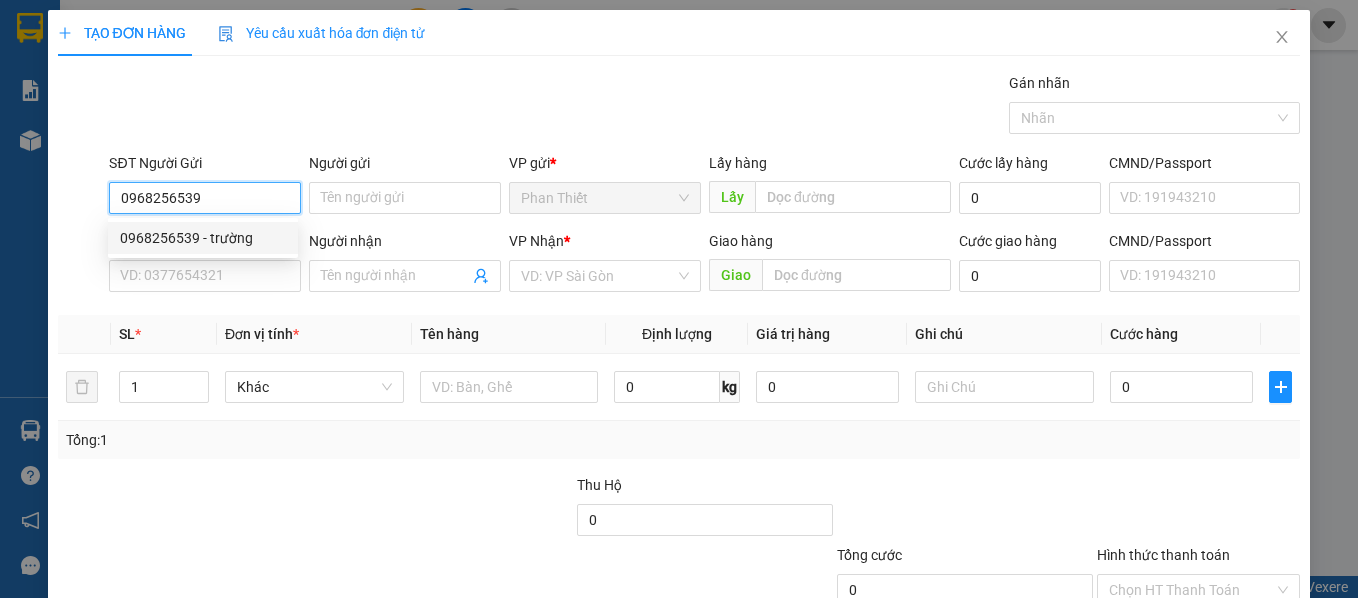 drag, startPoint x: 191, startPoint y: 230, endPoint x: 202, endPoint y: 233, distance: 11.401754 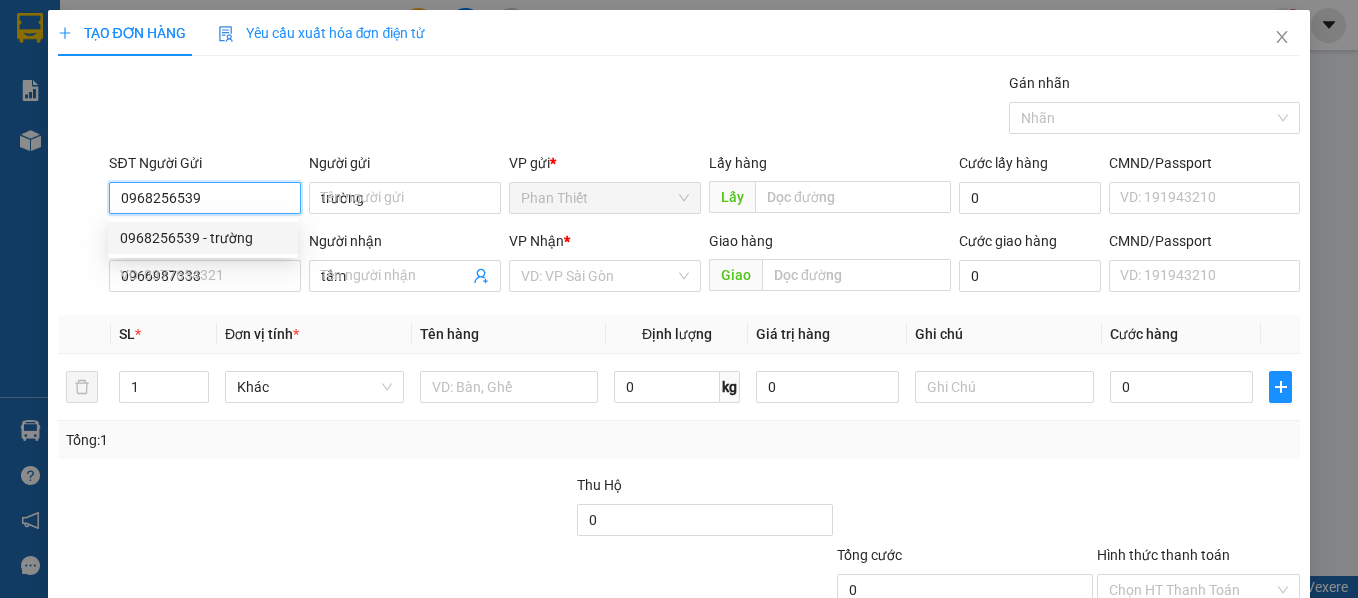 type on "30.000" 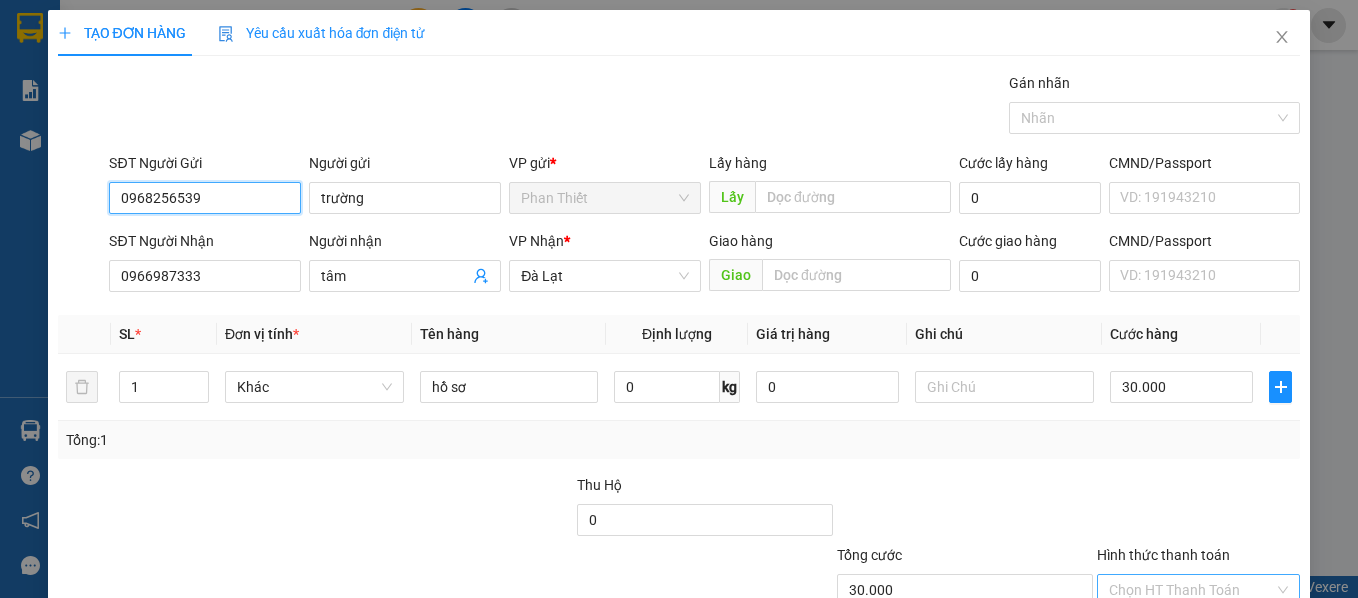 type on "0968256539" 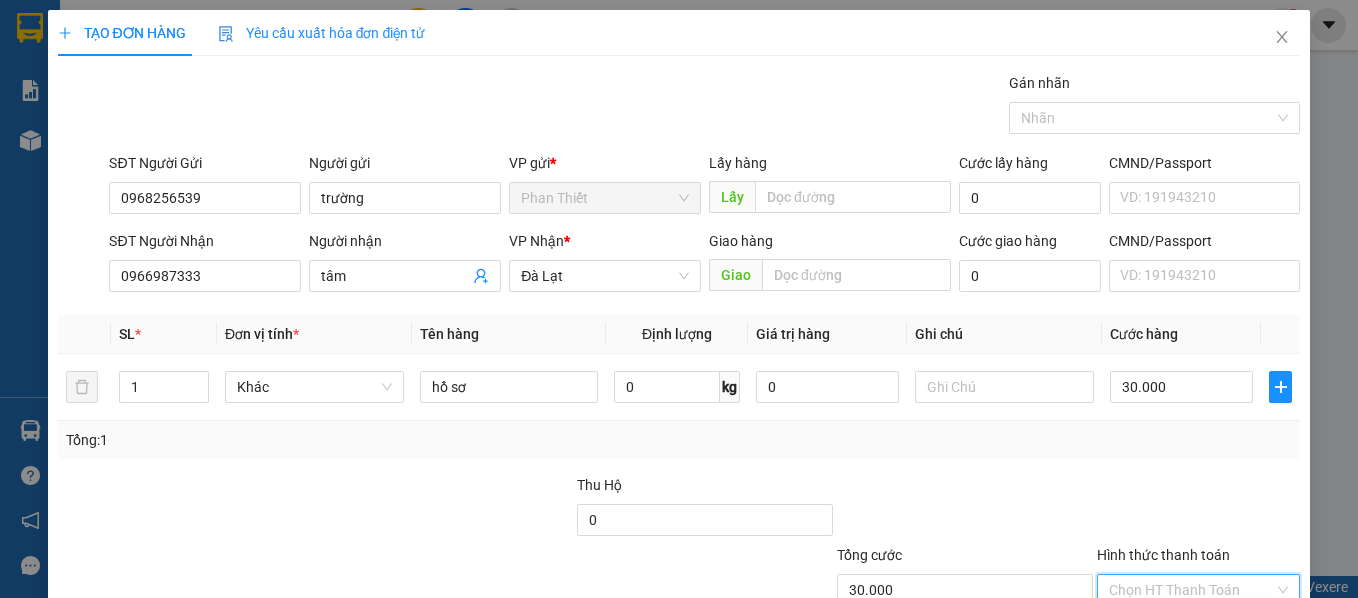 click on "Hình thức thanh toán" at bounding box center [1192, 590] 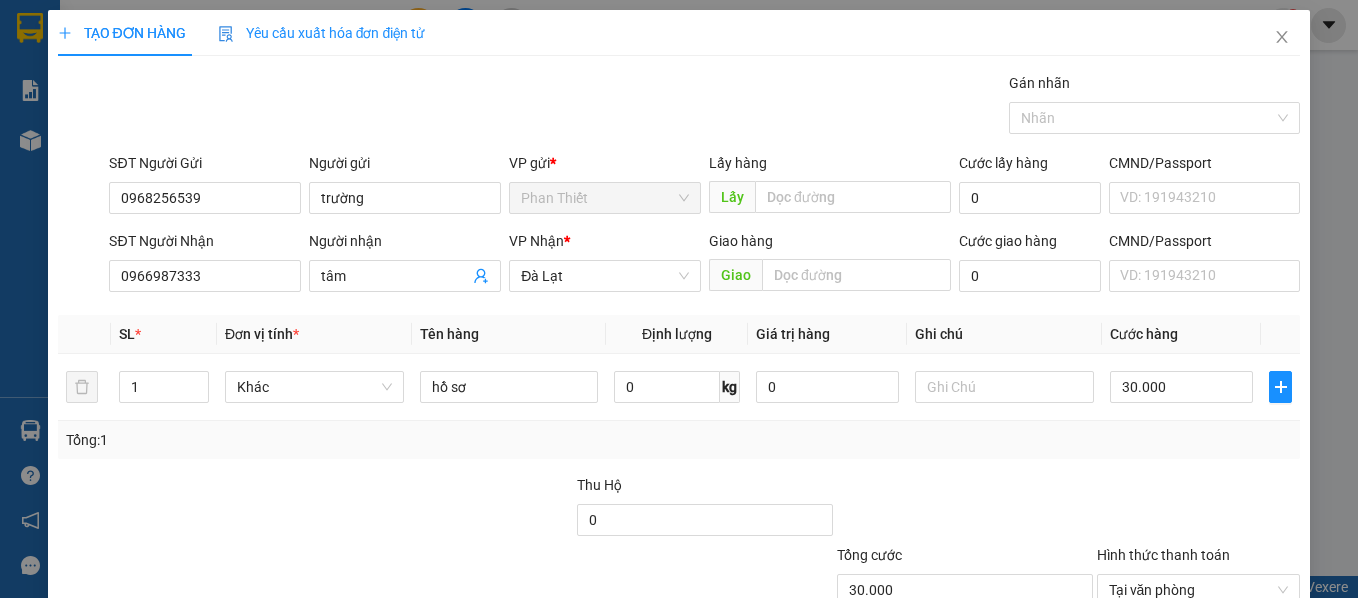 click on "Lưu và In" at bounding box center [1225, 685] 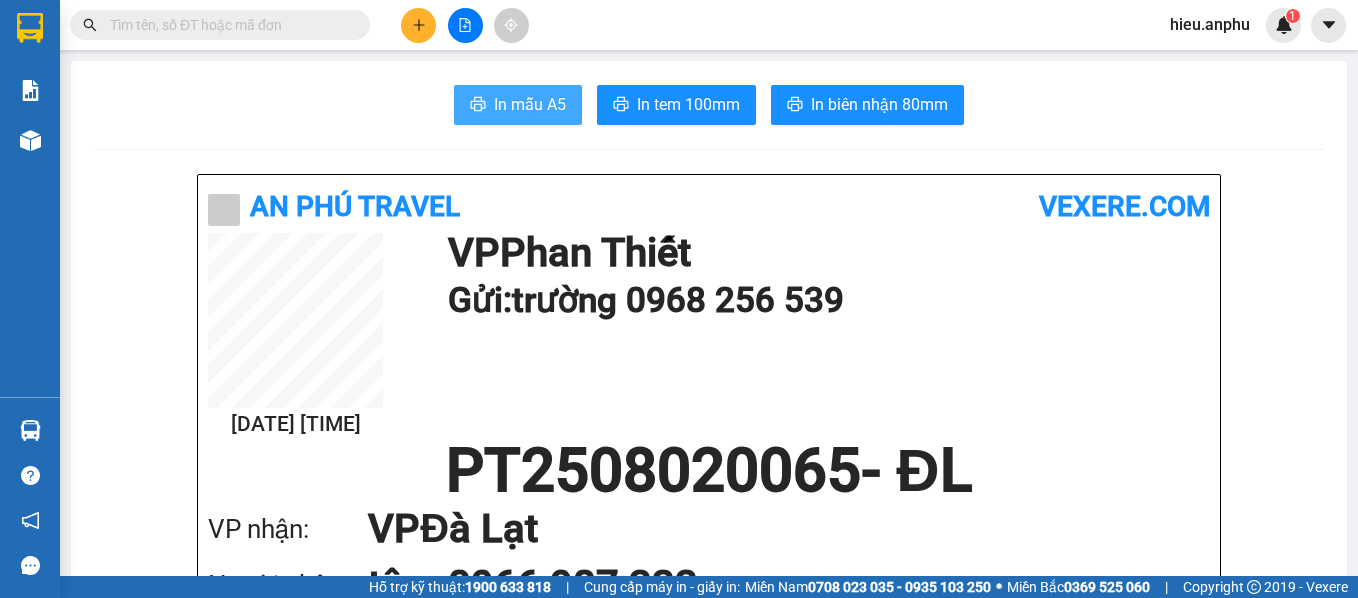 click on "In mẫu A5" at bounding box center [530, 104] 